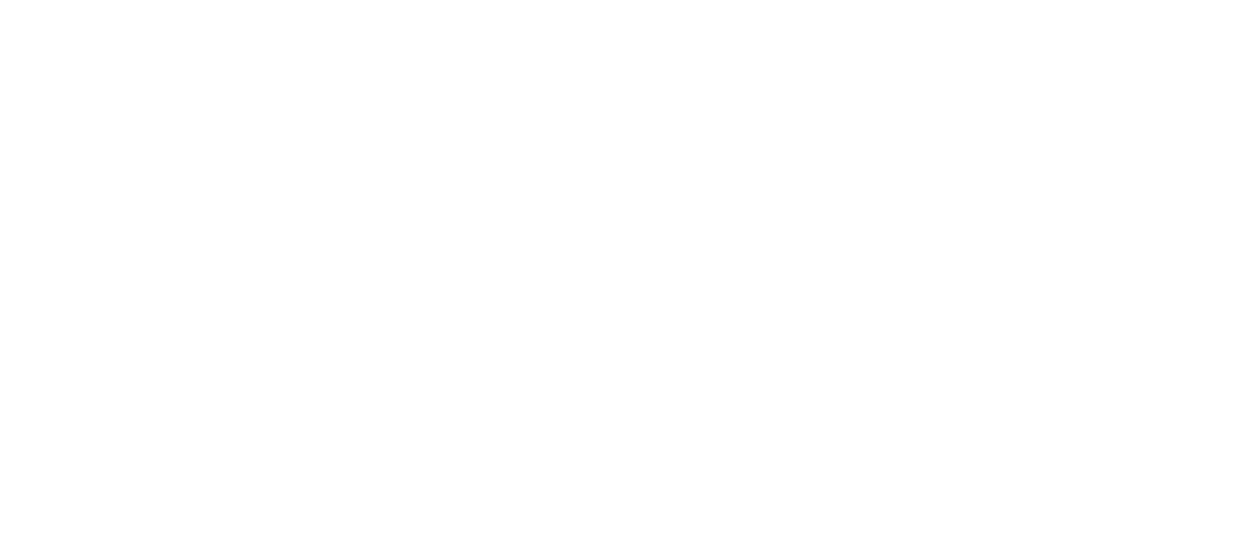 scroll, scrollTop: 0, scrollLeft: 0, axis: both 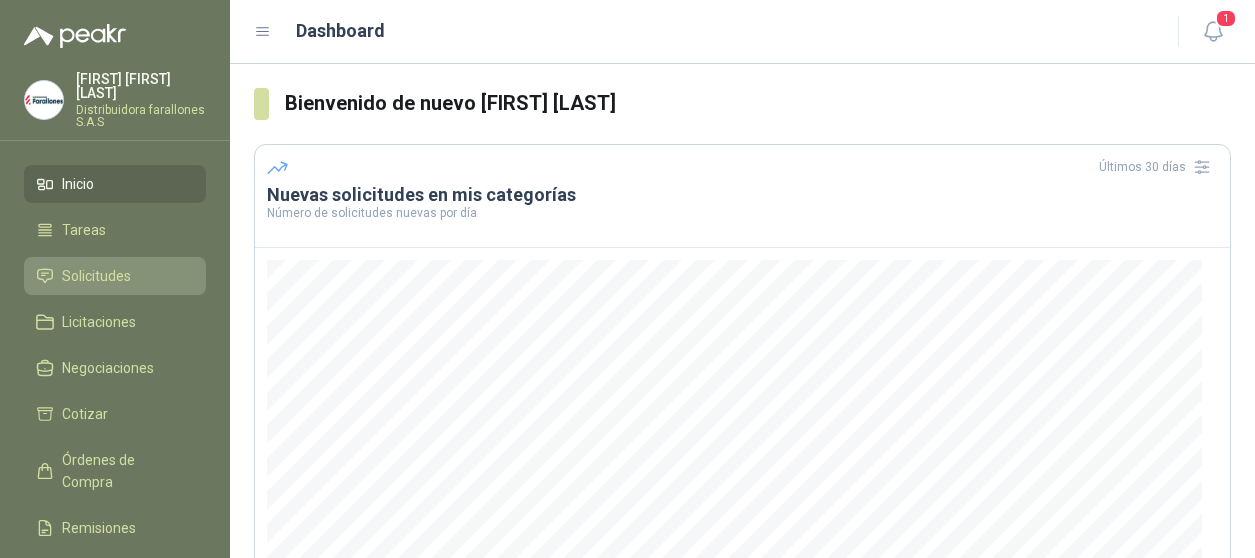 click on "Solicitudes" at bounding box center [96, 276] 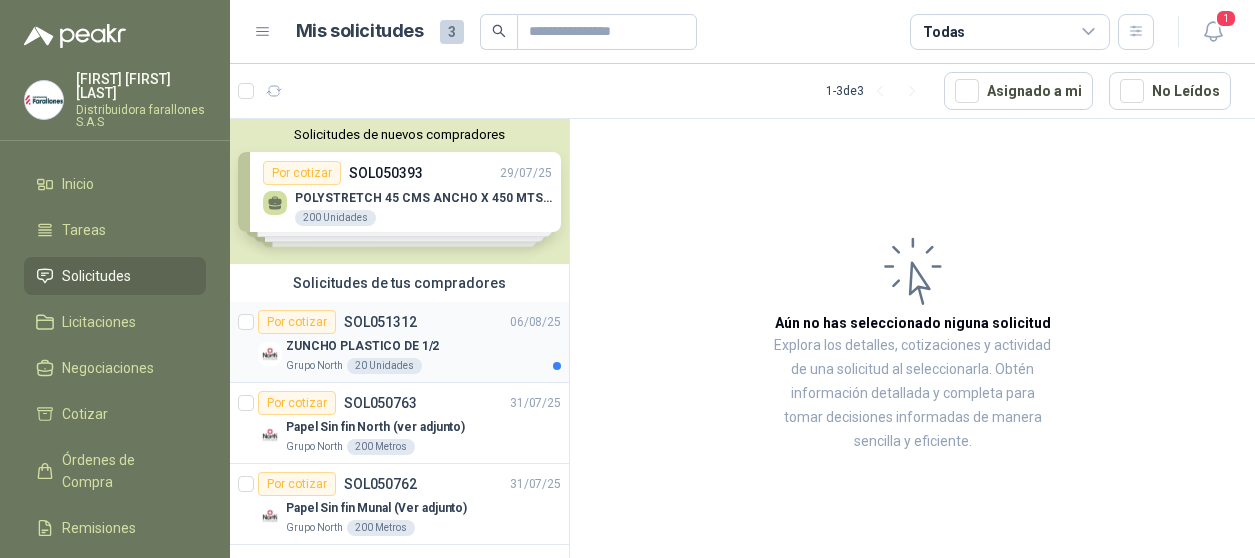 click on "Por cotizar" at bounding box center [297, 322] 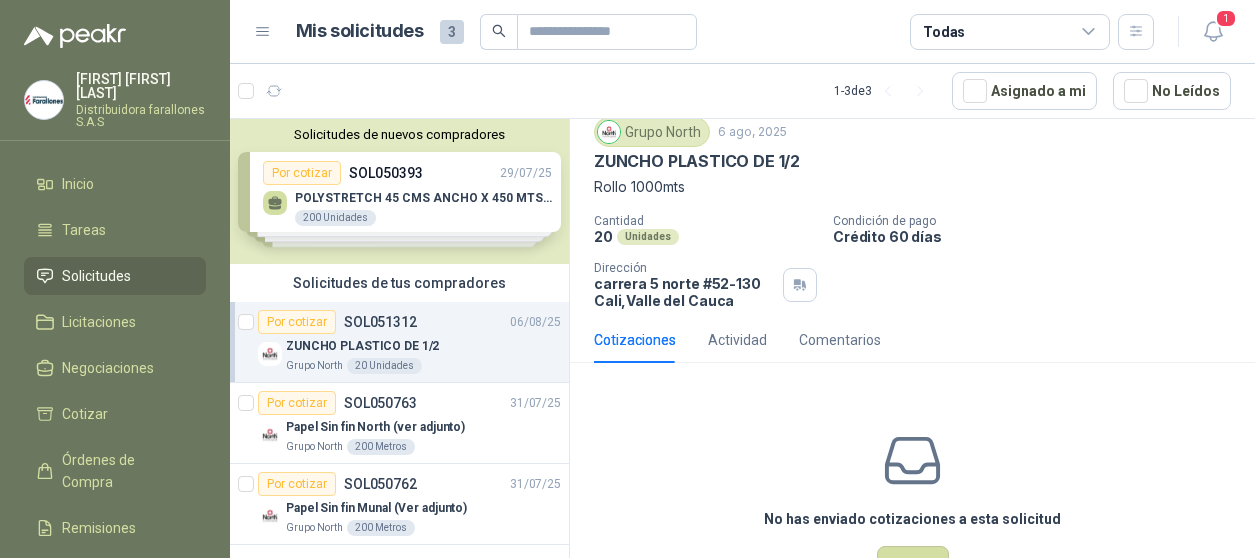 scroll, scrollTop: 100, scrollLeft: 0, axis: vertical 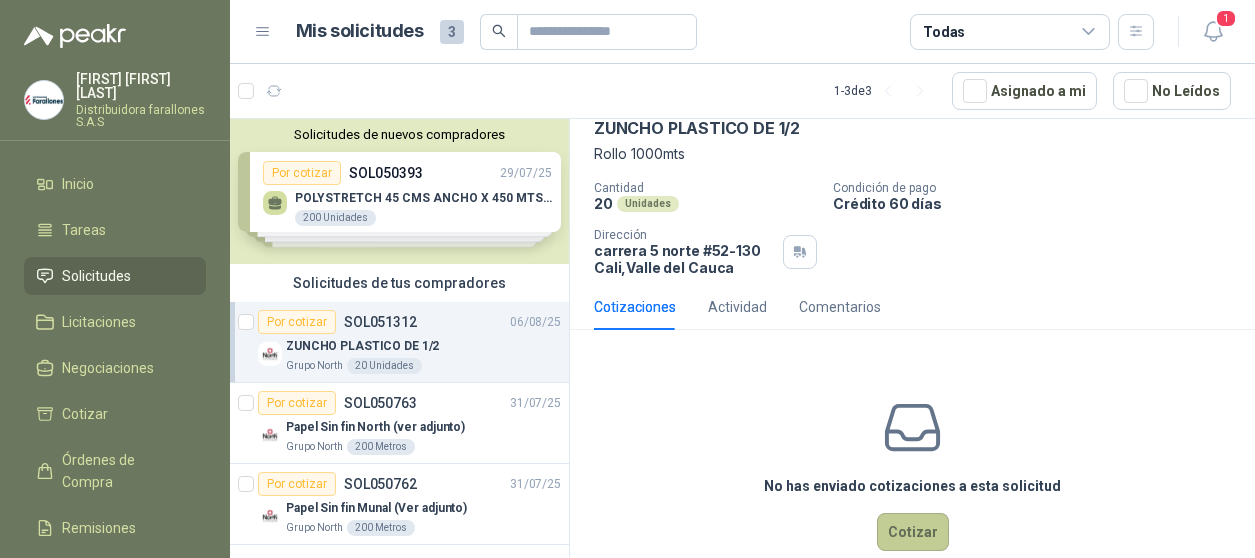 click on "Cotizar" at bounding box center [913, 532] 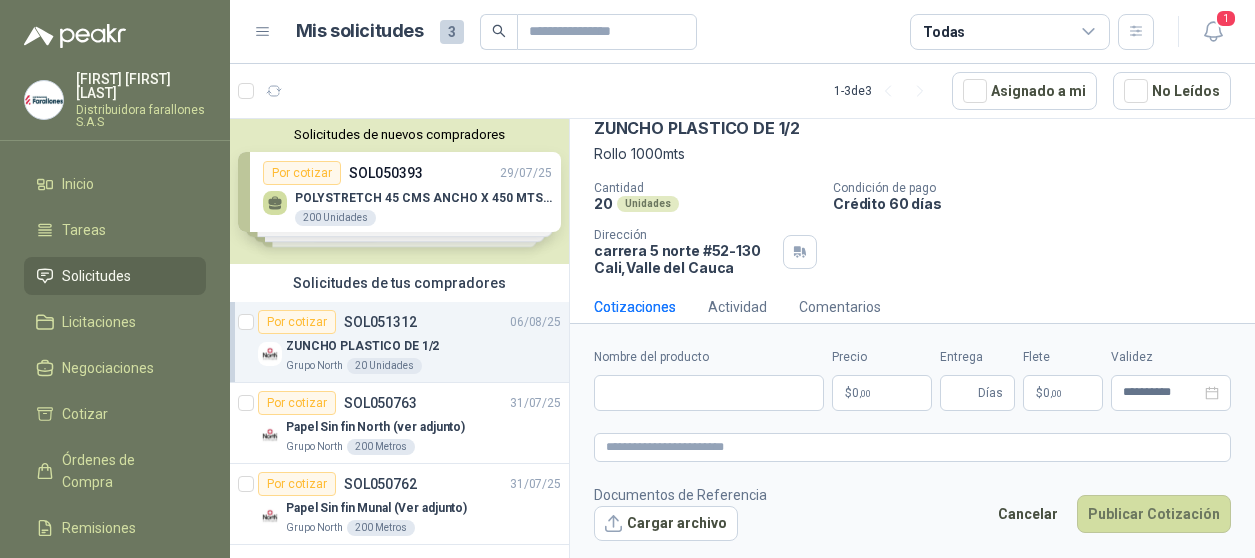 type 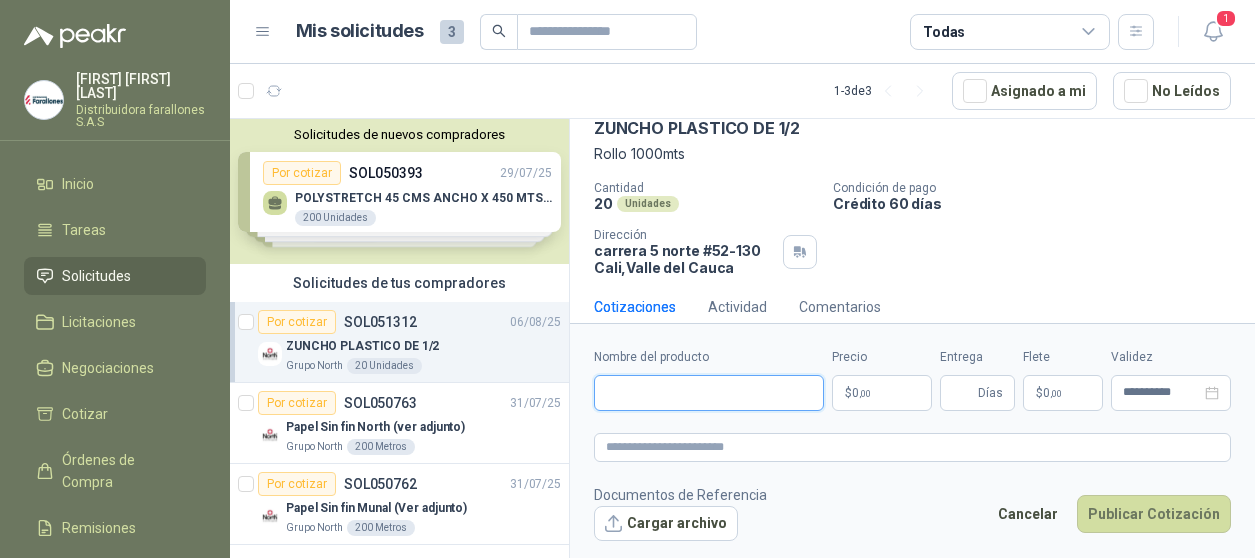 click on "Nombre del producto" at bounding box center (709, 393) 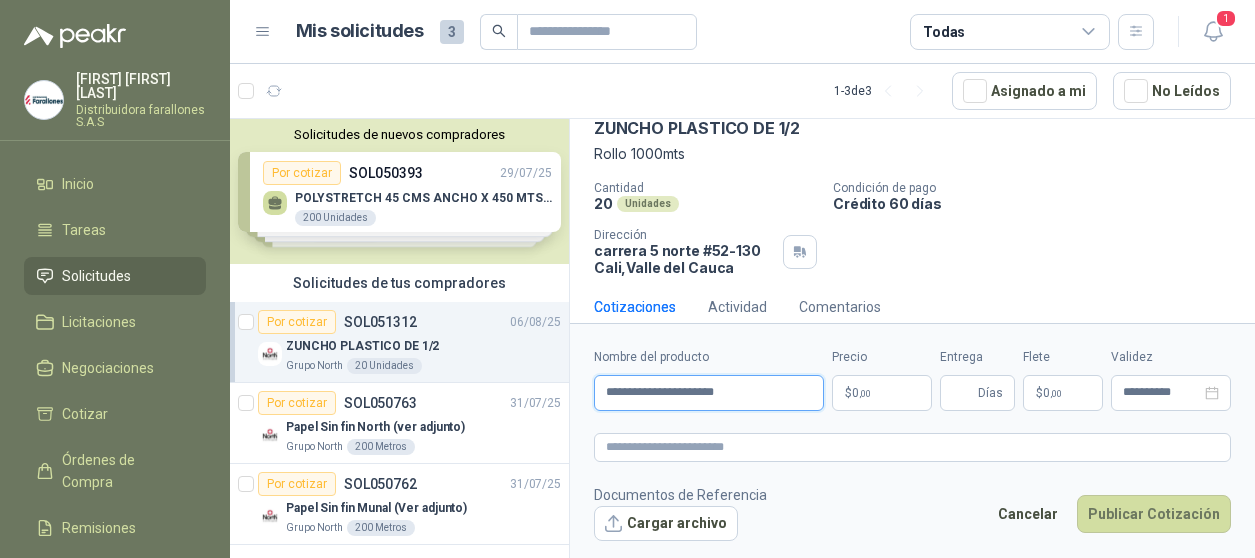 type on "**********" 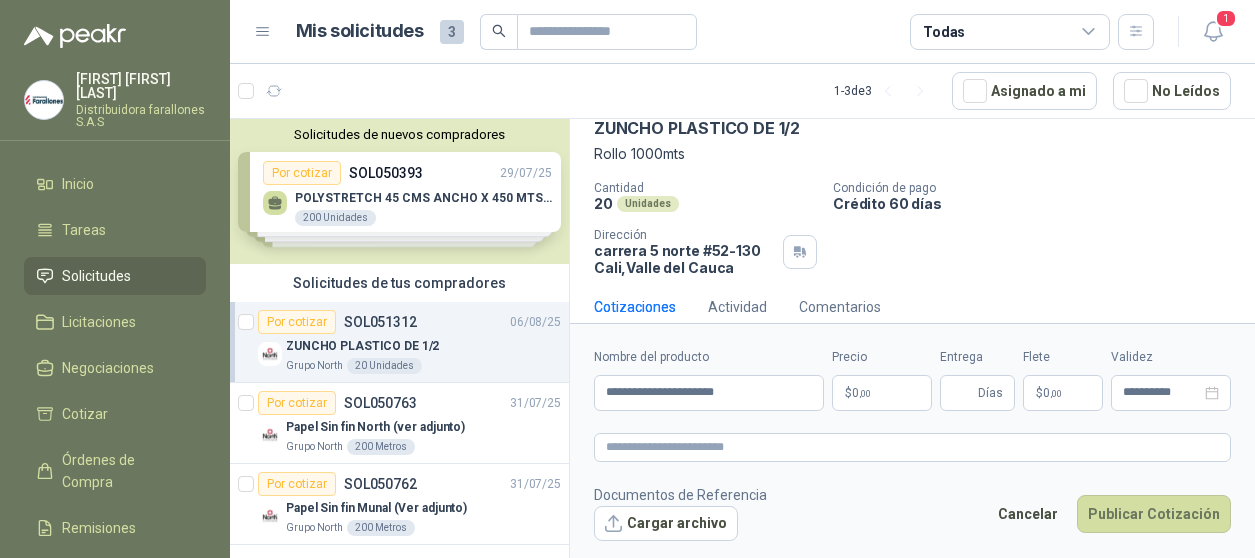 click on "$  0 ,00" at bounding box center (882, 393) 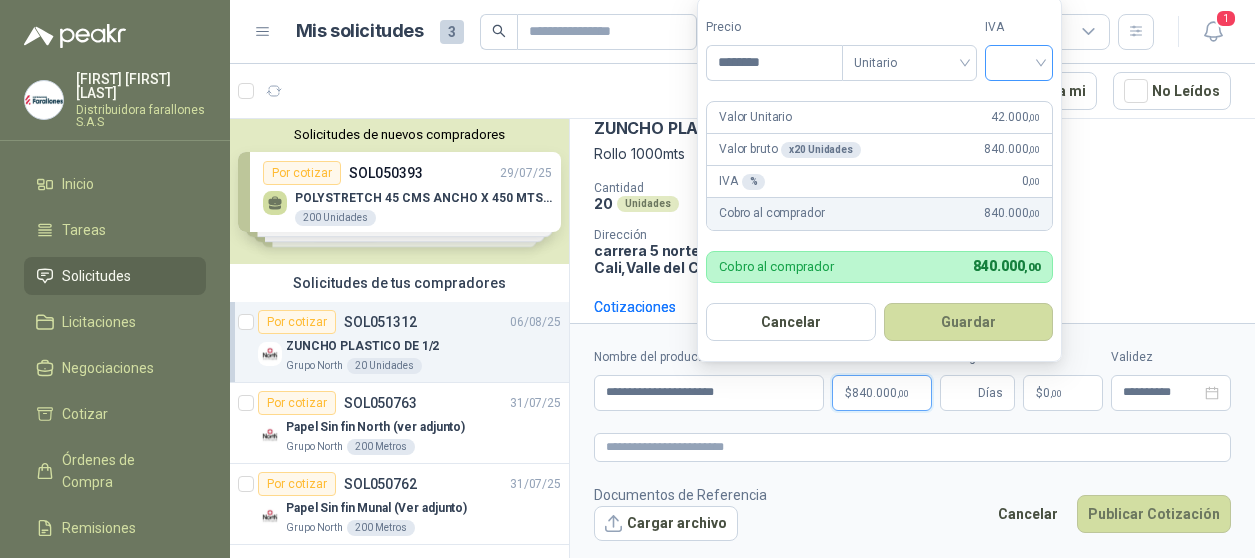type on "********" 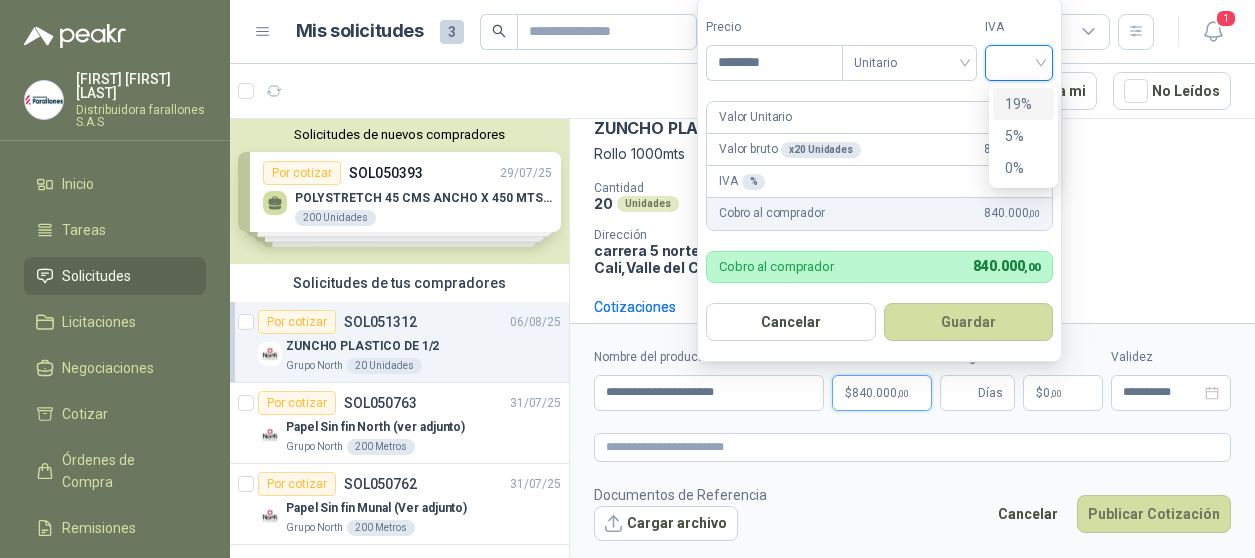 click on "19%" at bounding box center [1023, 104] 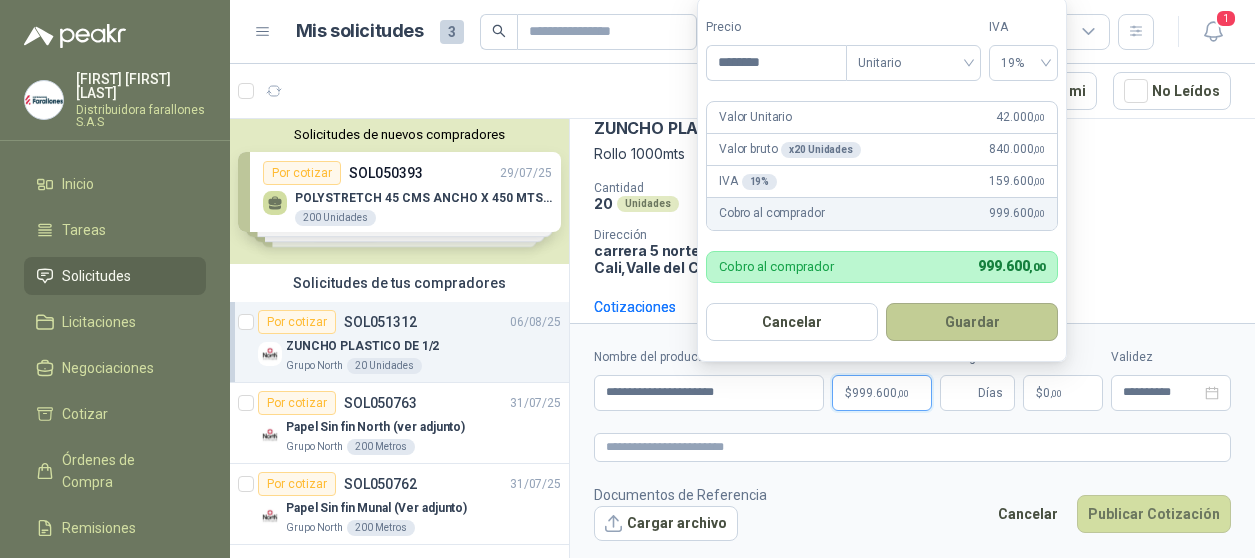 click on "Guardar" at bounding box center (972, 322) 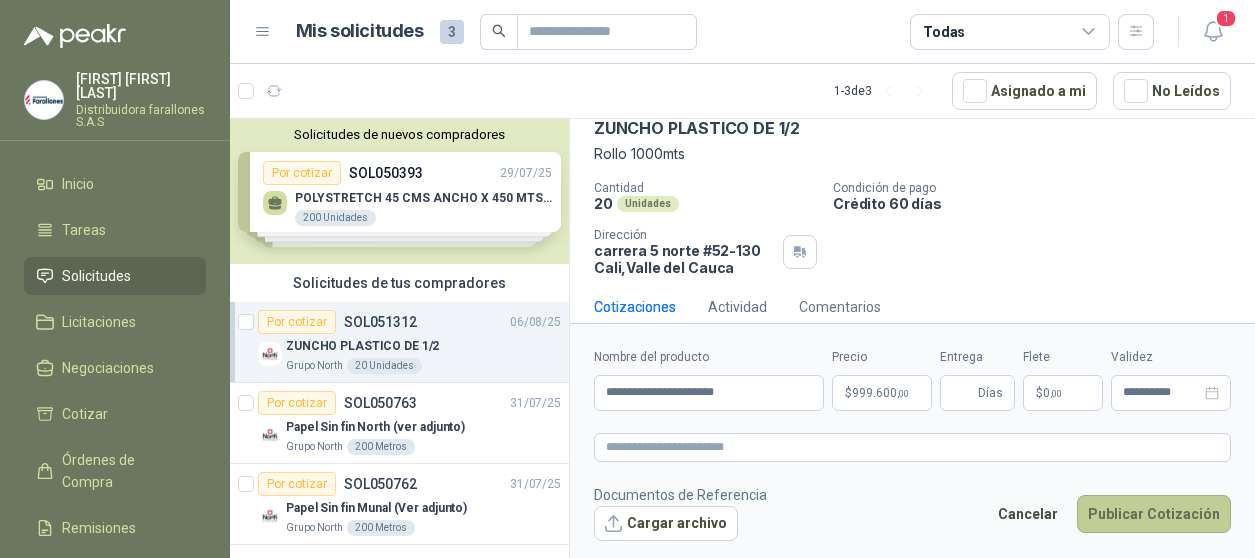click on "Publicar Cotización" at bounding box center [1154, 514] 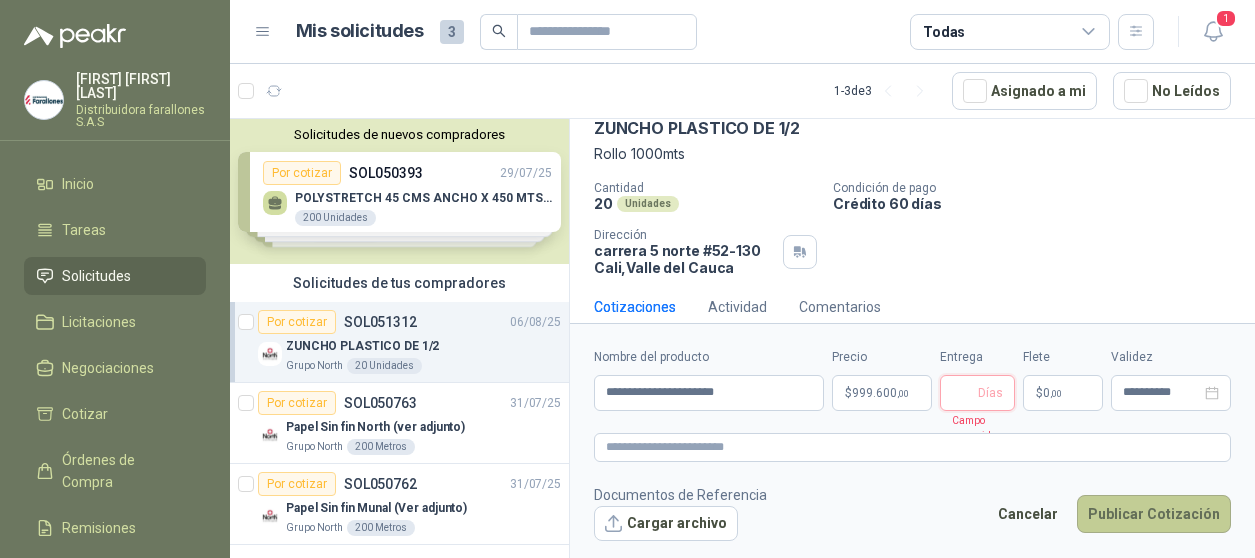 type on "*" 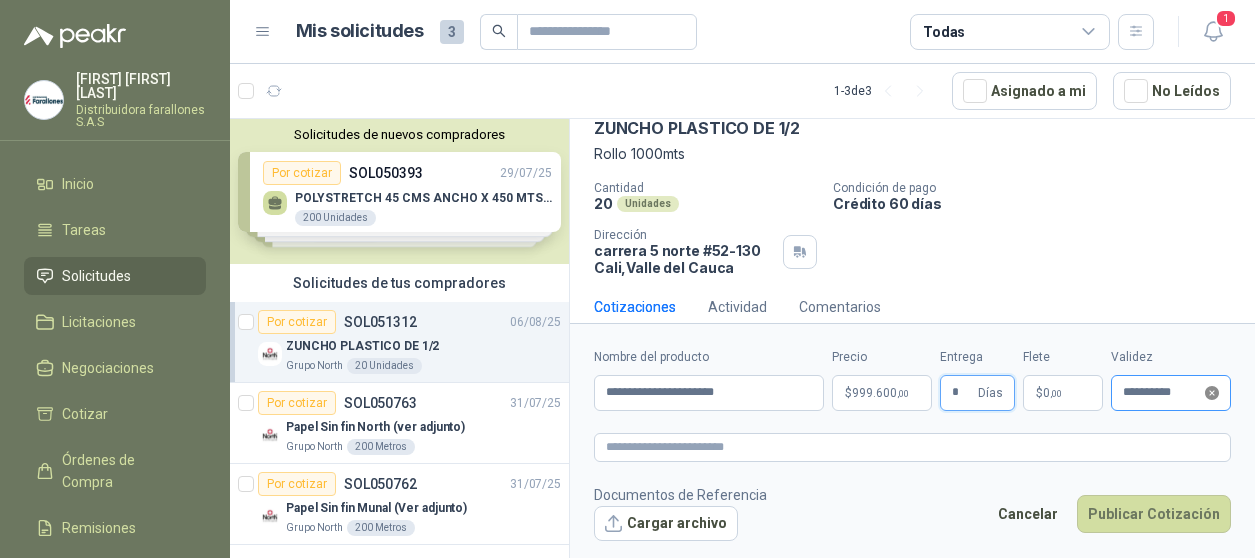 click 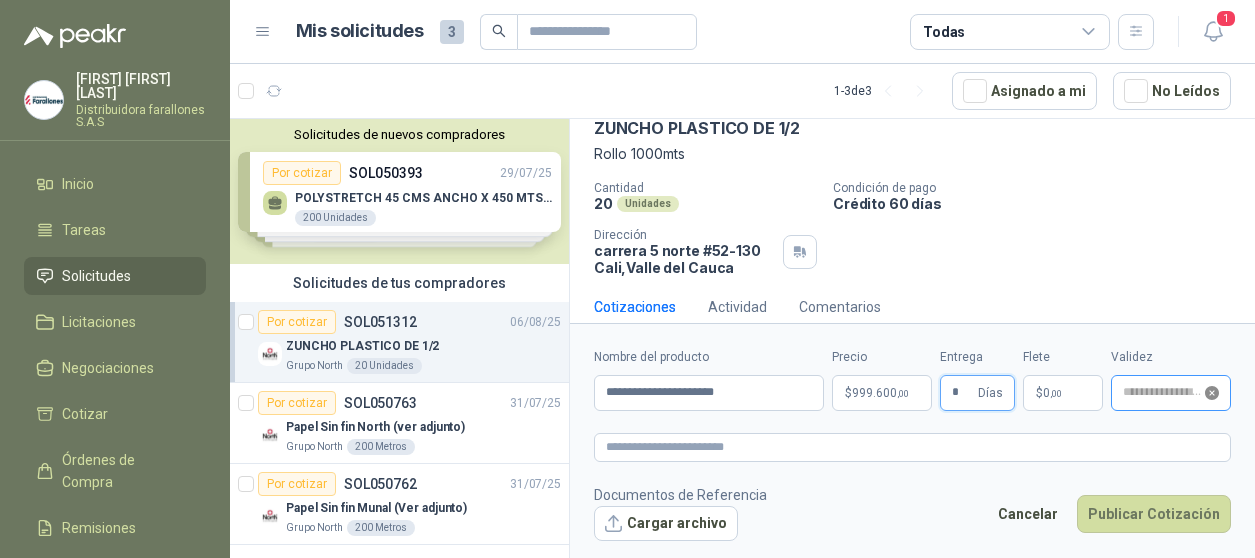 type on "**********" 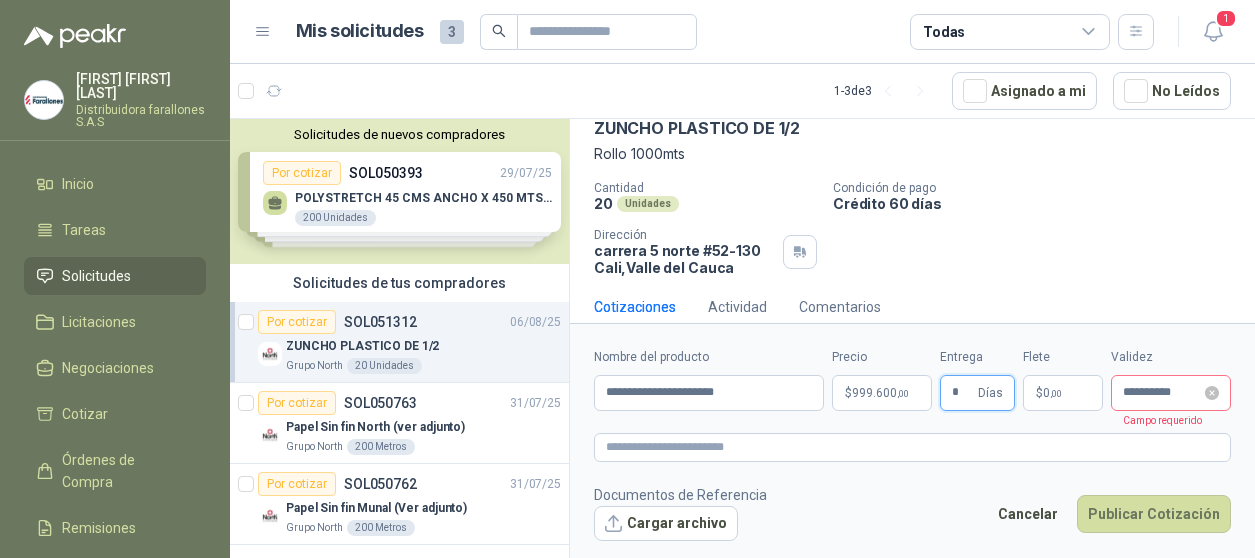 click on "**********" at bounding box center (1171, 393) 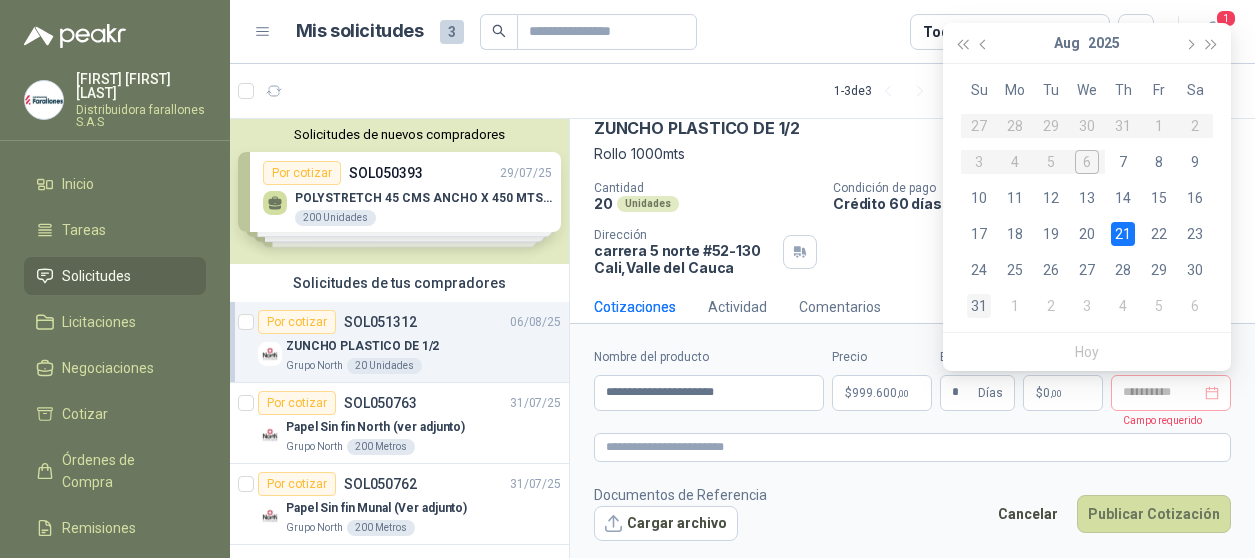 click on "31" at bounding box center [979, 306] 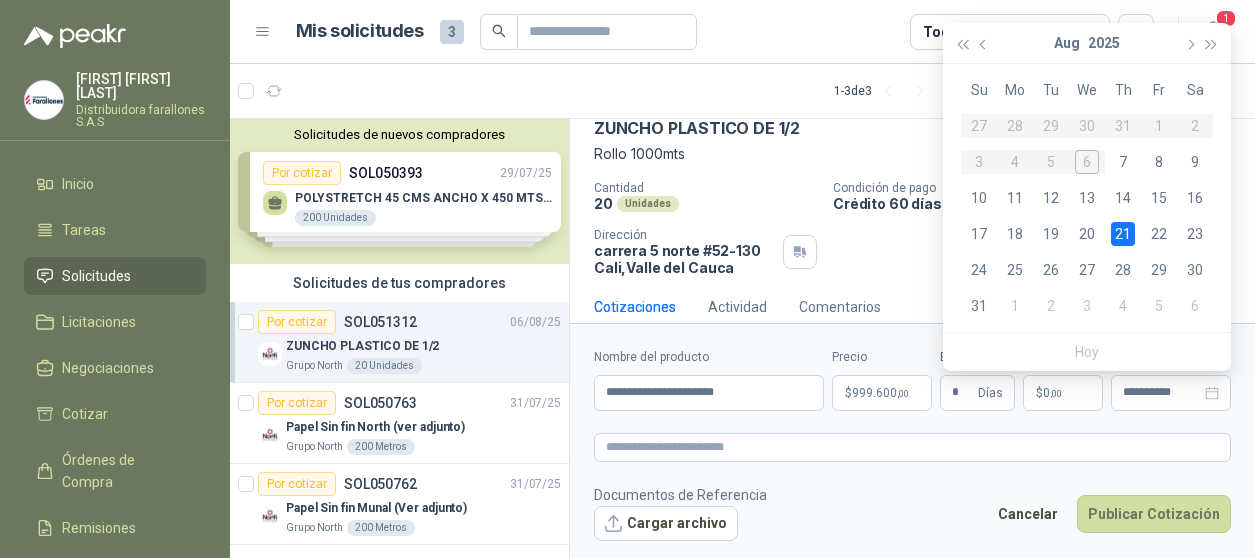 type on "**********" 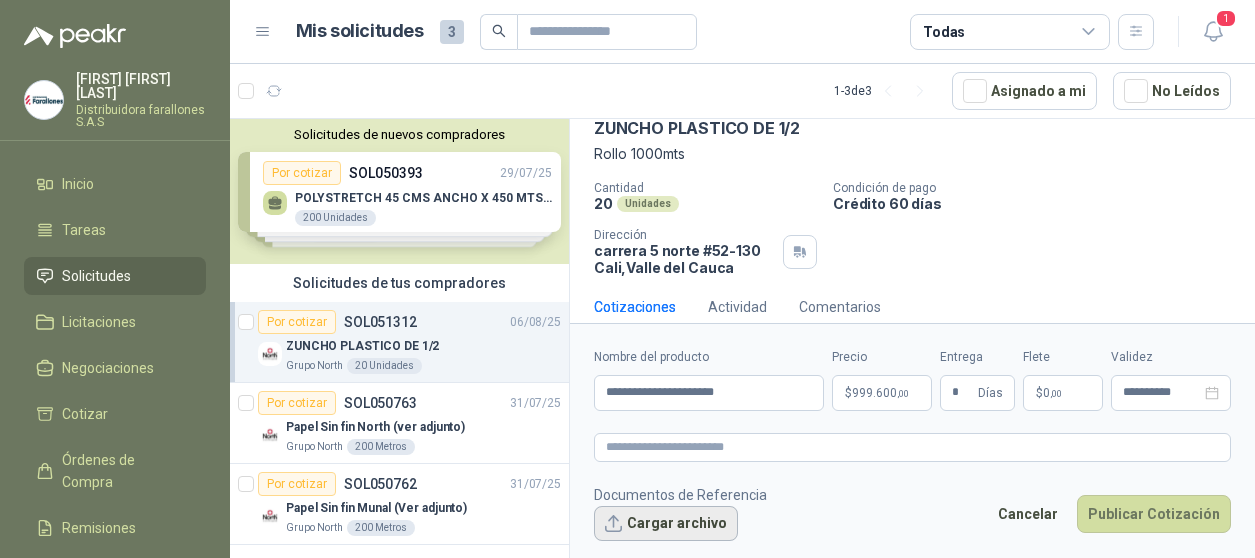 click on "Cargar archivo" at bounding box center (666, 524) 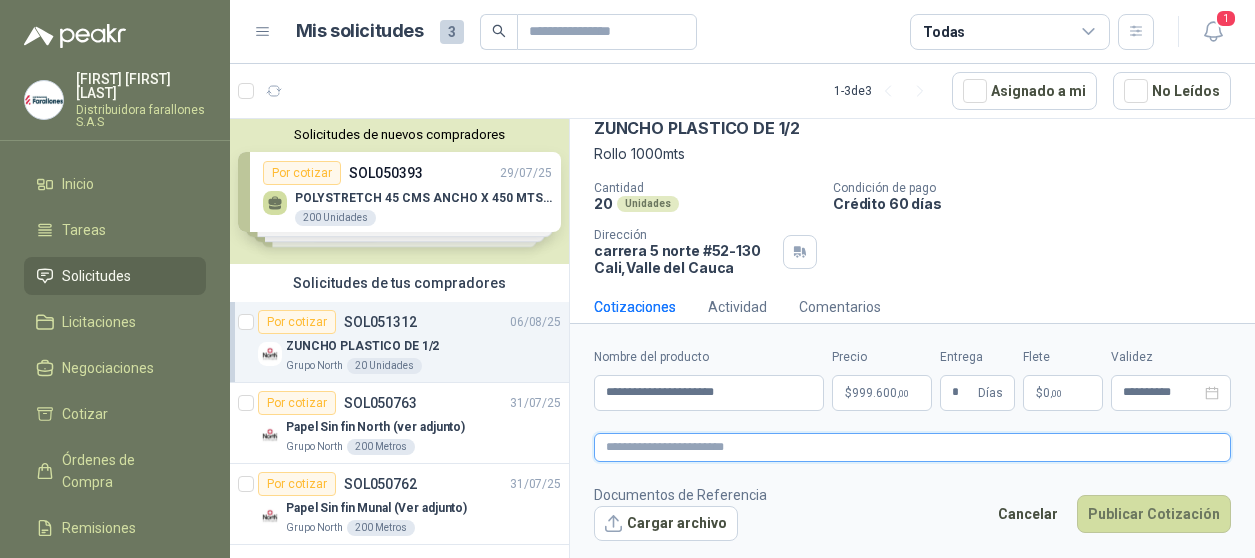 click at bounding box center [912, 447] 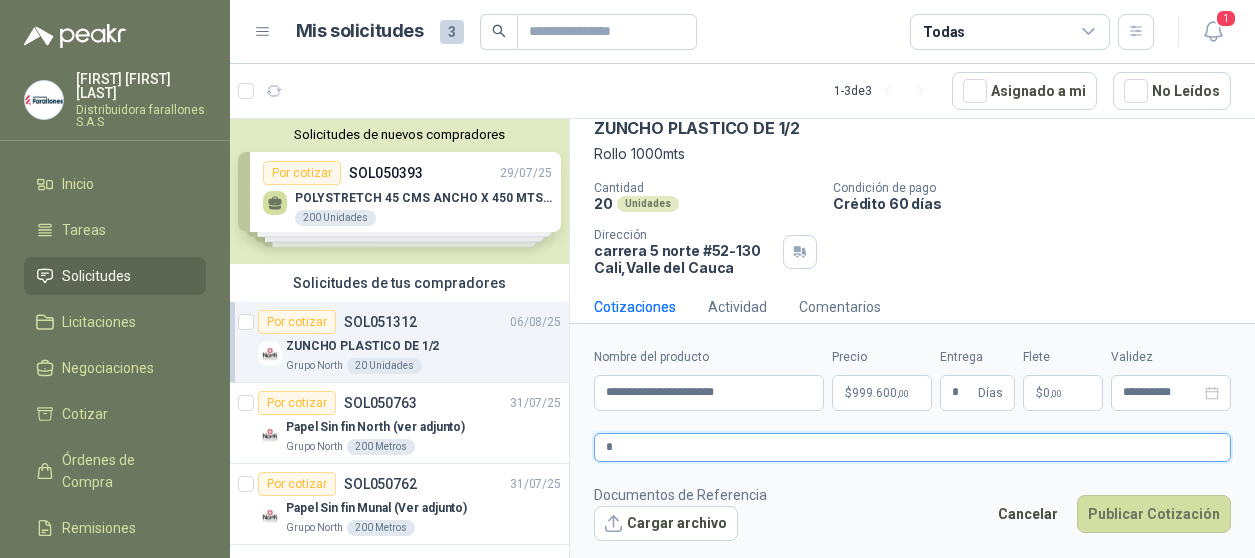 type 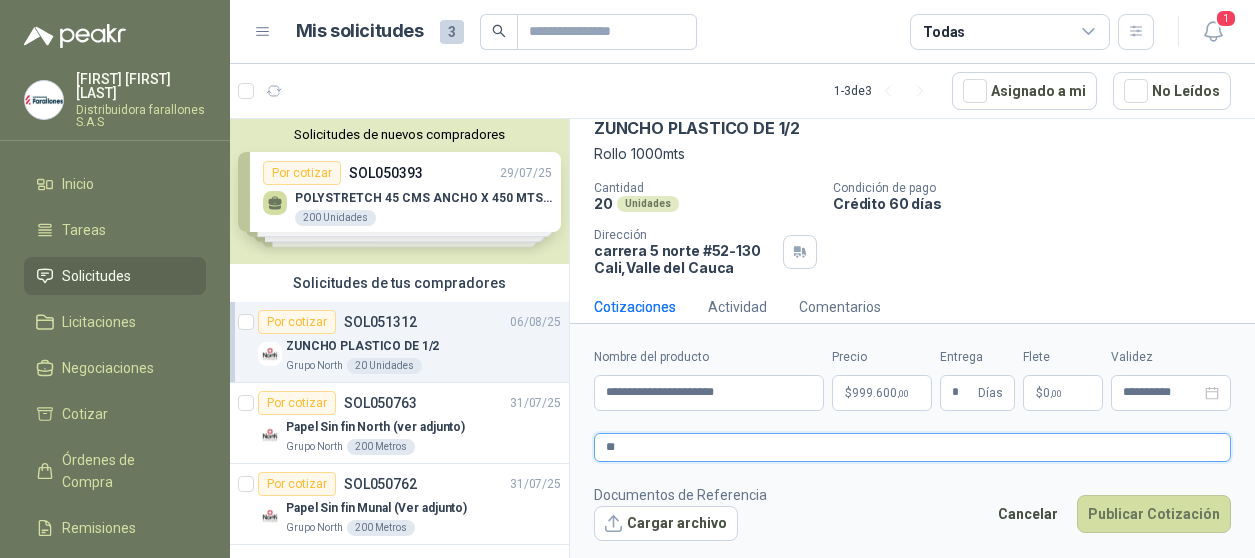 type 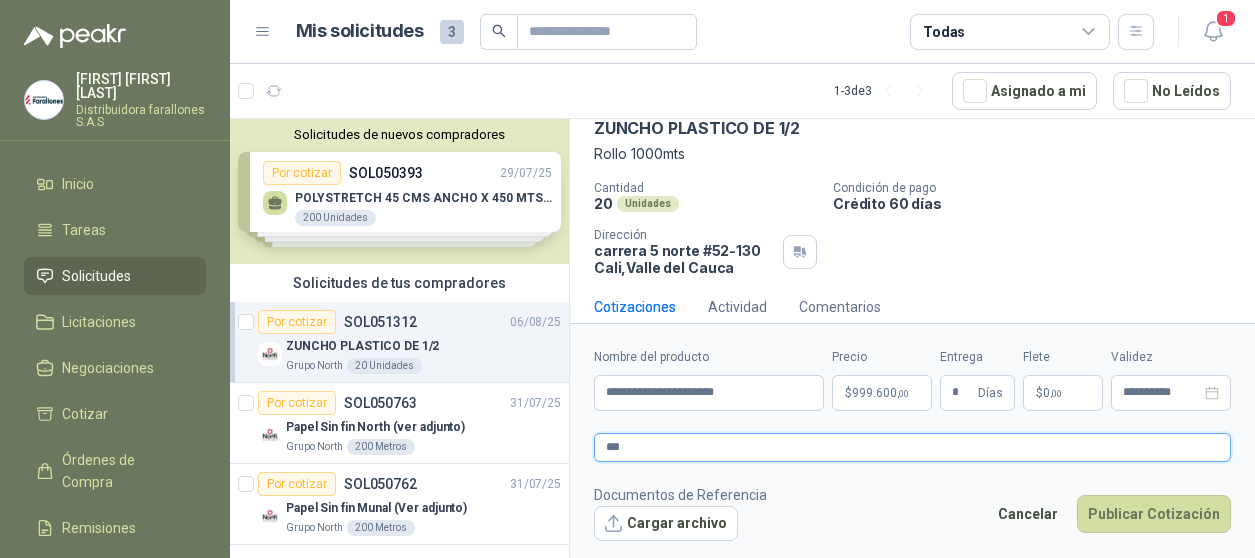 type 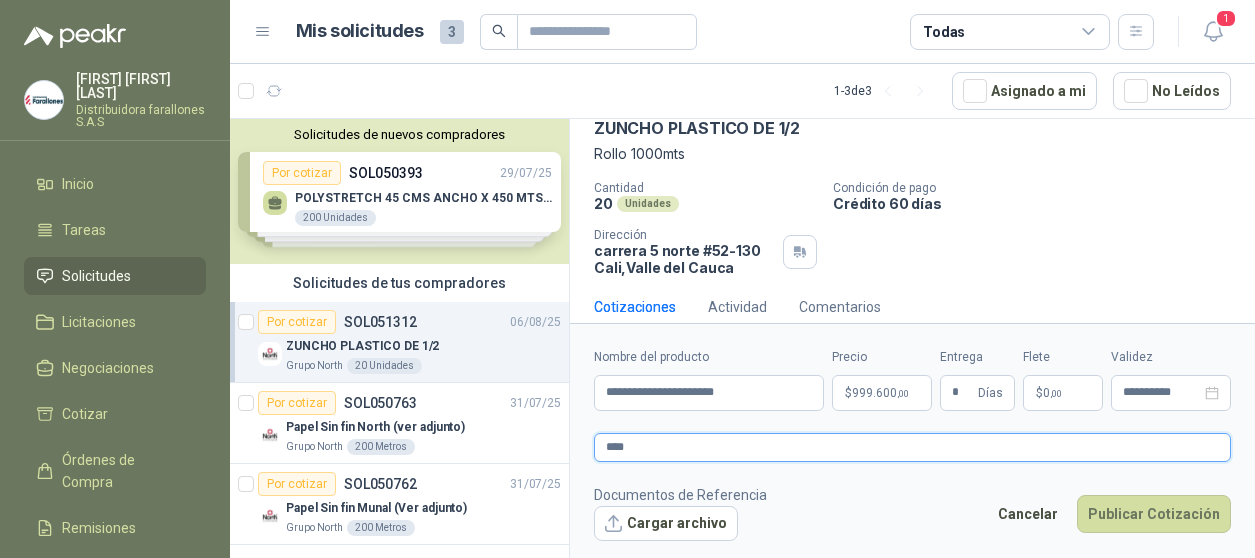 type 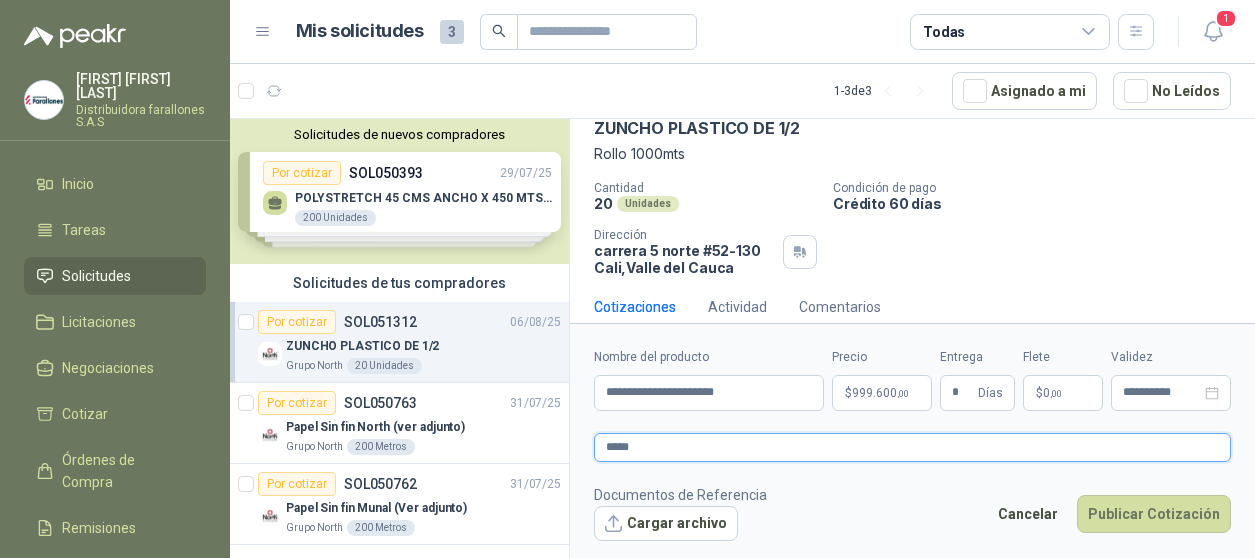 type 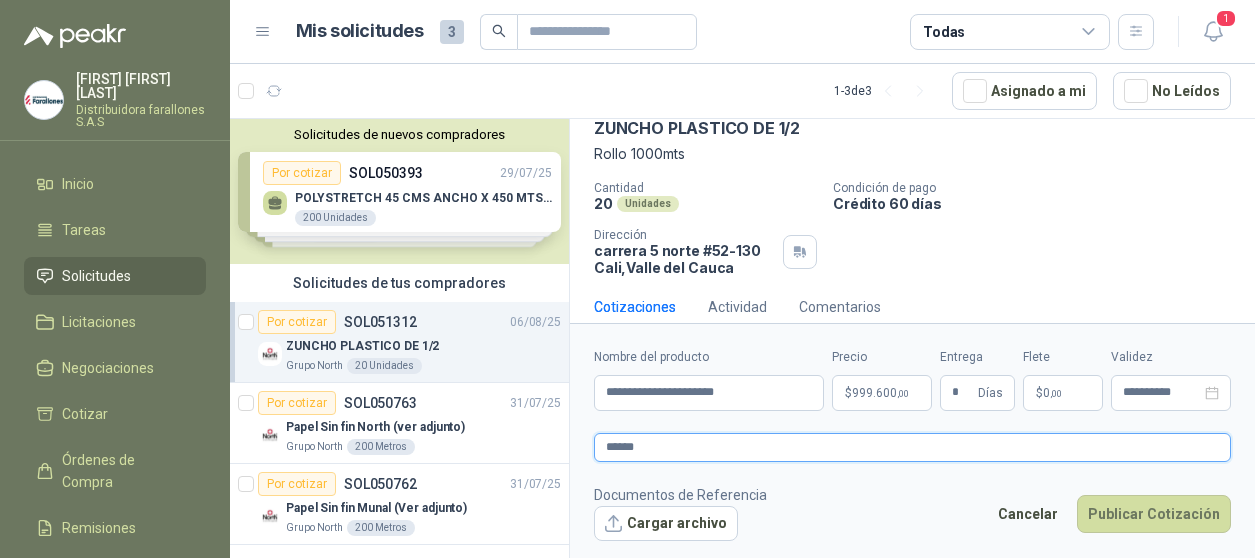 type 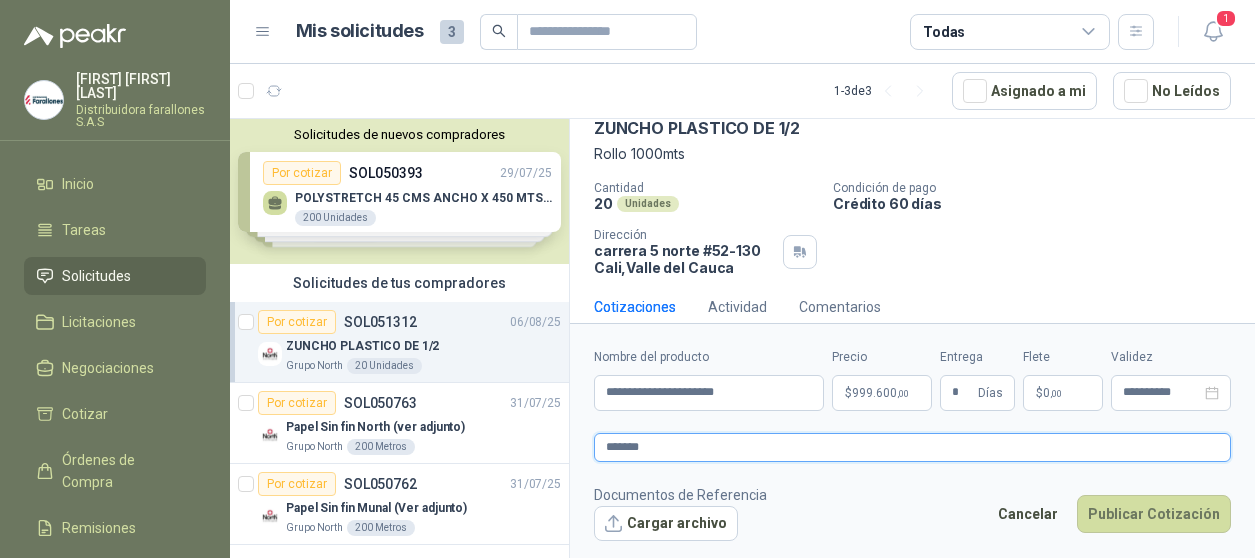 type 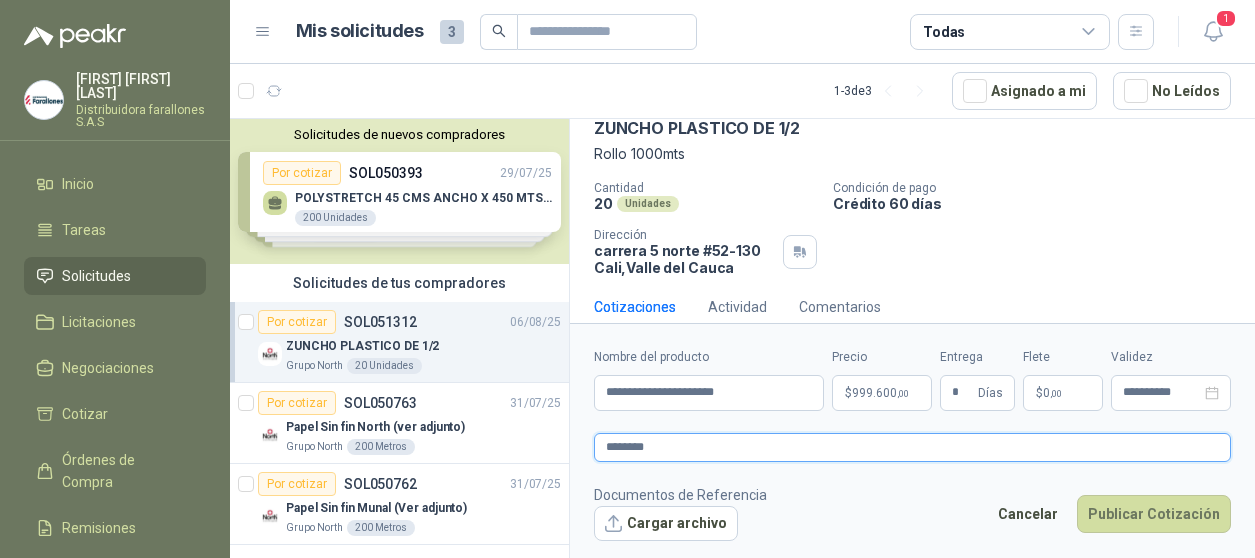type 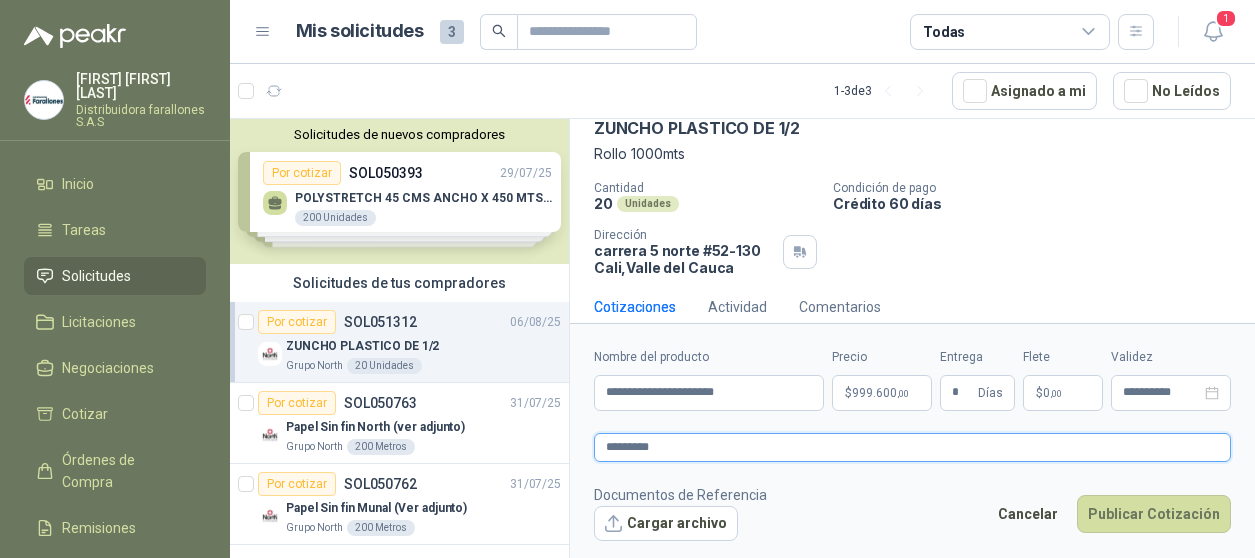 type 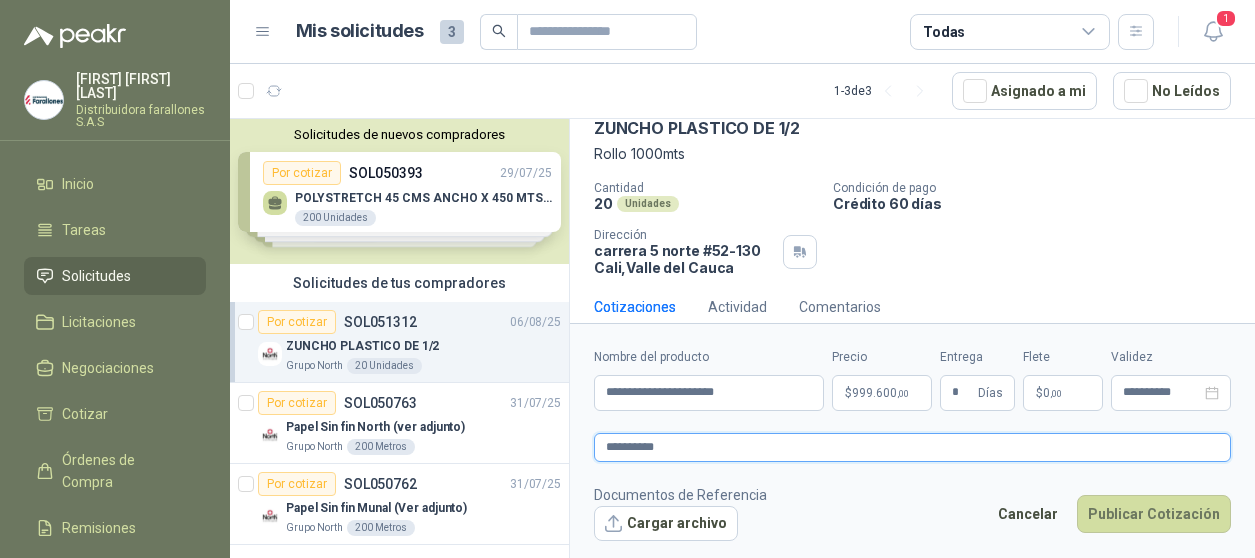 type on "**********" 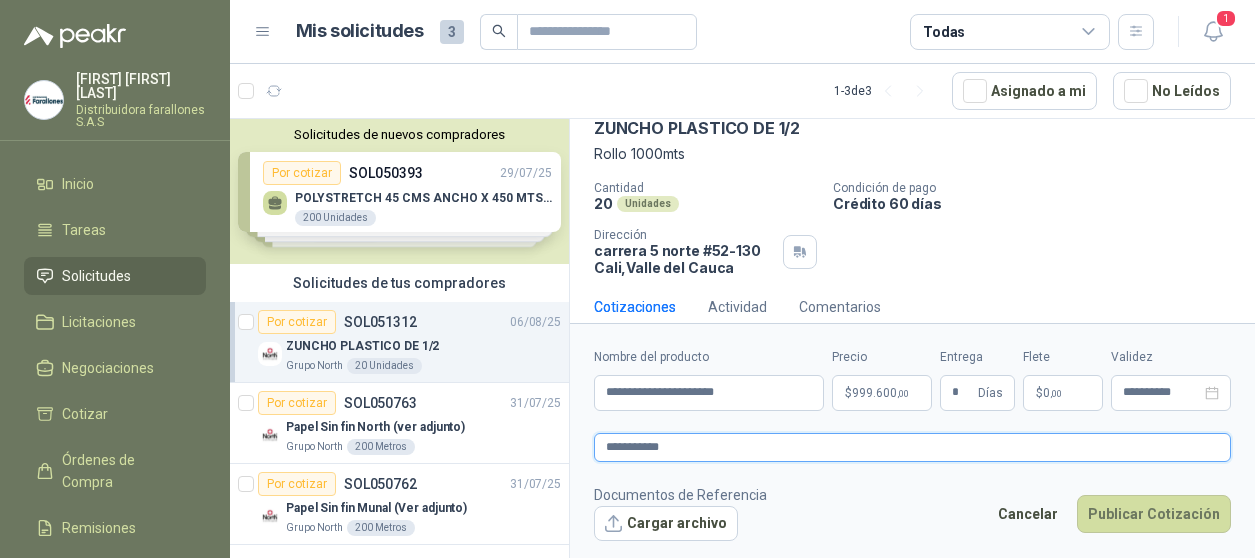 type 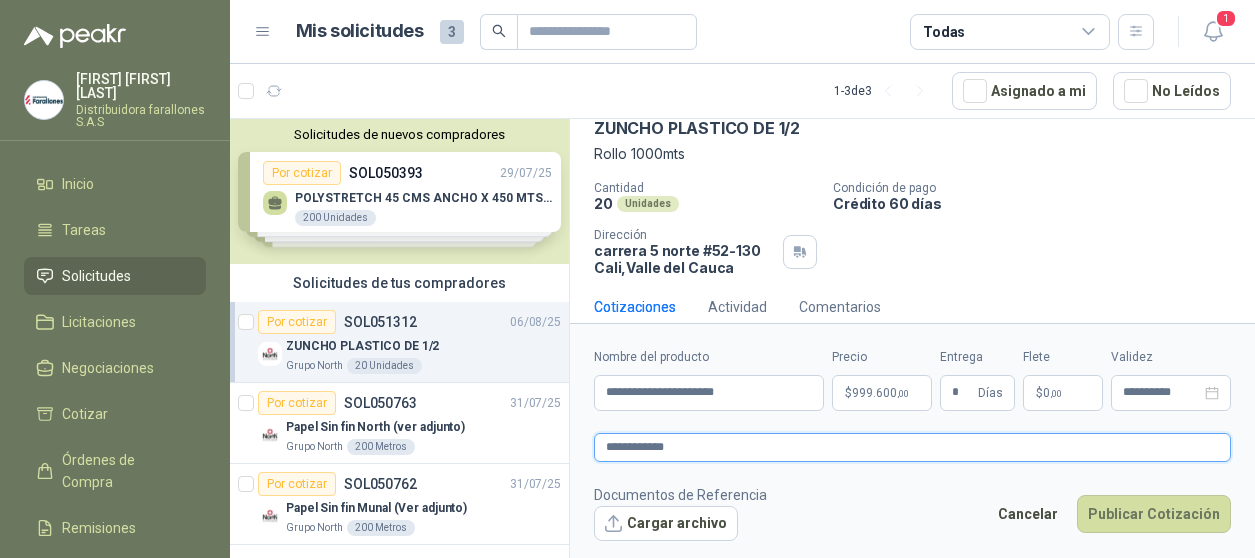 type 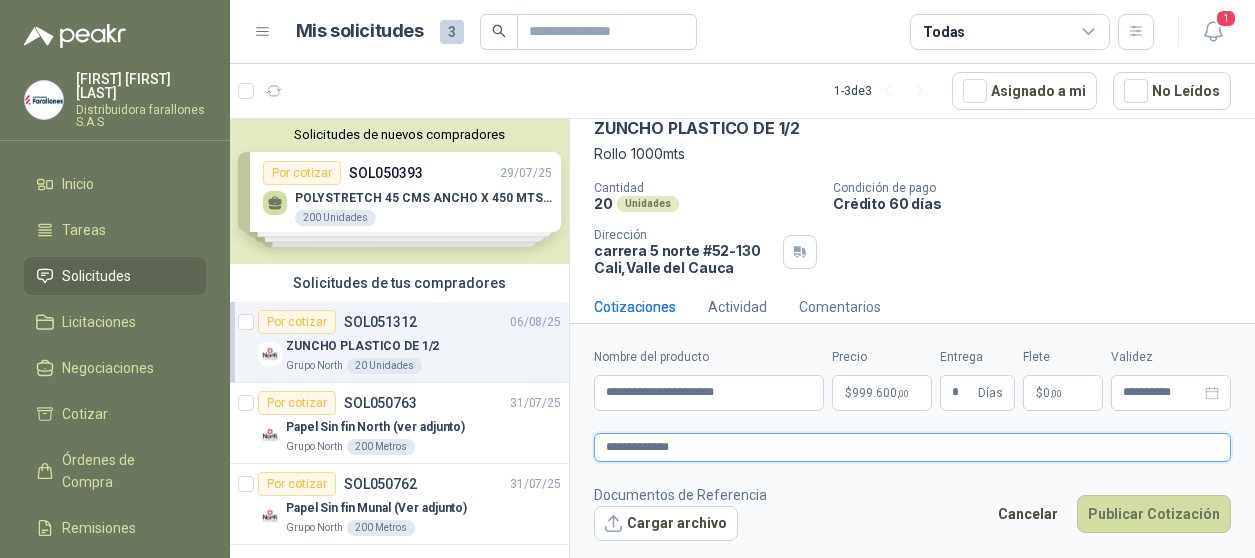 type 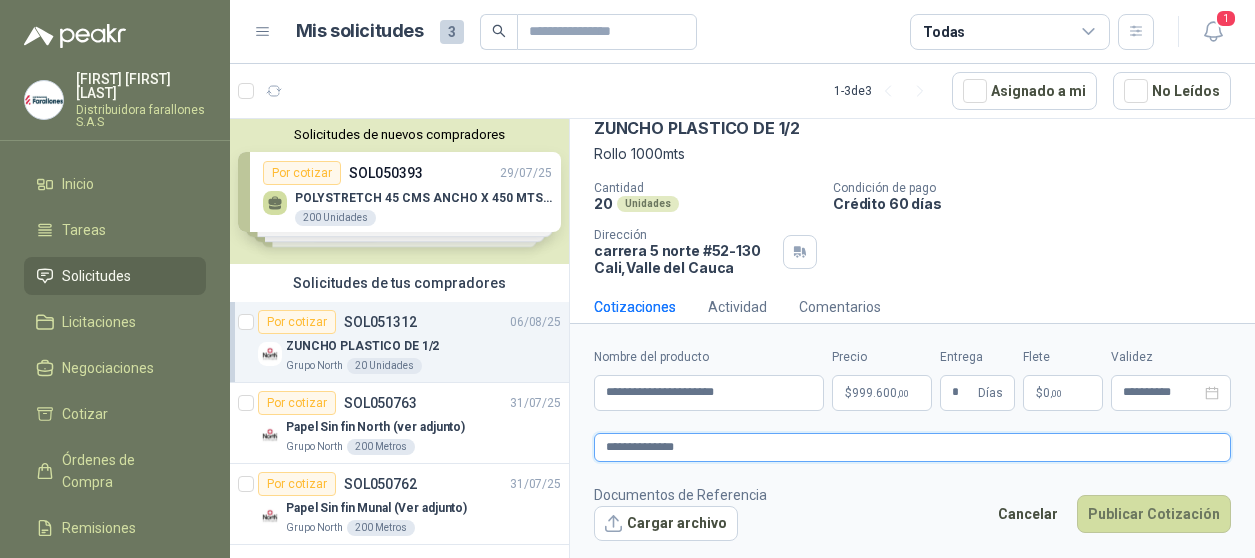 type 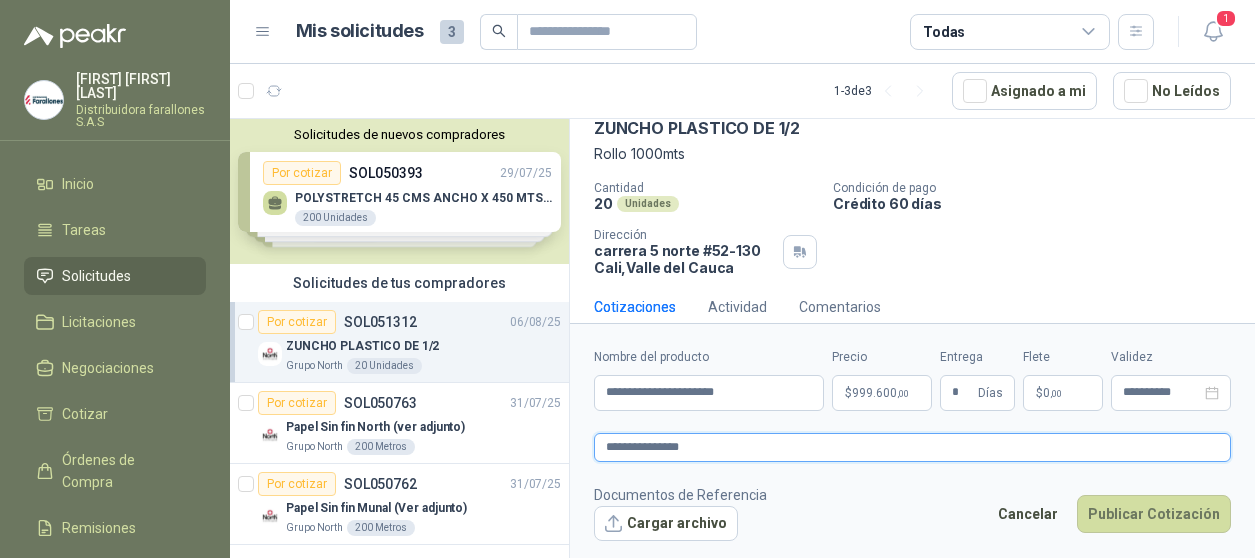 type 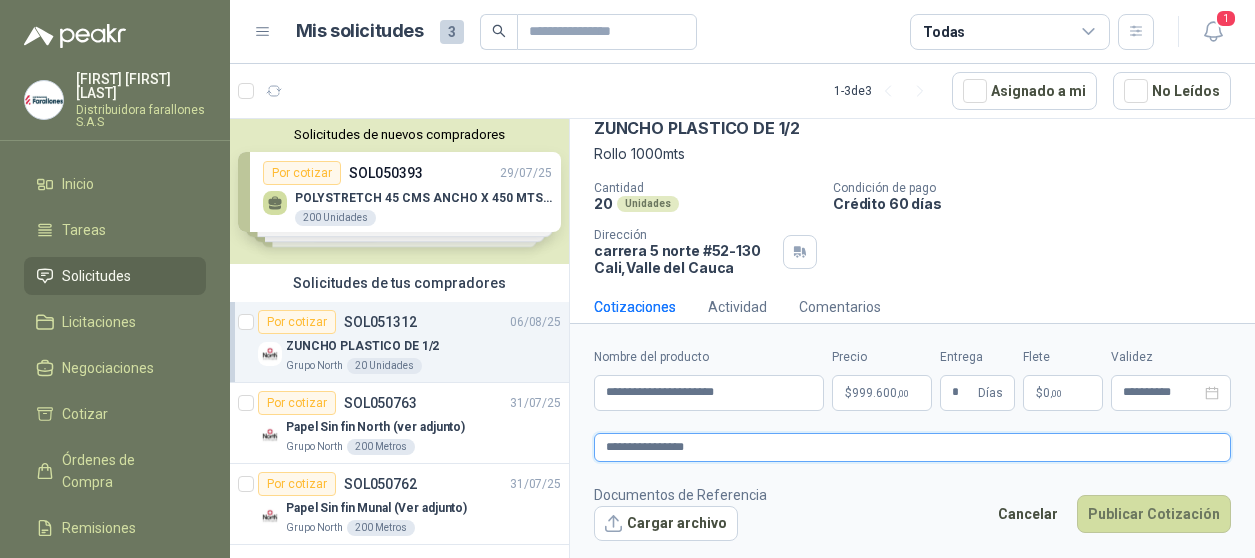 type 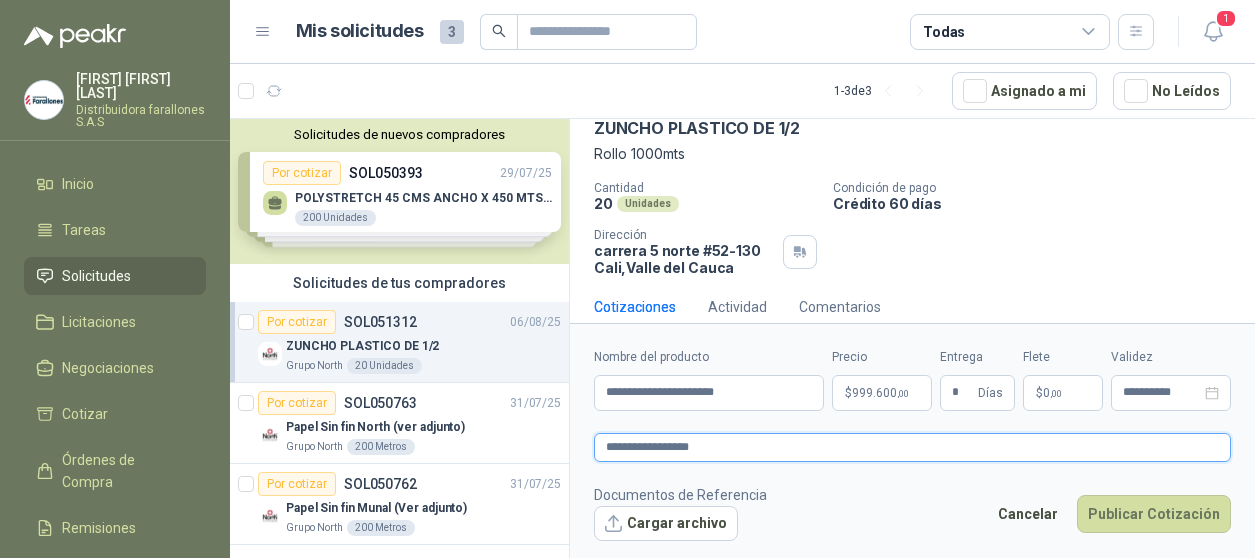 type 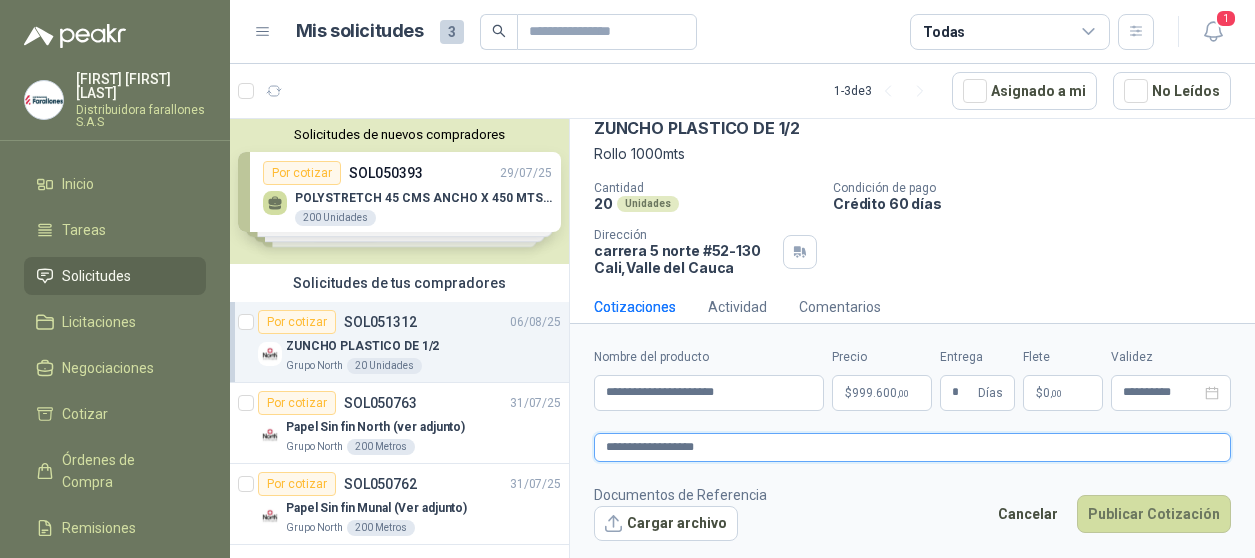 type 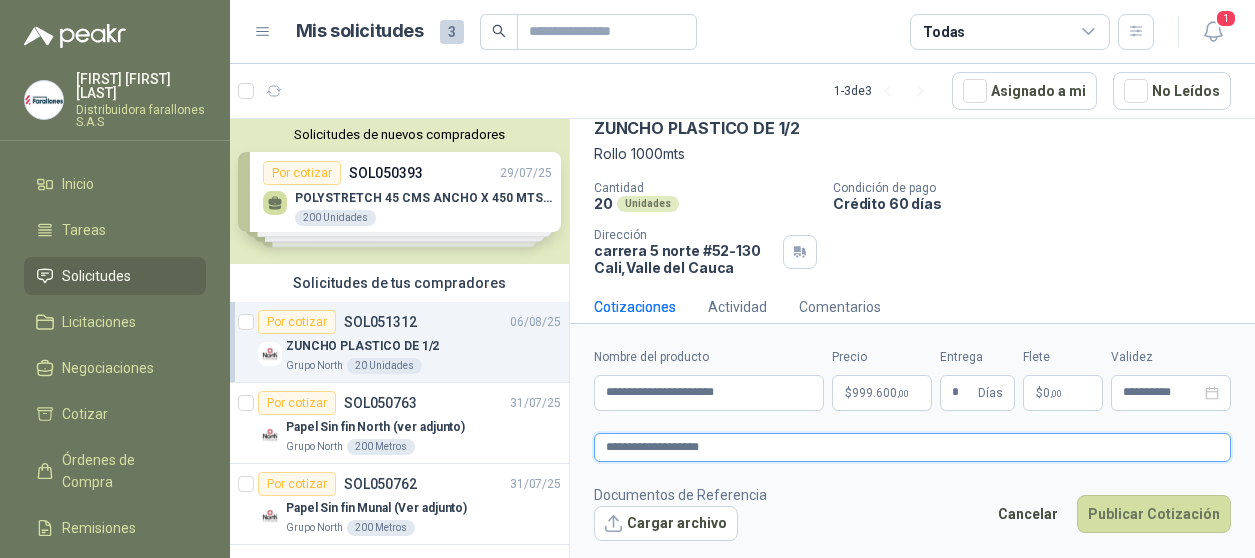 type 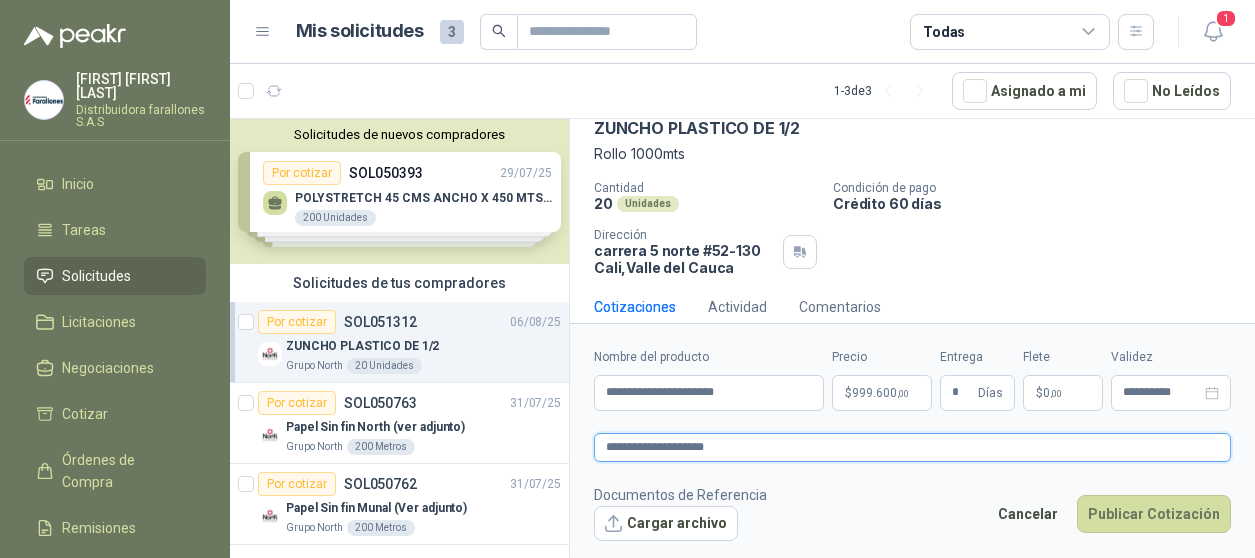 type 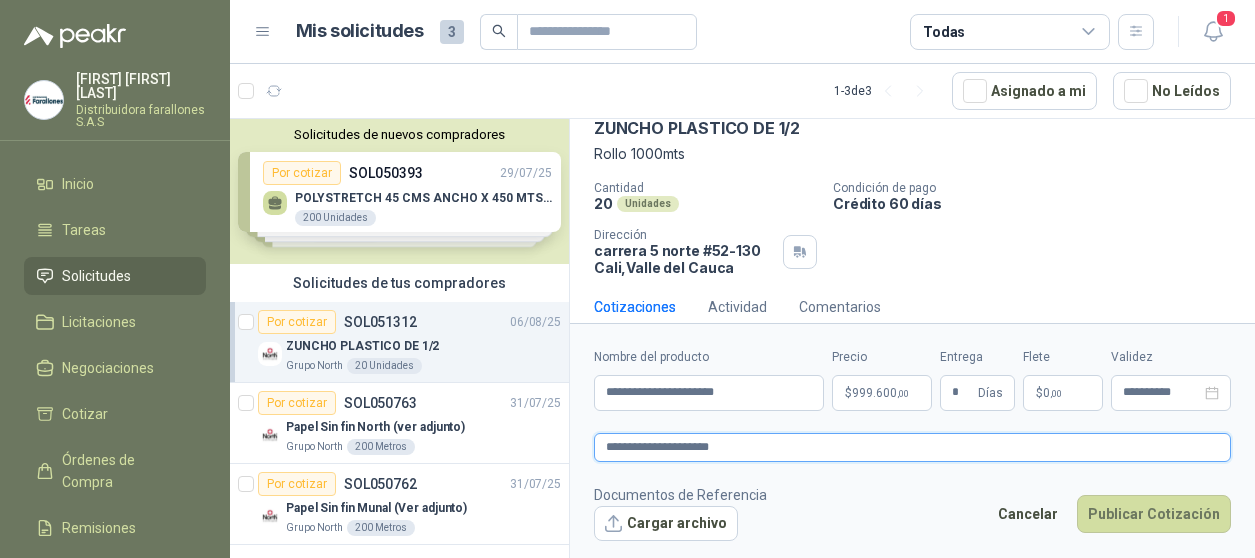 type 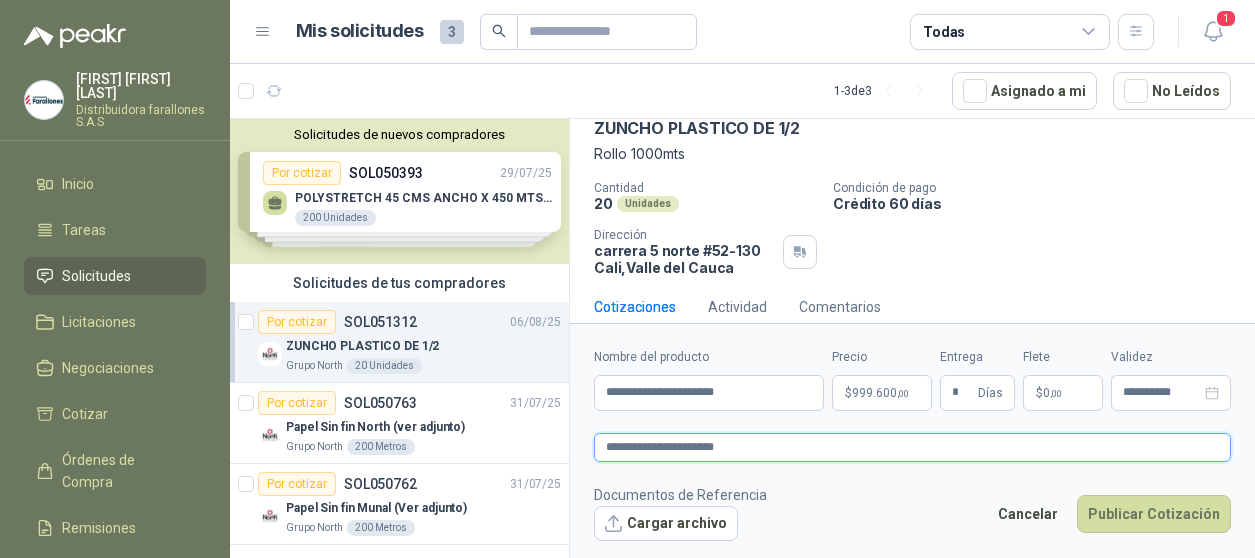 type 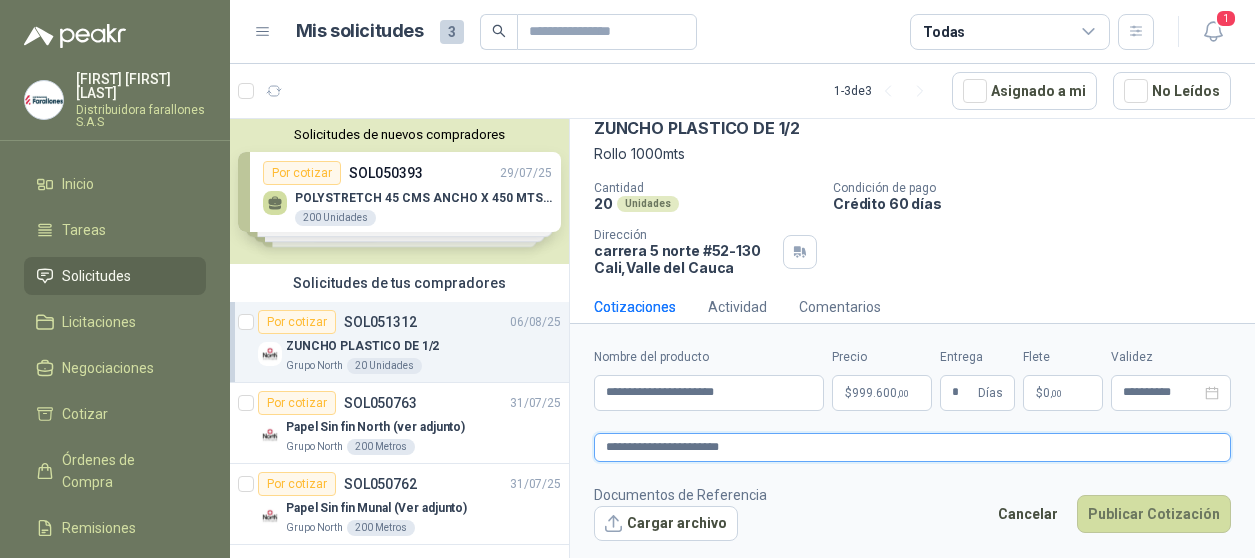 type 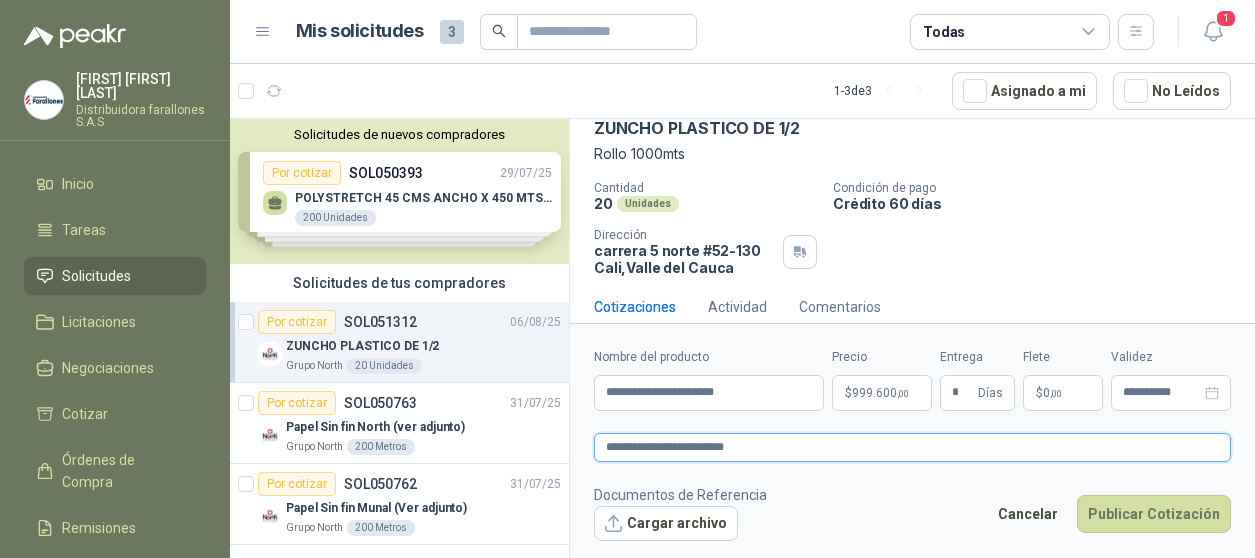 type 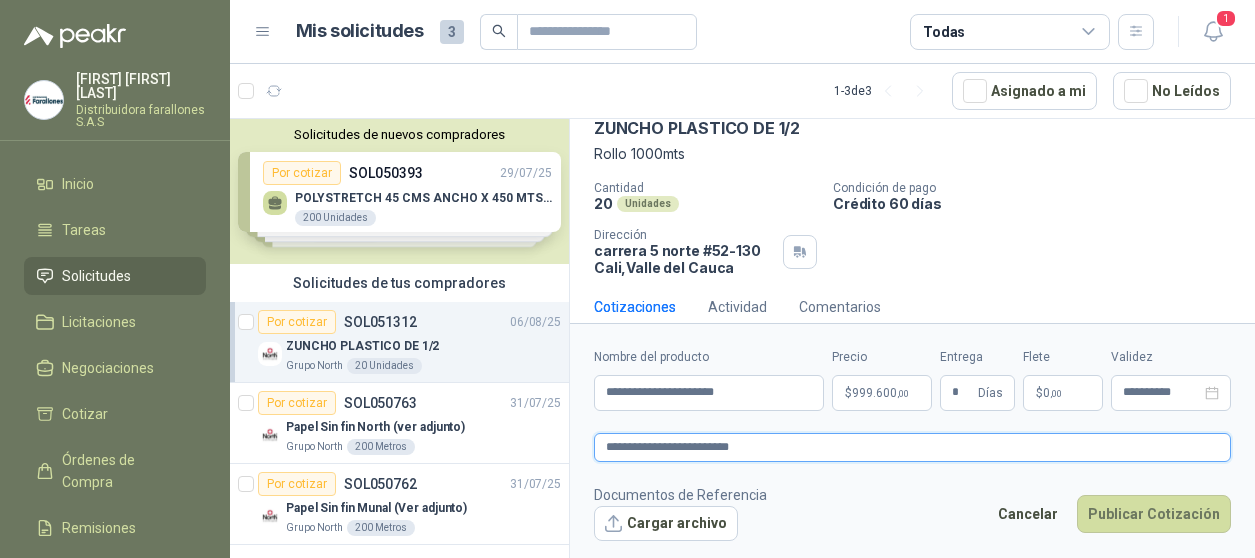 type 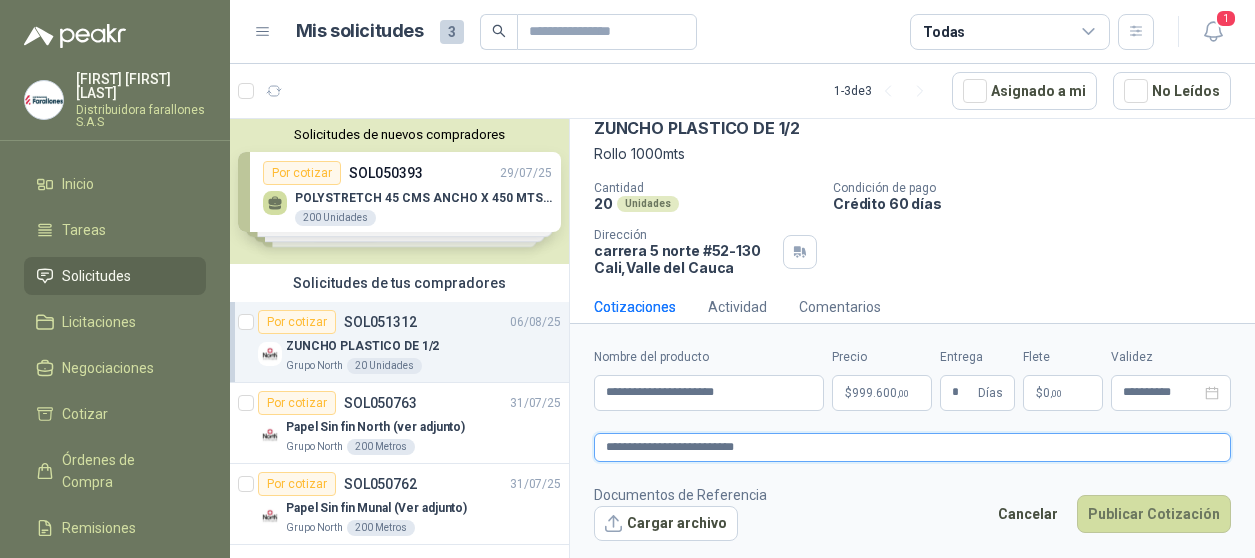 type 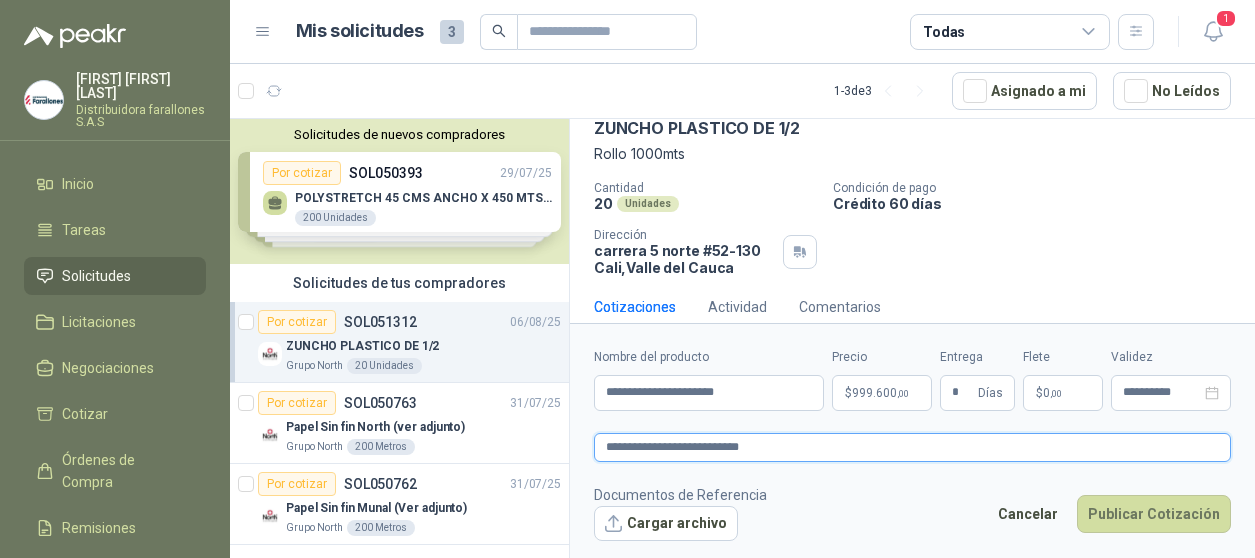 type 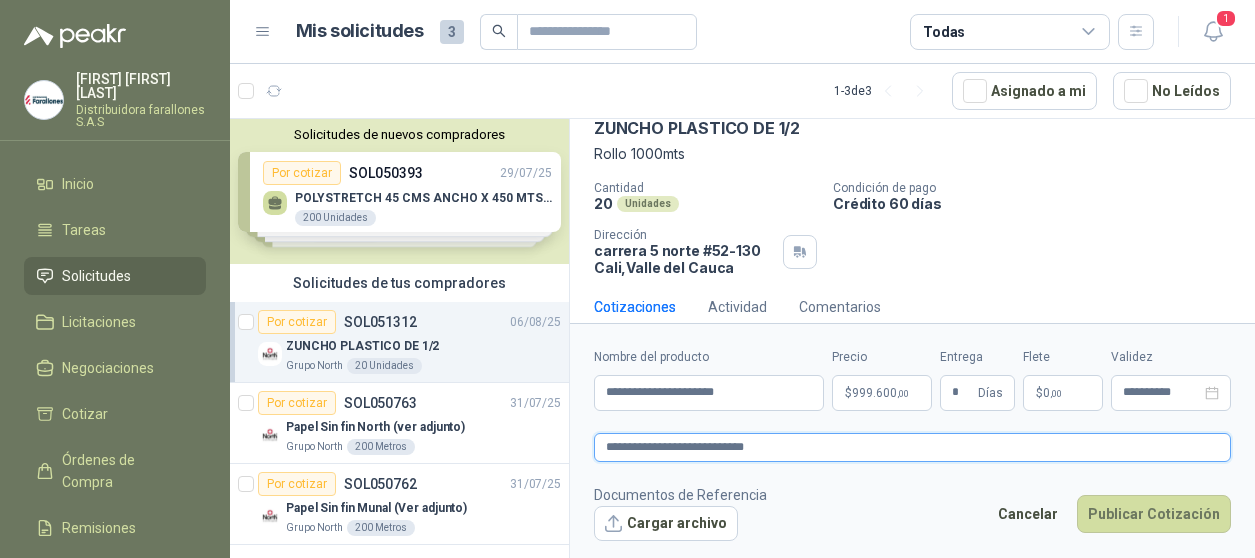 type 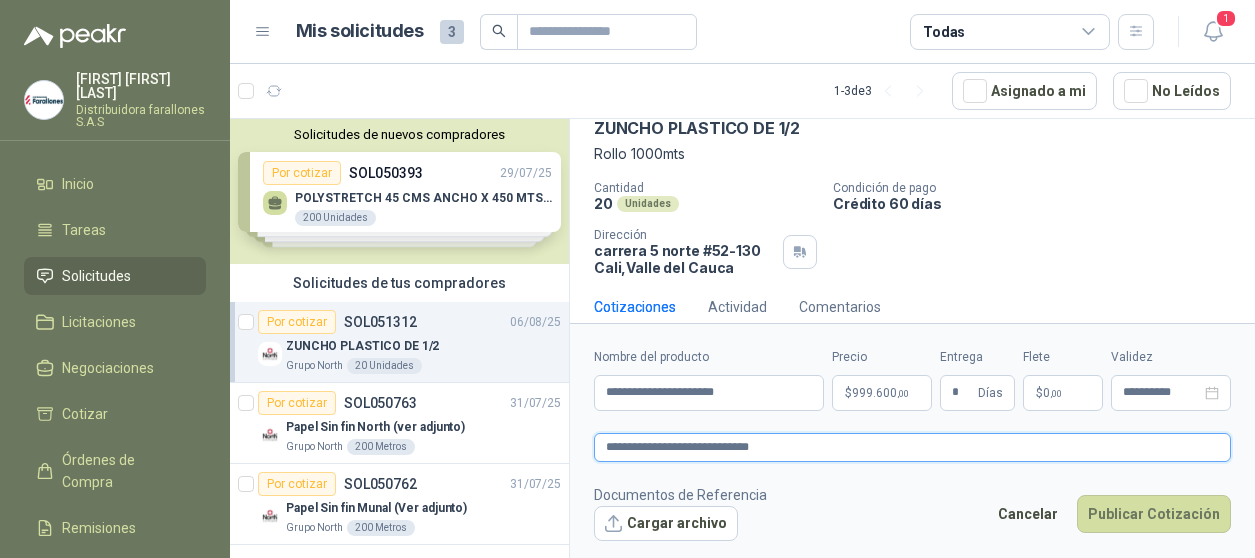 type 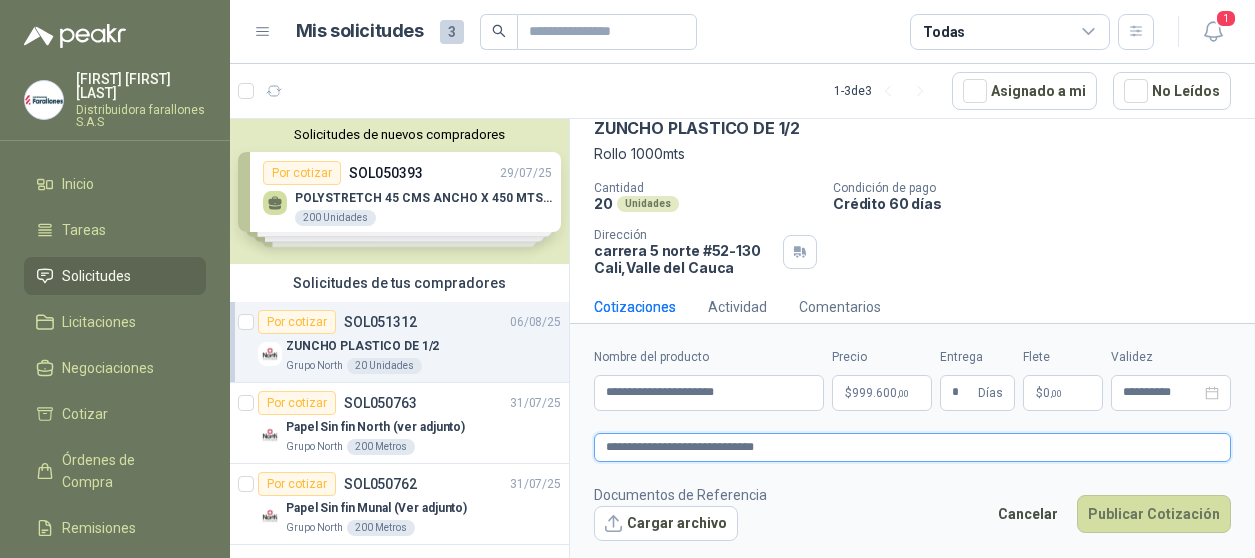 type 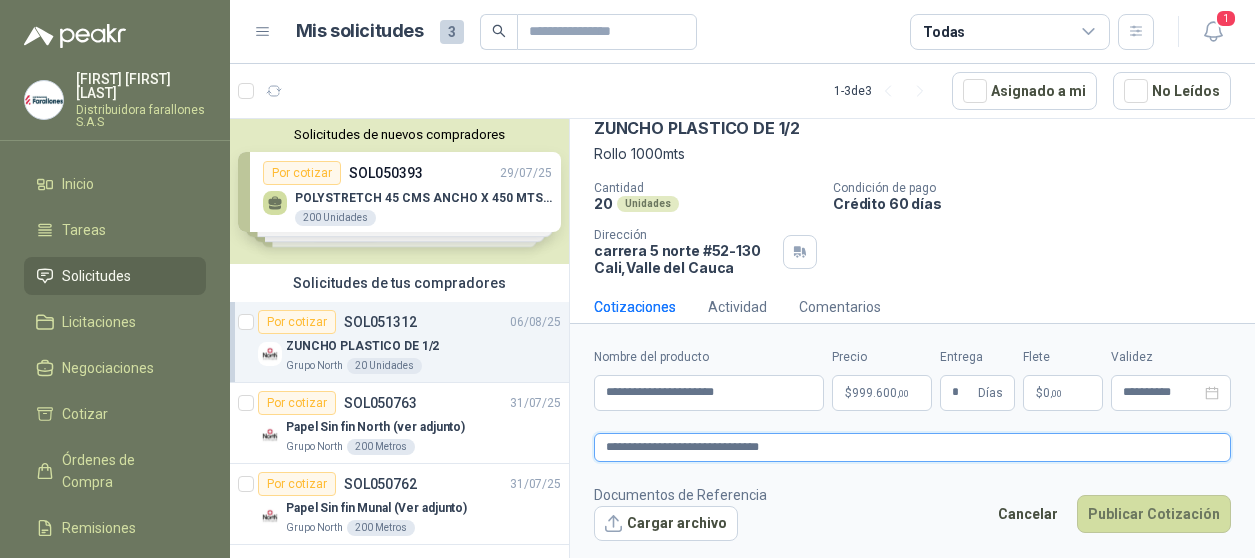 type 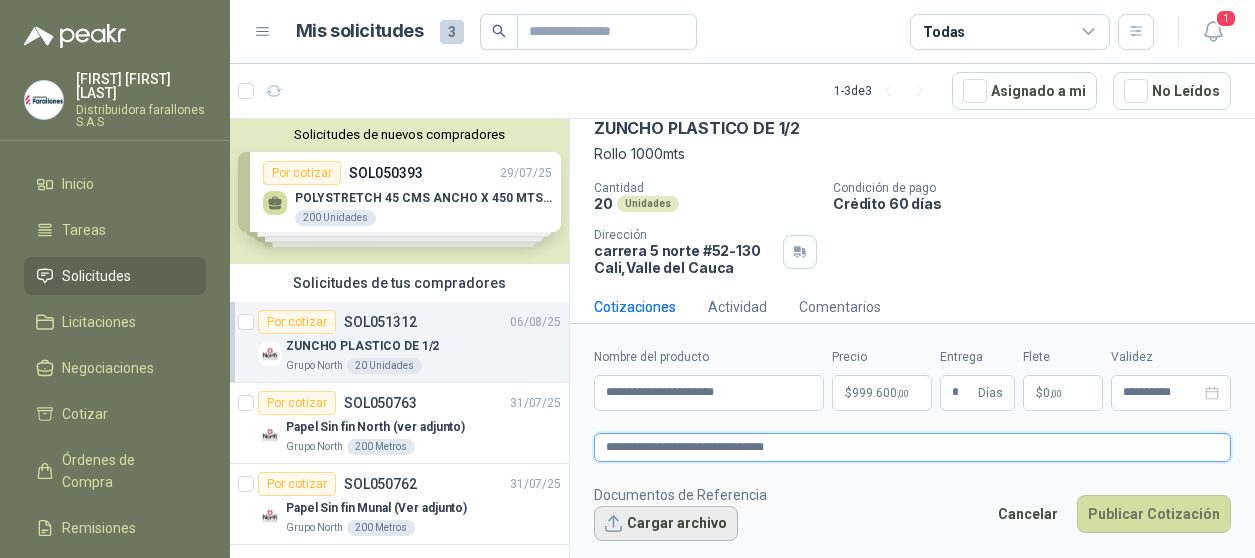 type on "**********" 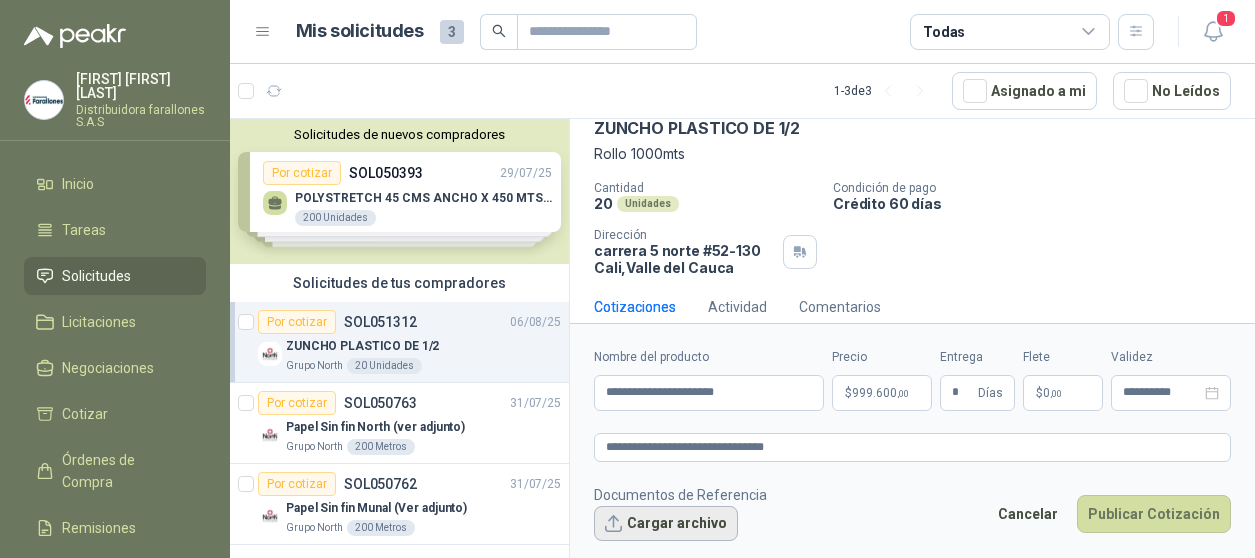 click on "Cargar archivo" at bounding box center [666, 524] 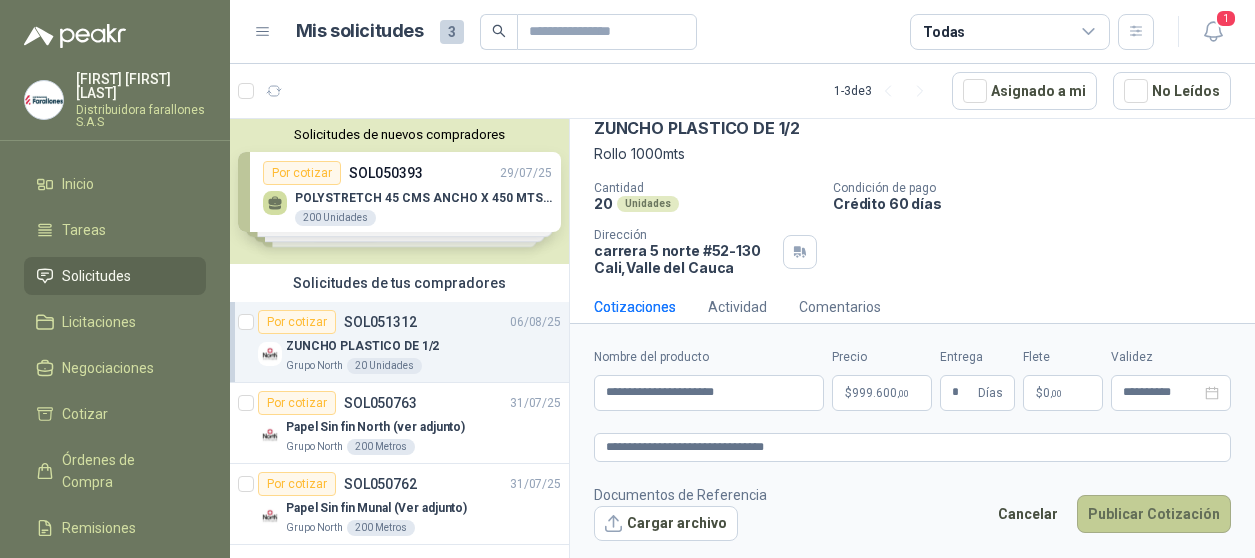 click on "Publicar Cotización" at bounding box center (1154, 514) 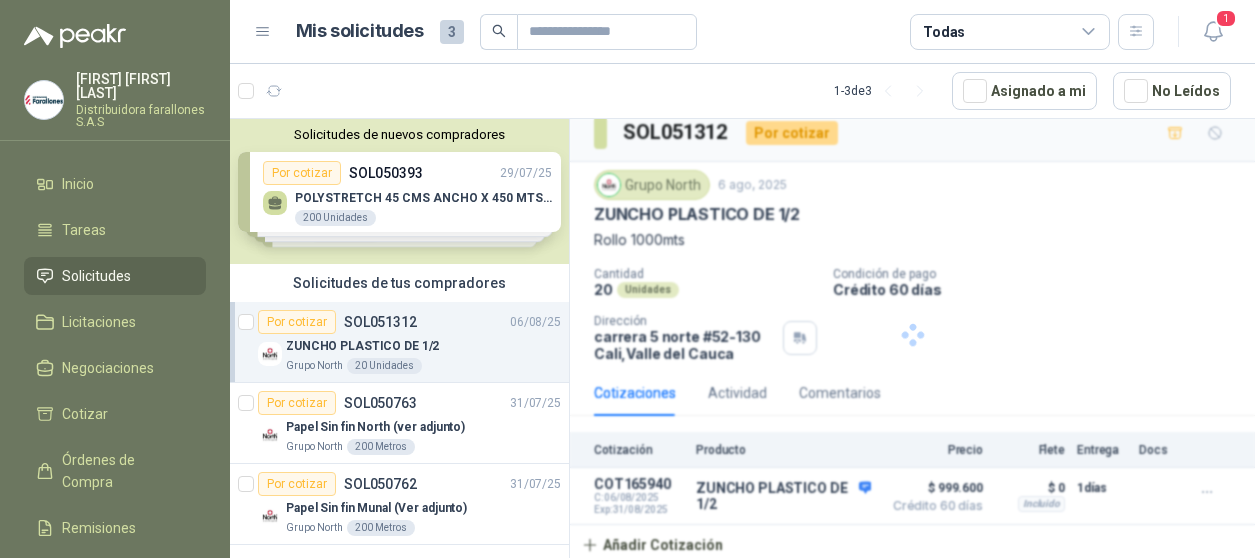 scroll, scrollTop: 15, scrollLeft: 0, axis: vertical 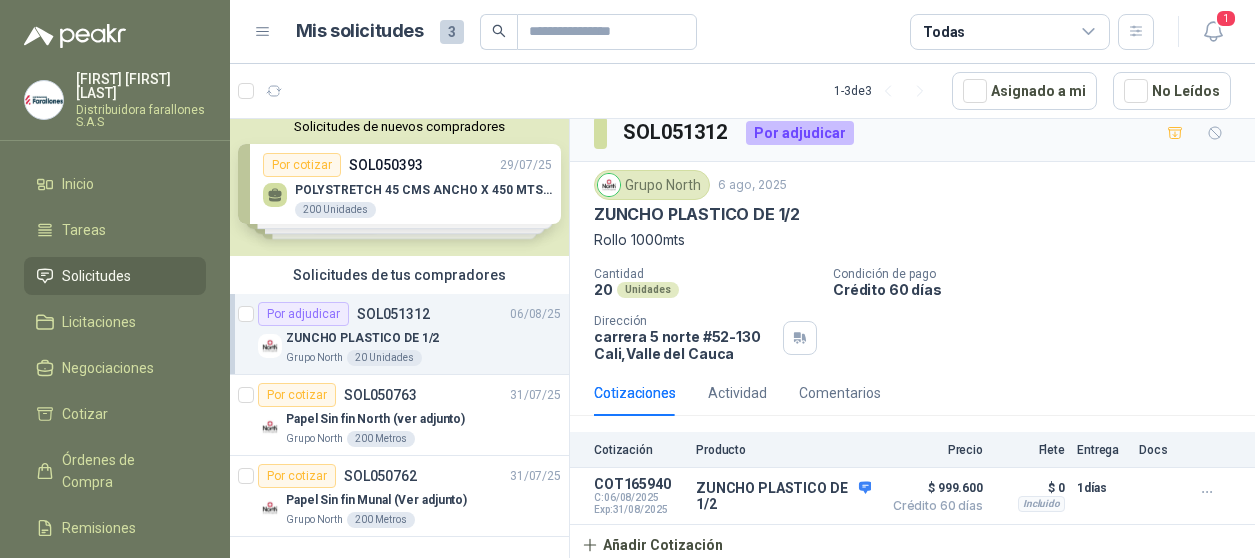 click on "Solicitudes" at bounding box center (96, 276) 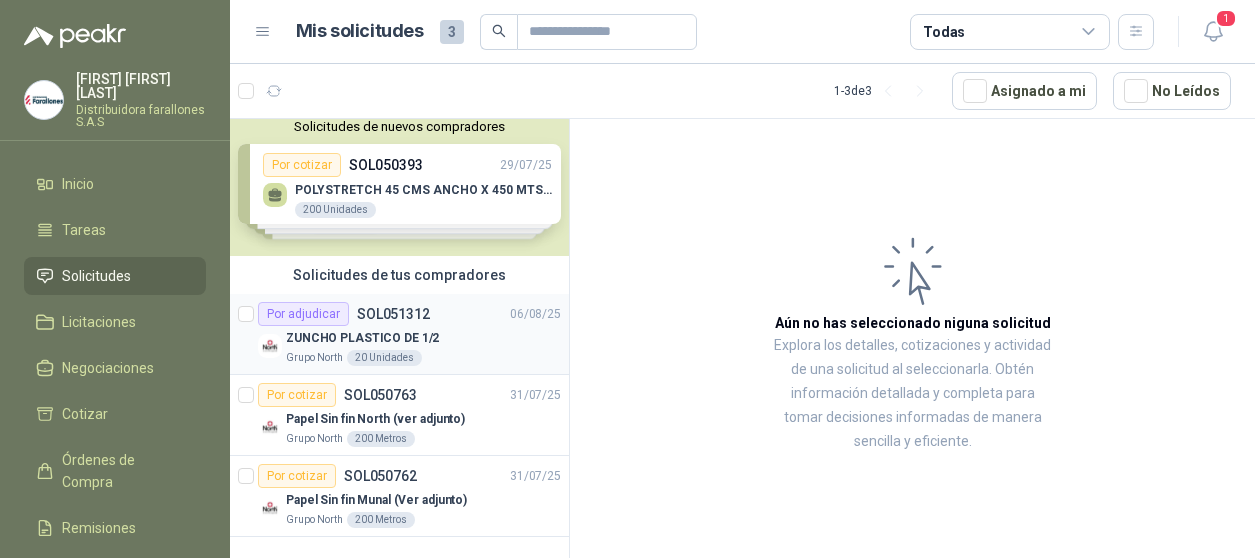 click on "ZUNCHO PLASTICO DE 1/2" at bounding box center (362, 338) 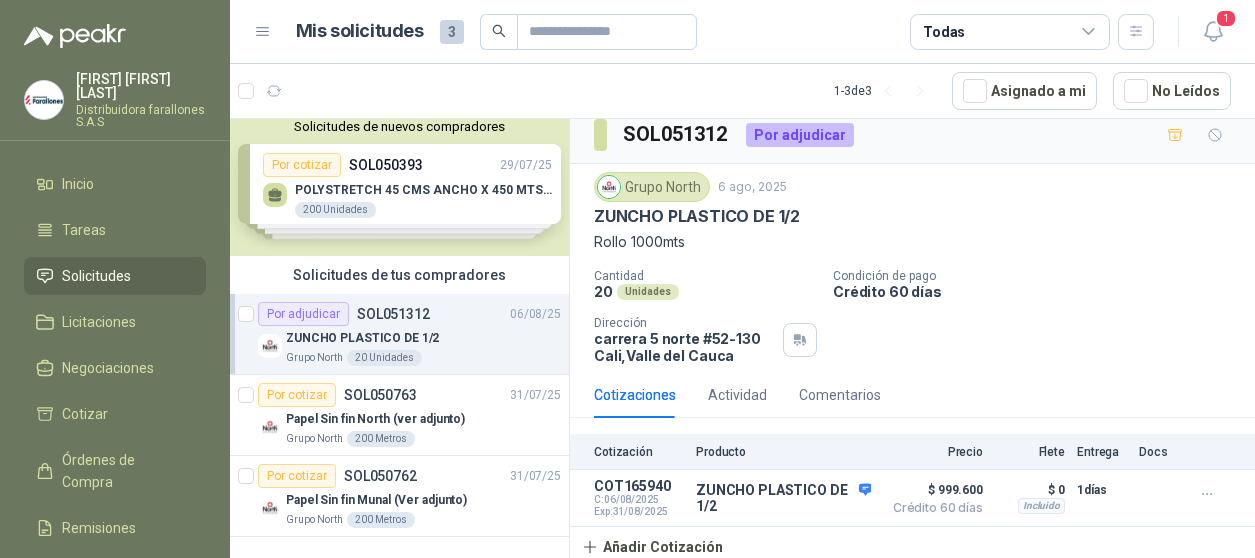 scroll, scrollTop: 15, scrollLeft: 0, axis: vertical 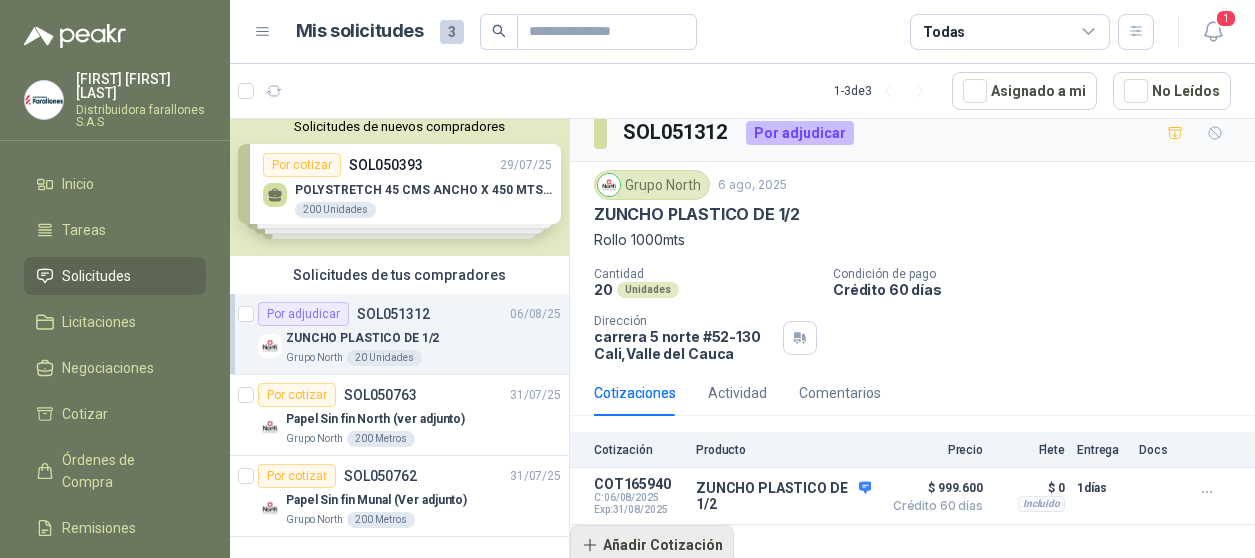 click on "Añadir Cotización" at bounding box center (652, 545) 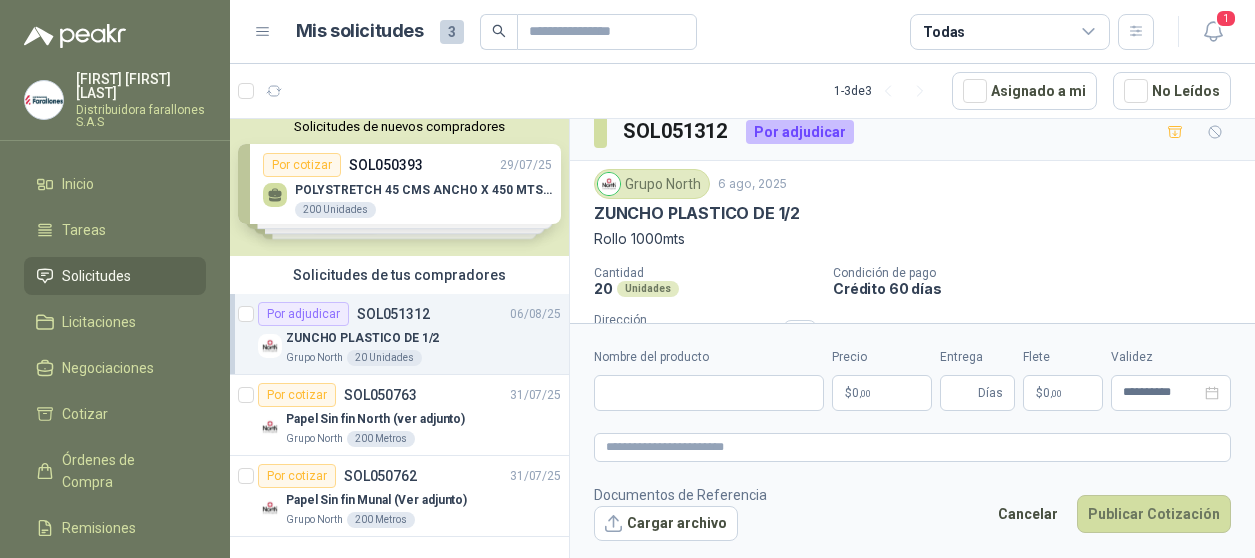 type 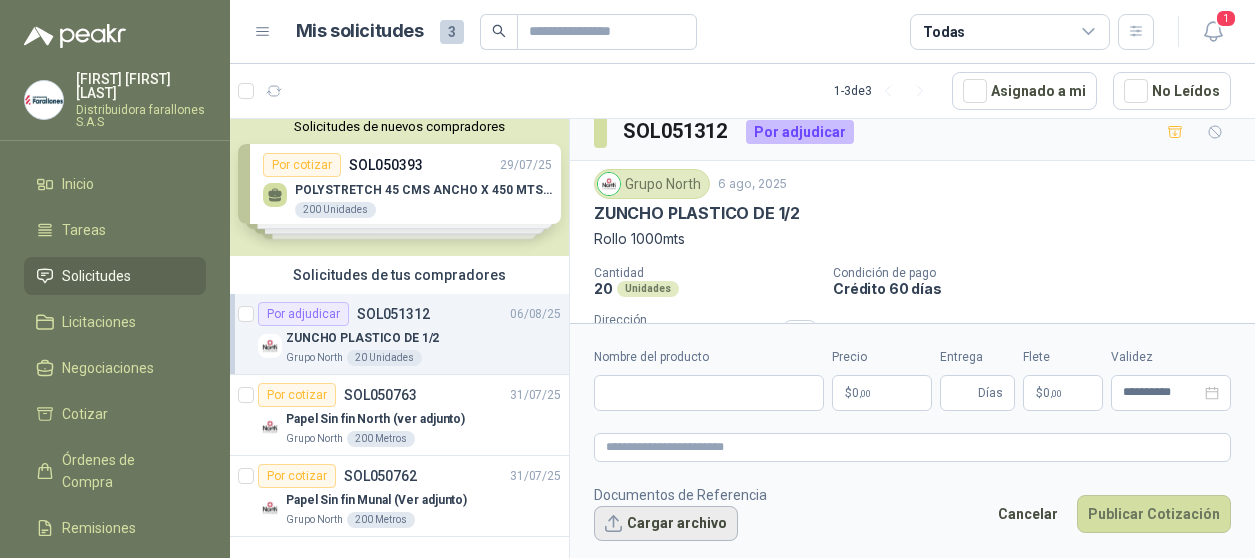 click on "Cargar archivo" at bounding box center (666, 524) 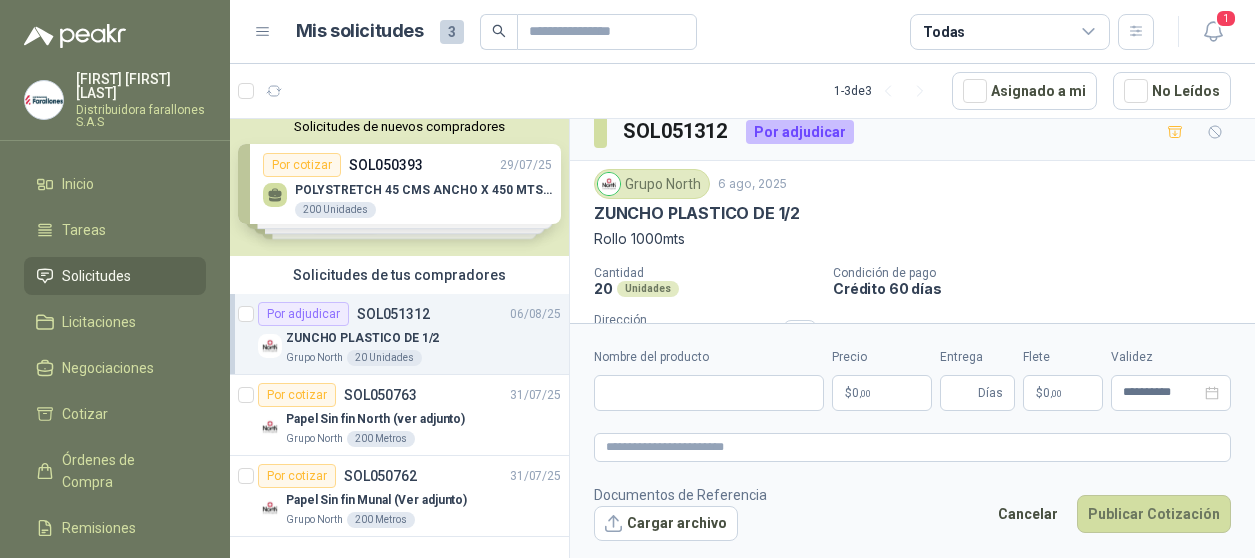 click on "ZUNCHO PLASTICO DE 1/2" at bounding box center (362, 338) 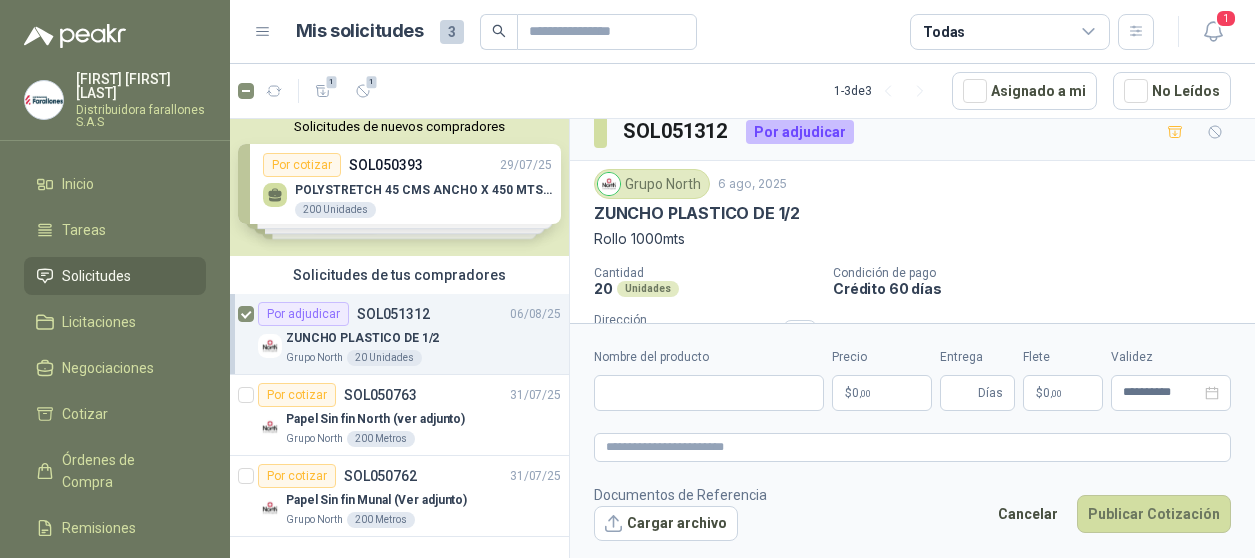 click on "ZUNCHO PLASTICO DE 1/2" at bounding box center (362, 338) 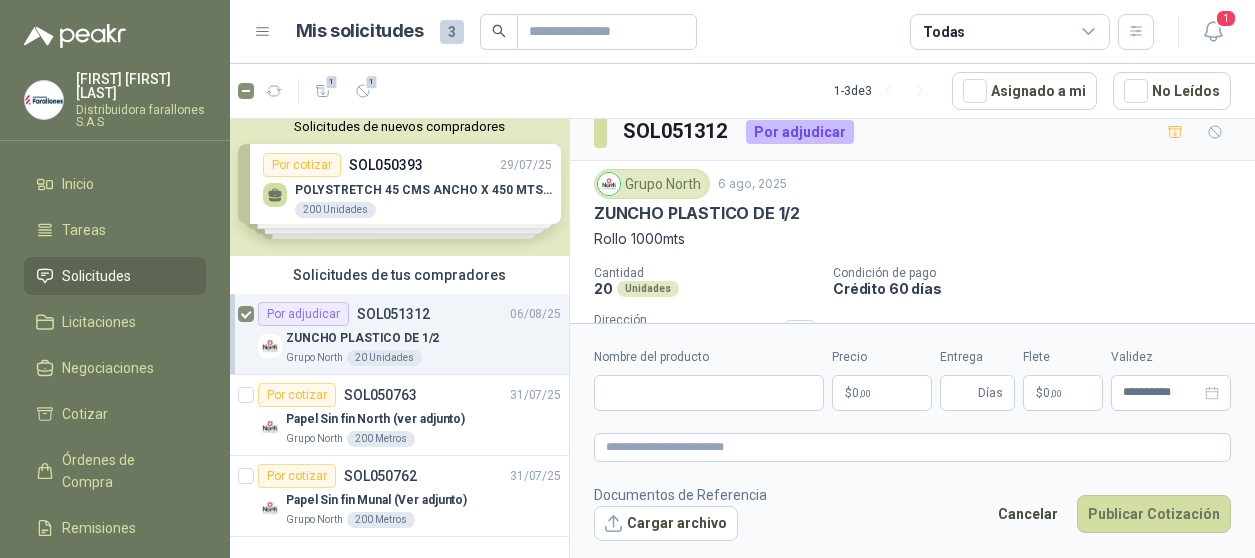 click on "Por adjudicar" at bounding box center [800, 132] 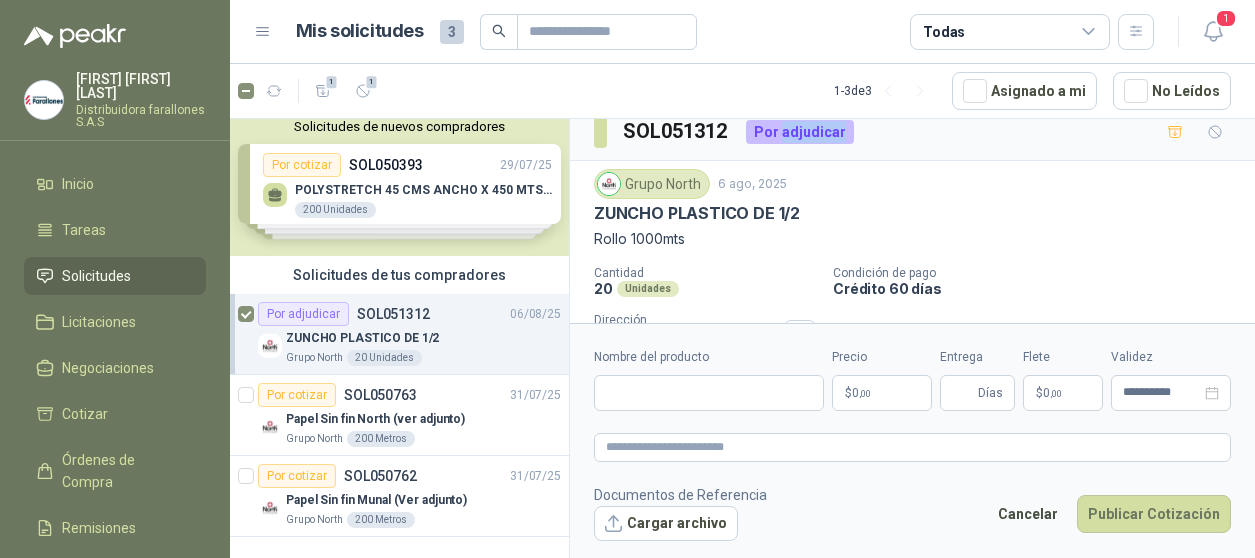 click on "Por adjudicar" at bounding box center (800, 132) 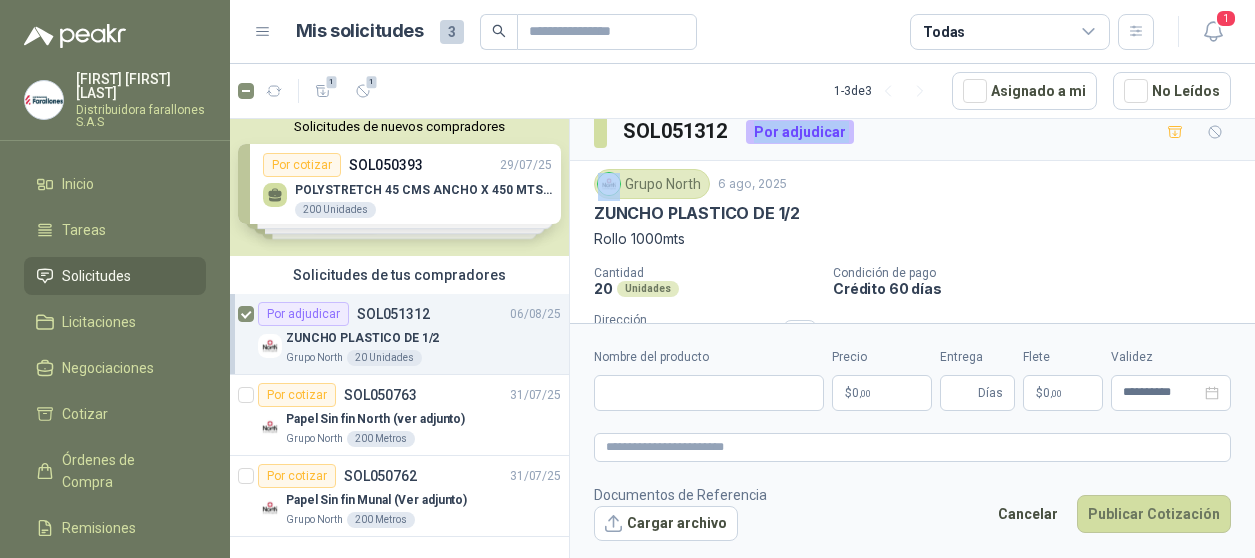 click on "Por adjudicar" at bounding box center [800, 132] 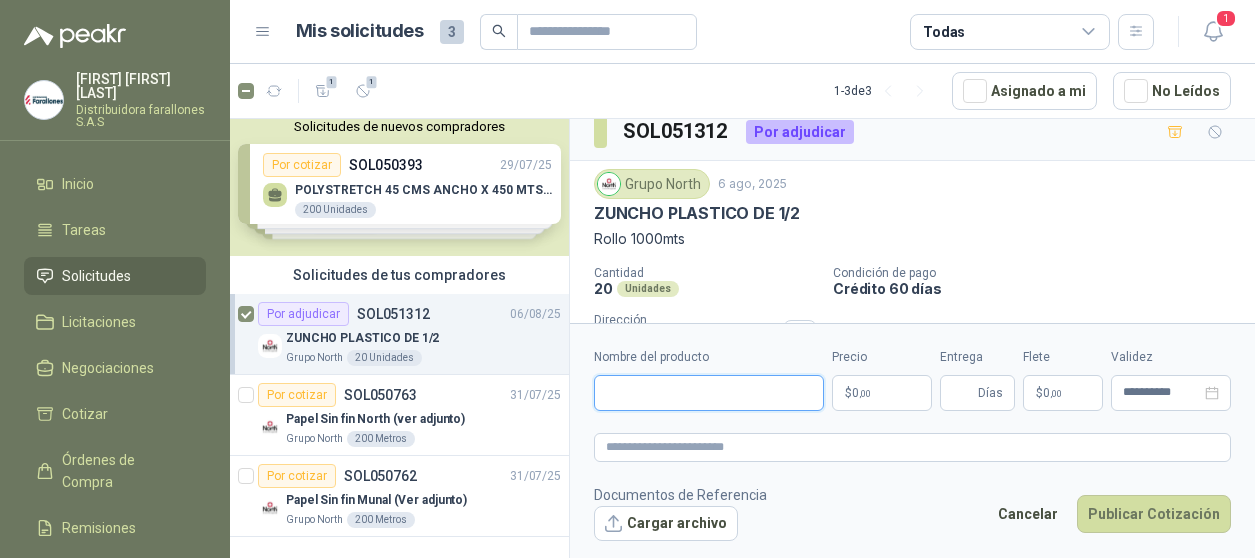 click on "Nombre del producto" at bounding box center (709, 393) 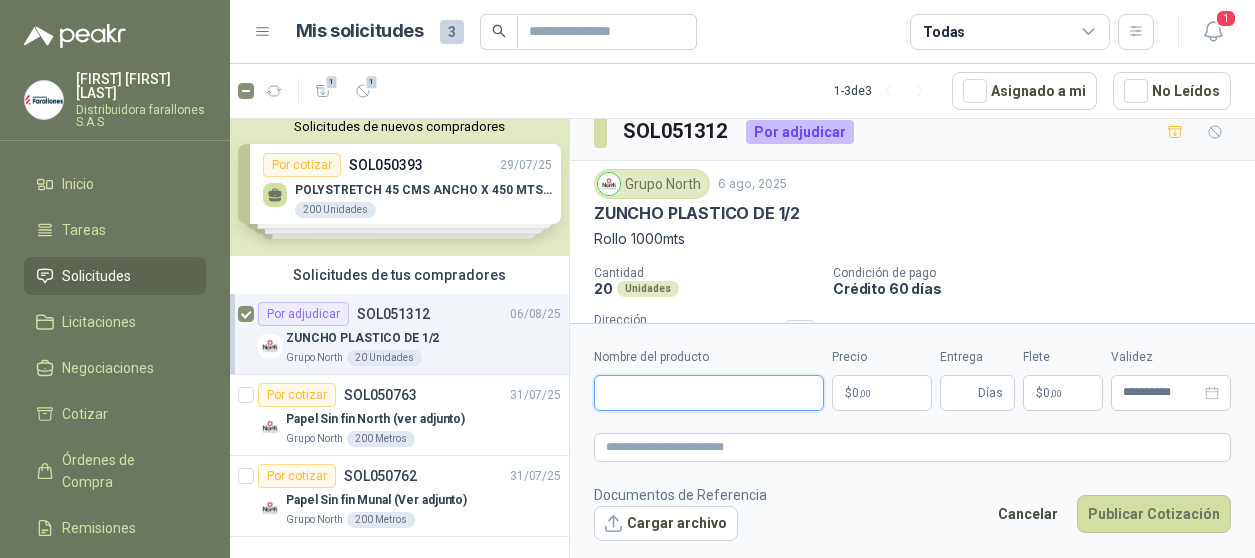 type on "**********" 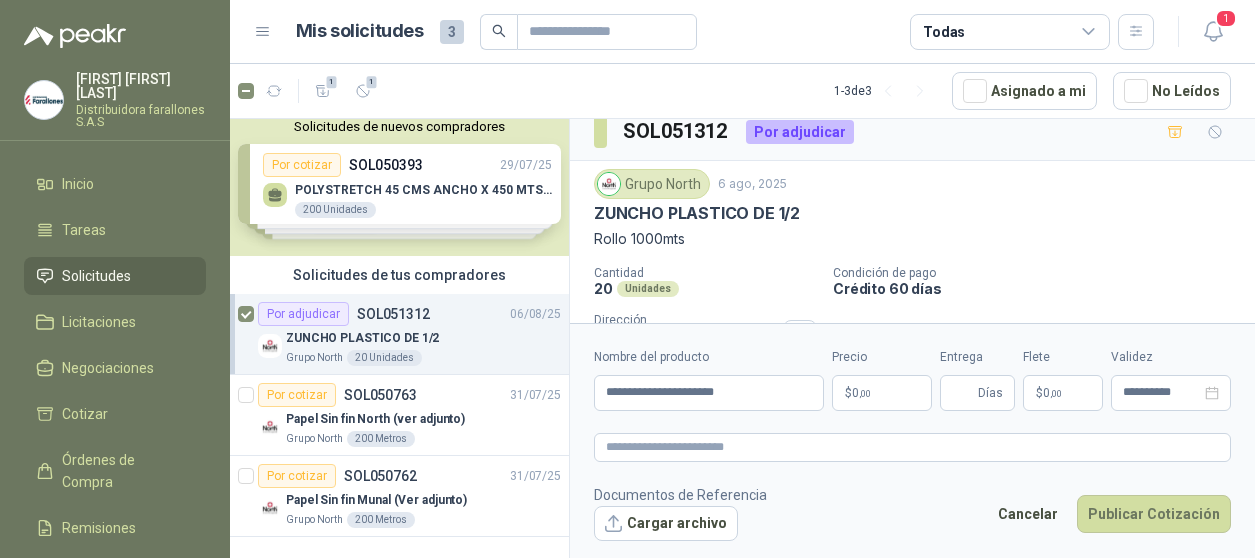click on "$  0 ,00" at bounding box center (882, 393) 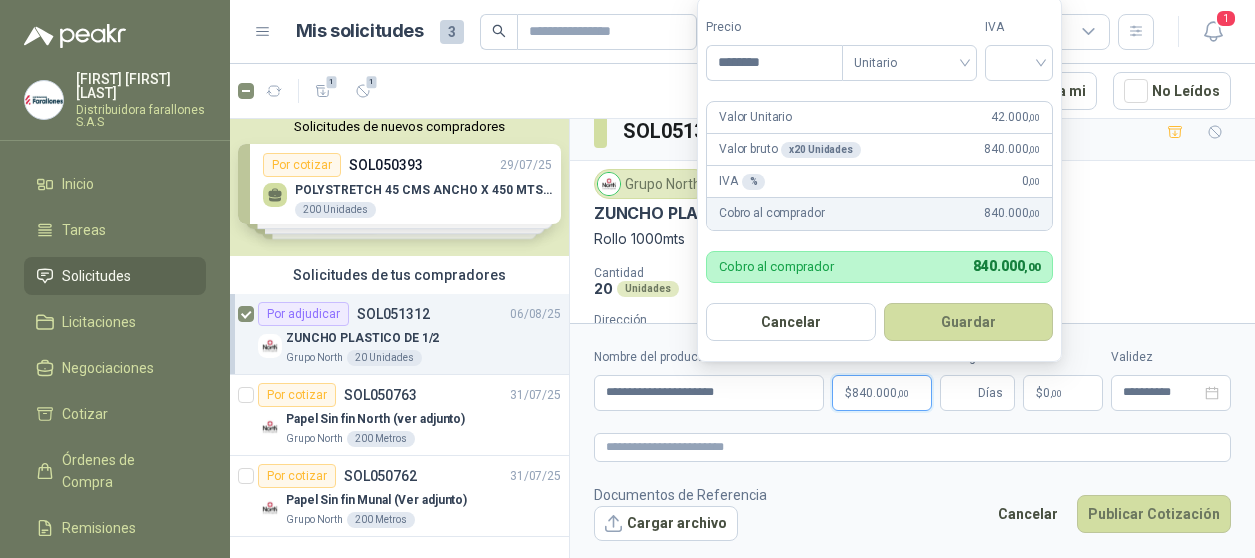 type on "********" 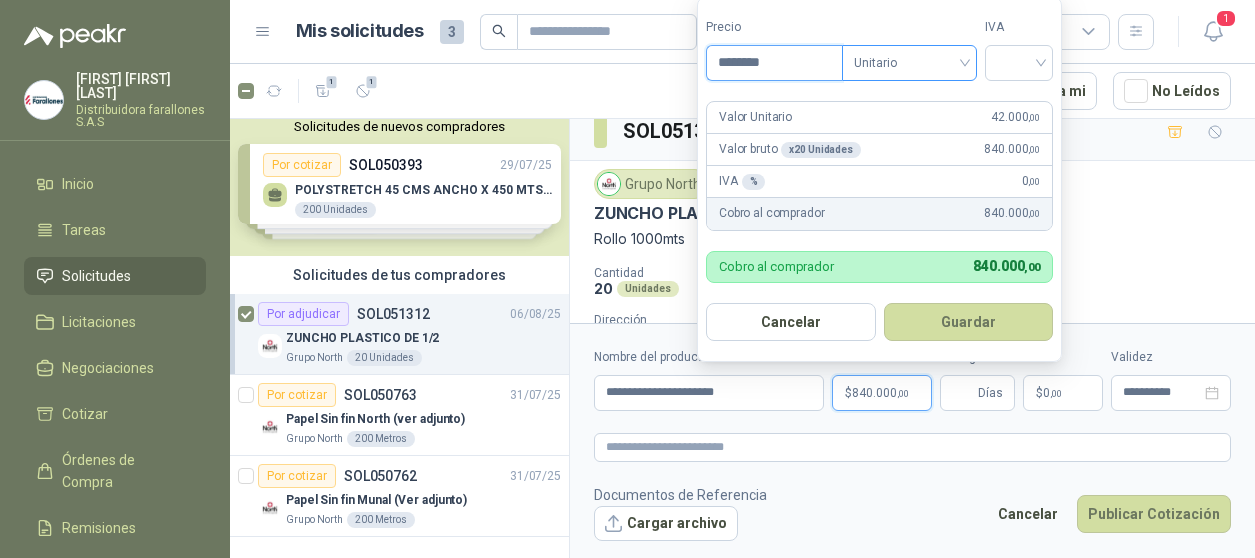 click on "Unitario" at bounding box center [909, 63] 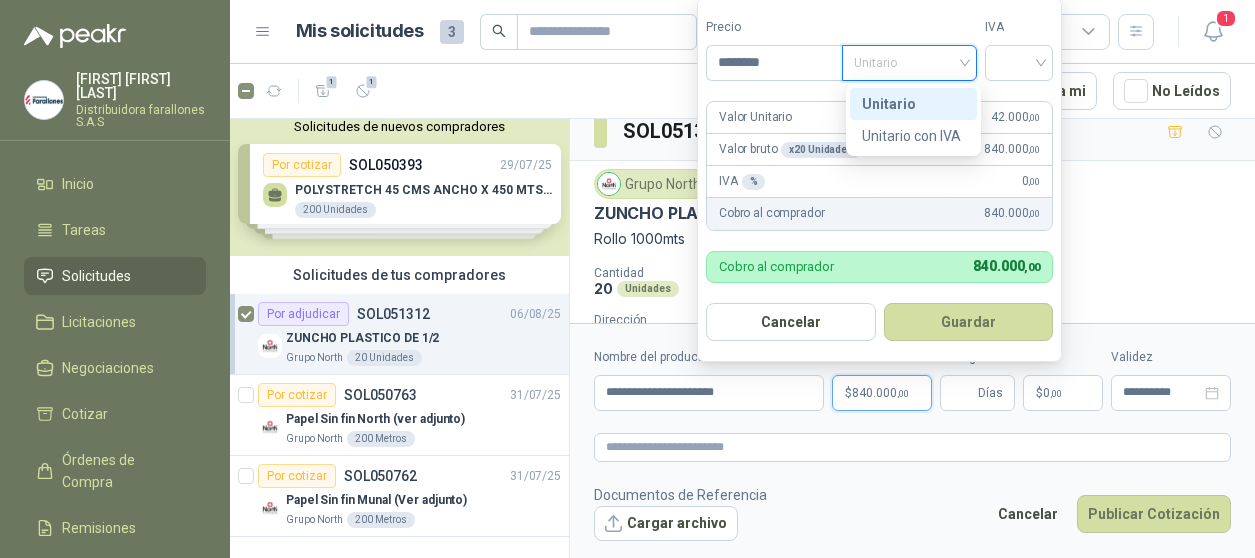 click on "Unitario" at bounding box center [913, 104] 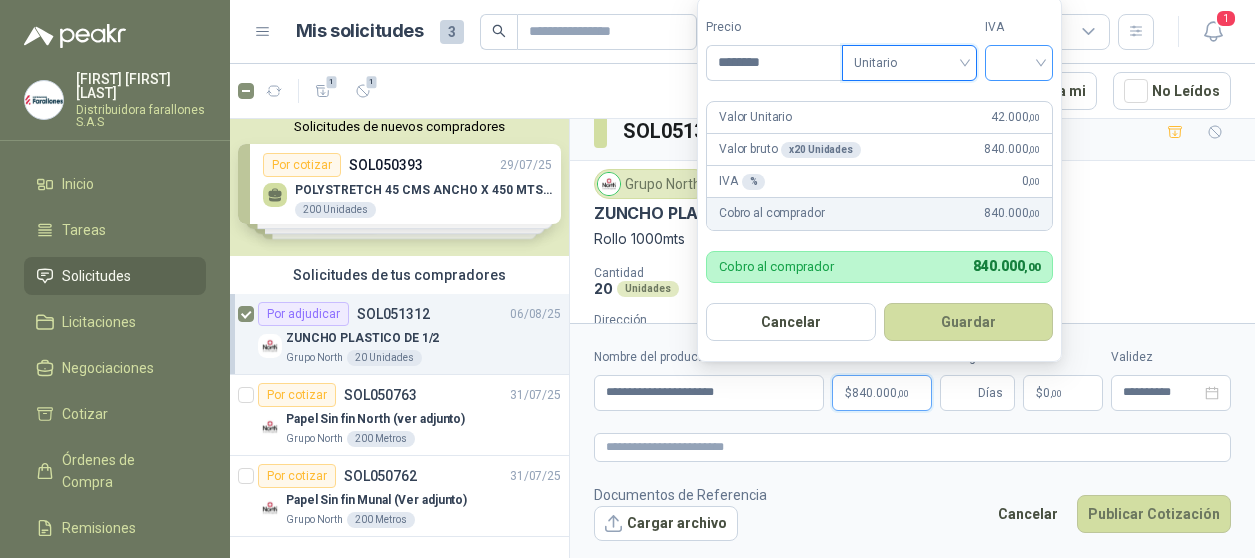 click at bounding box center [1019, 61] 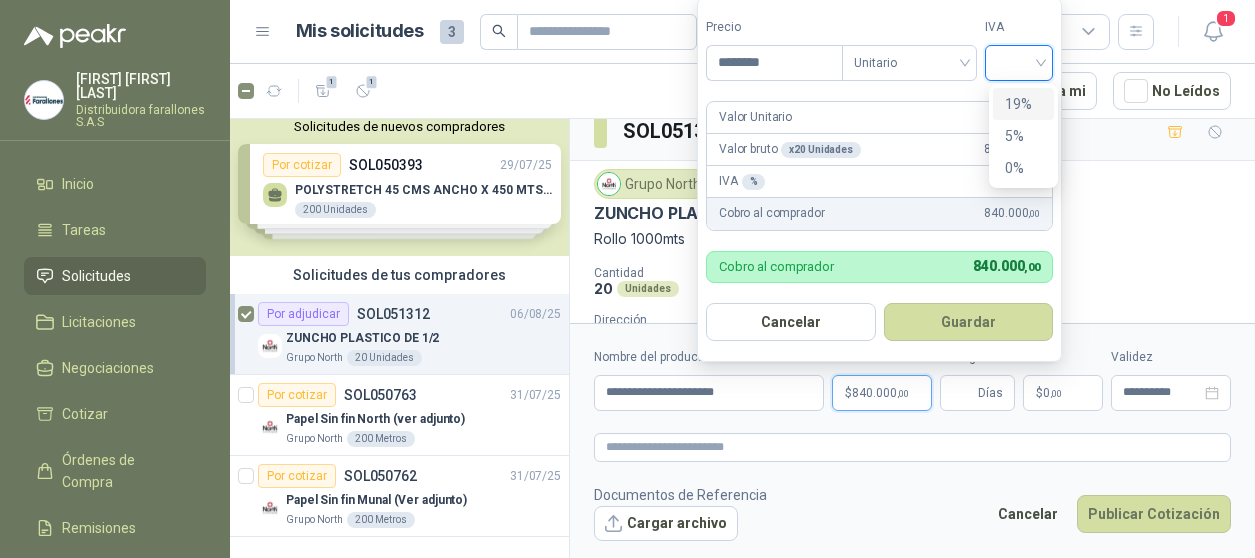 click on "19%" at bounding box center [1023, 104] 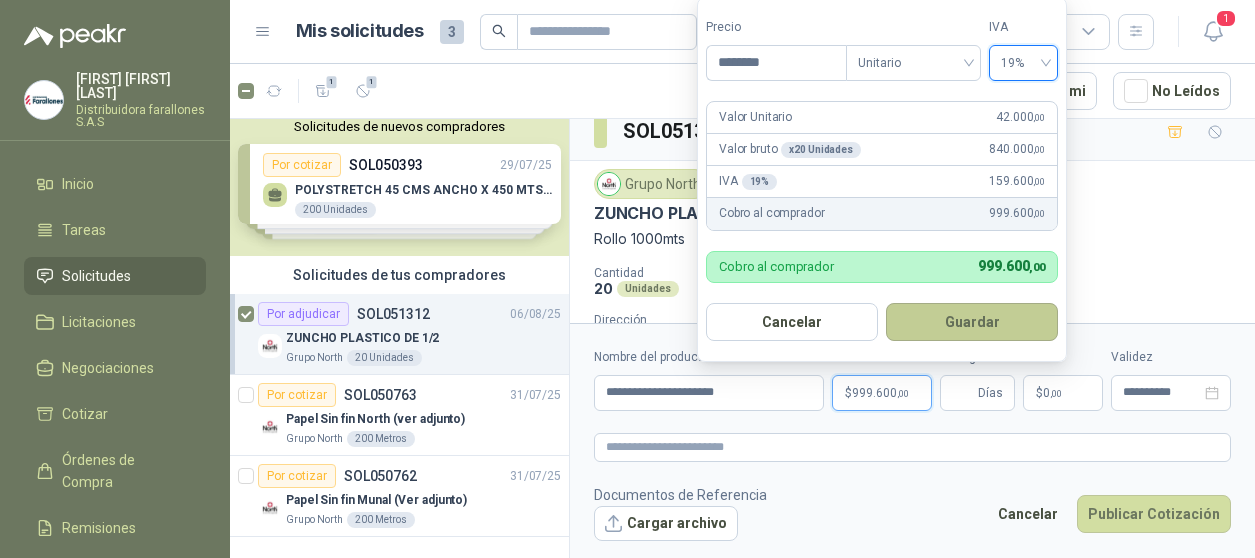 click on "Guardar" at bounding box center [972, 322] 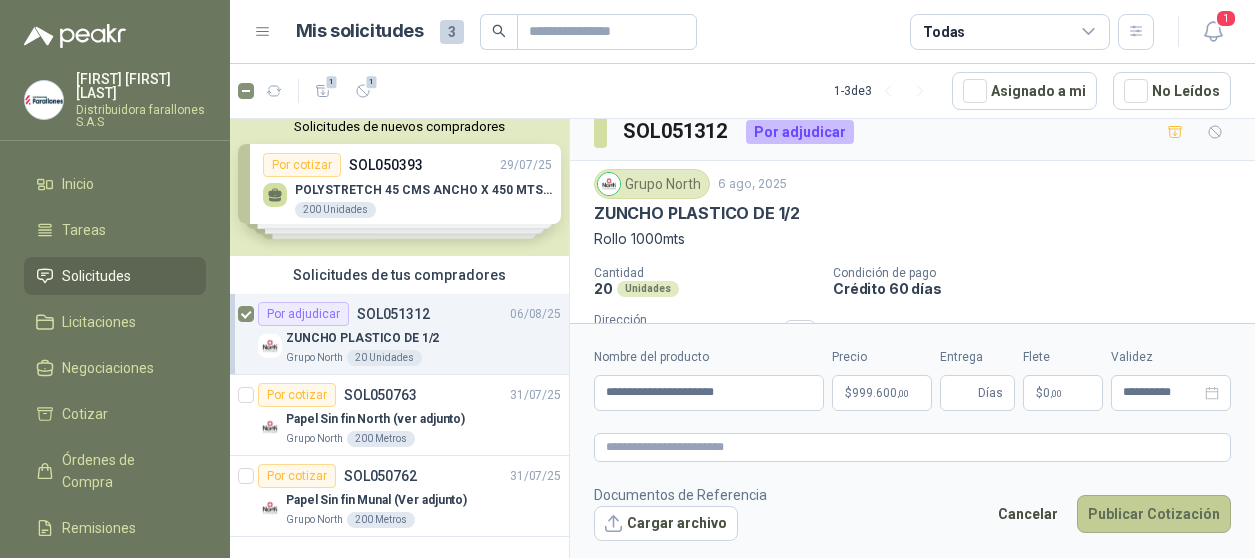 click on "Publicar Cotización" at bounding box center (1154, 514) 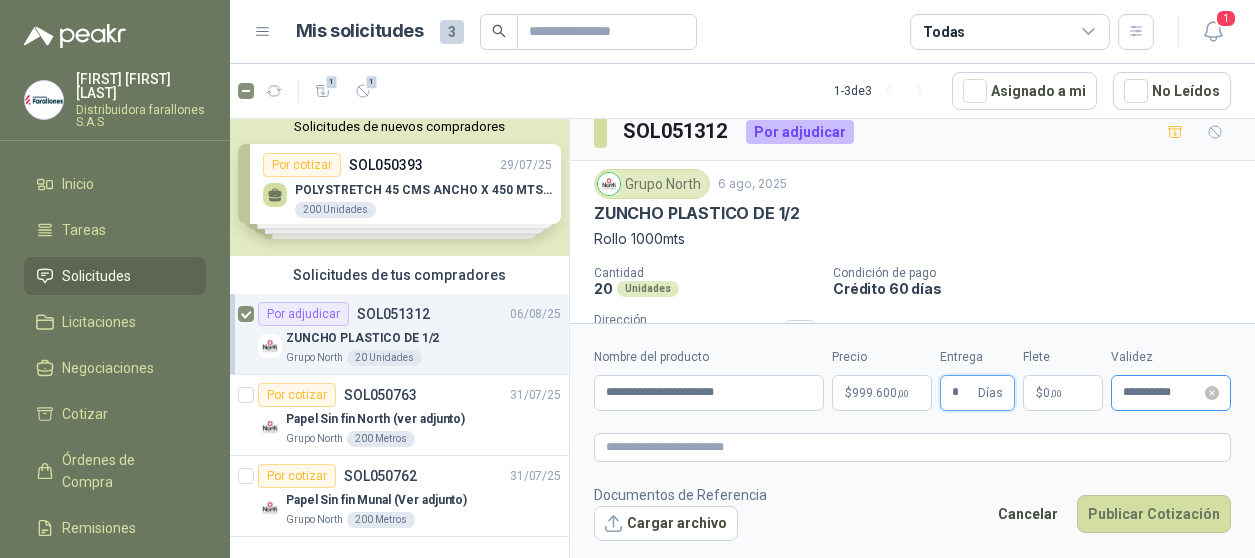 type on "*" 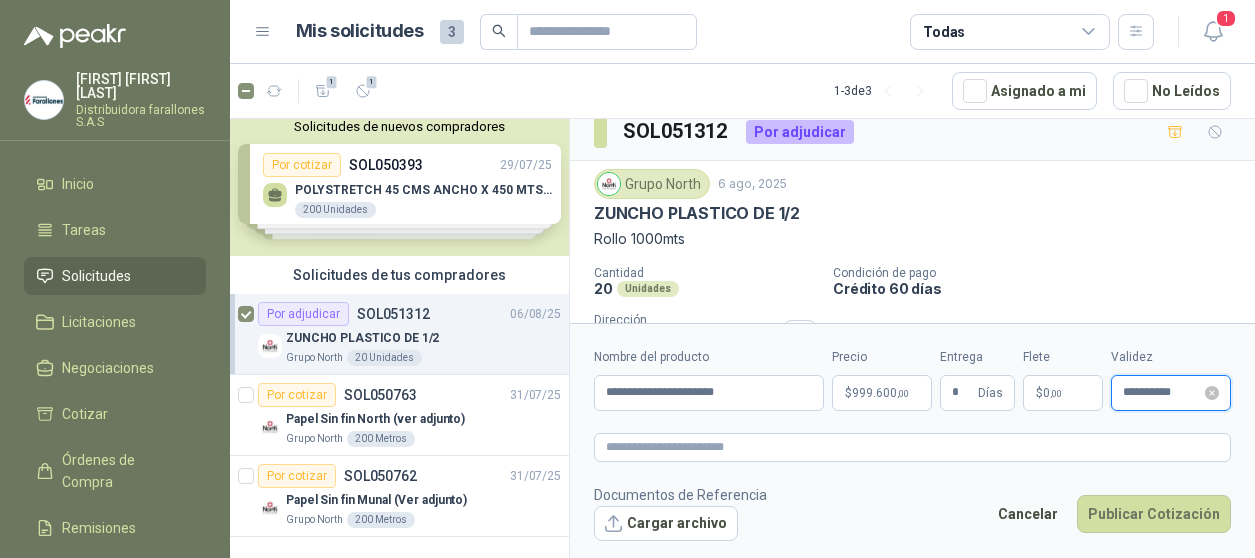 click on "**********" at bounding box center [1162, 392] 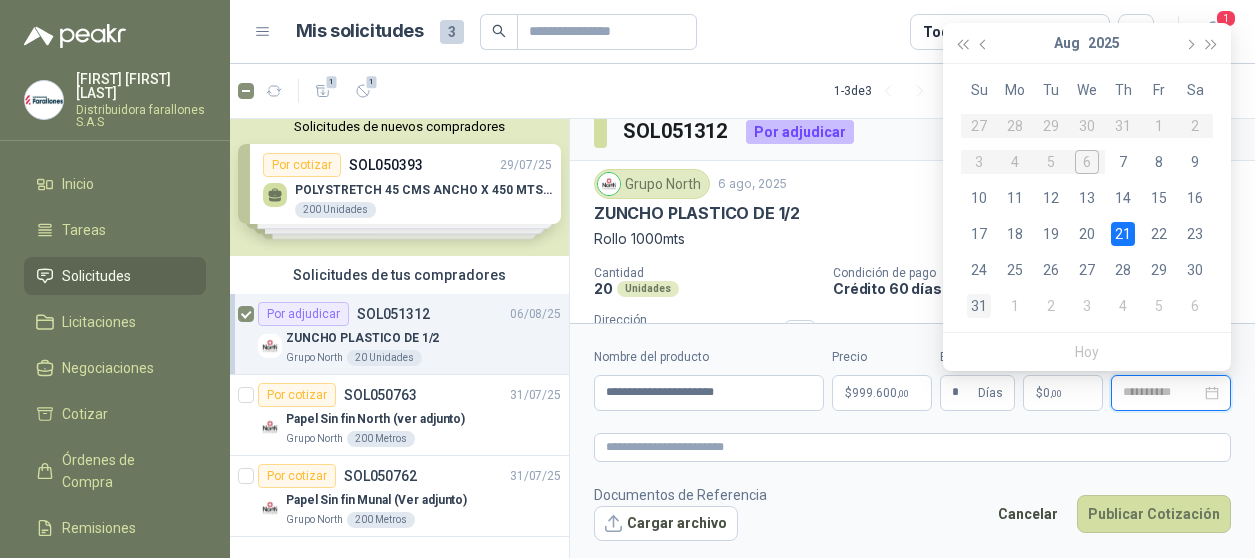 type on "**********" 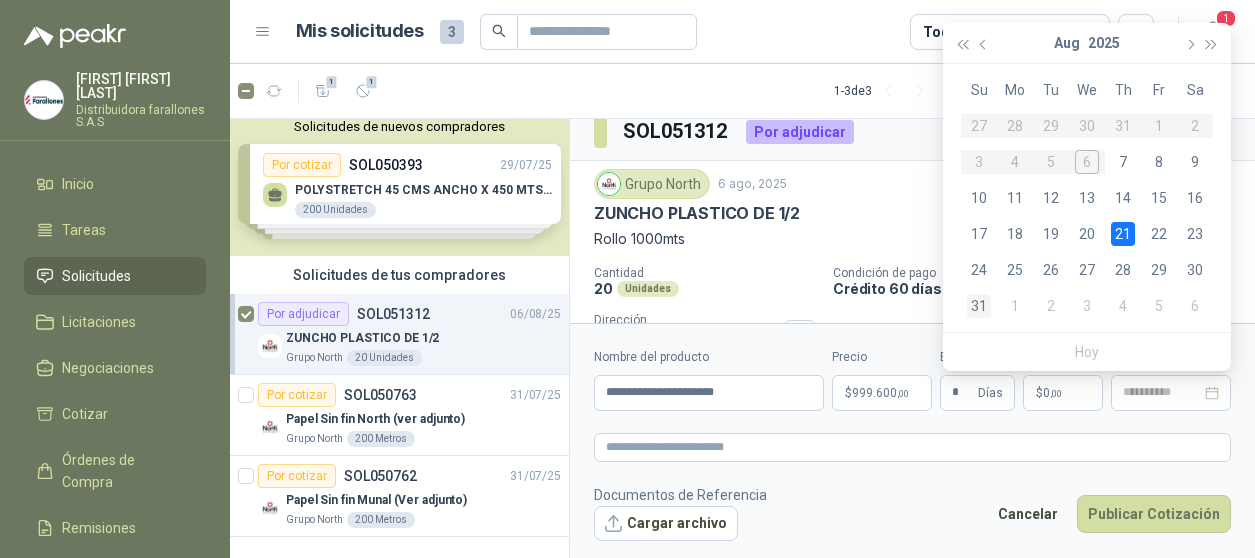click on "31" at bounding box center (979, 306) 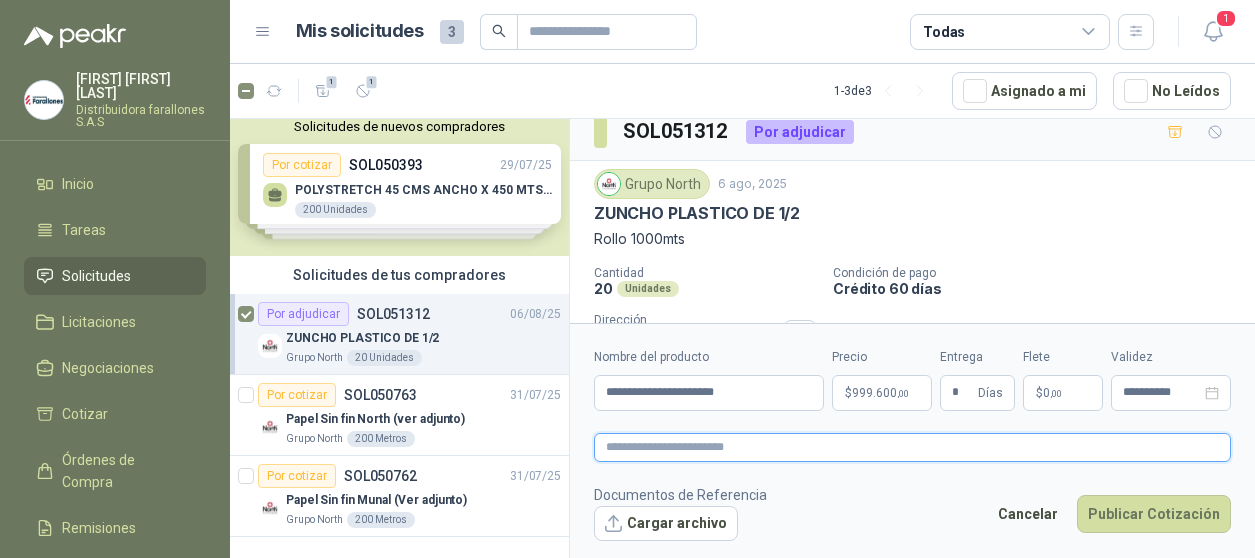 click at bounding box center [912, 447] 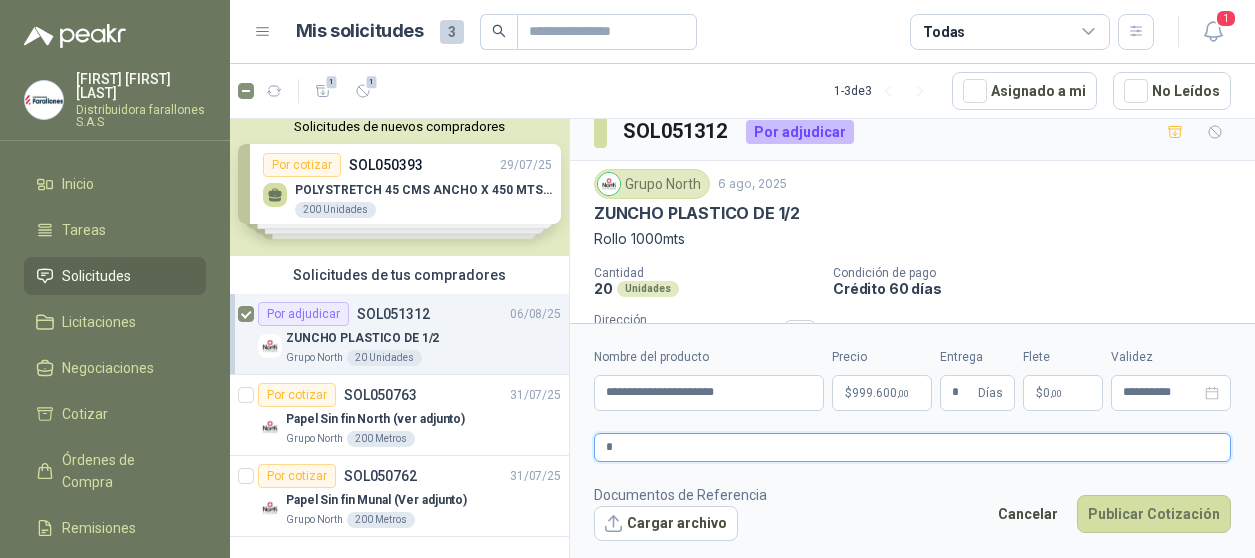 type 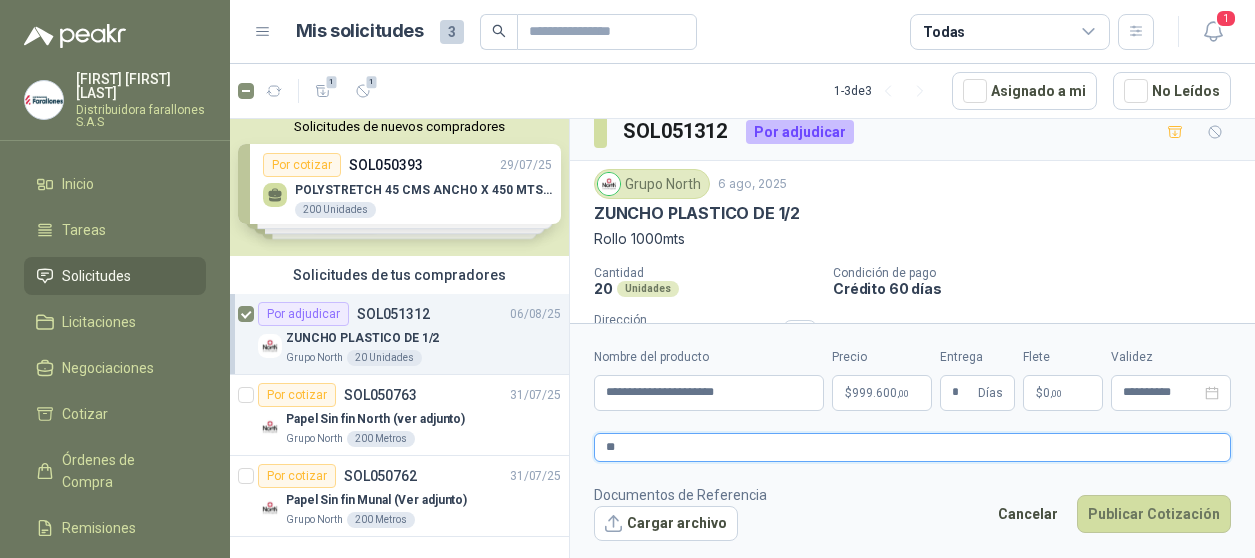 type 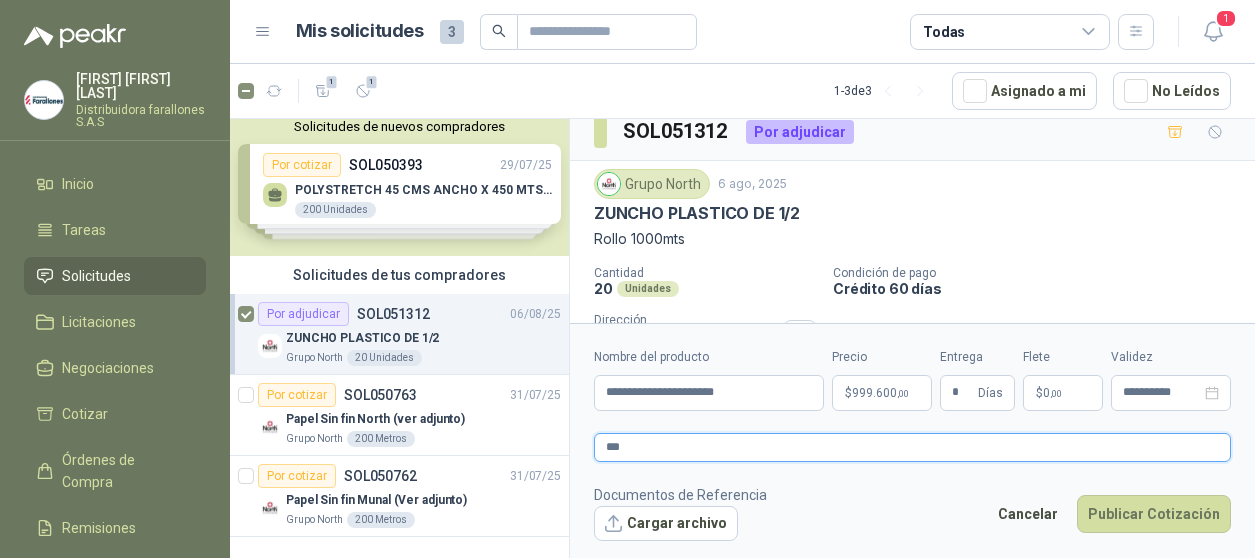 type 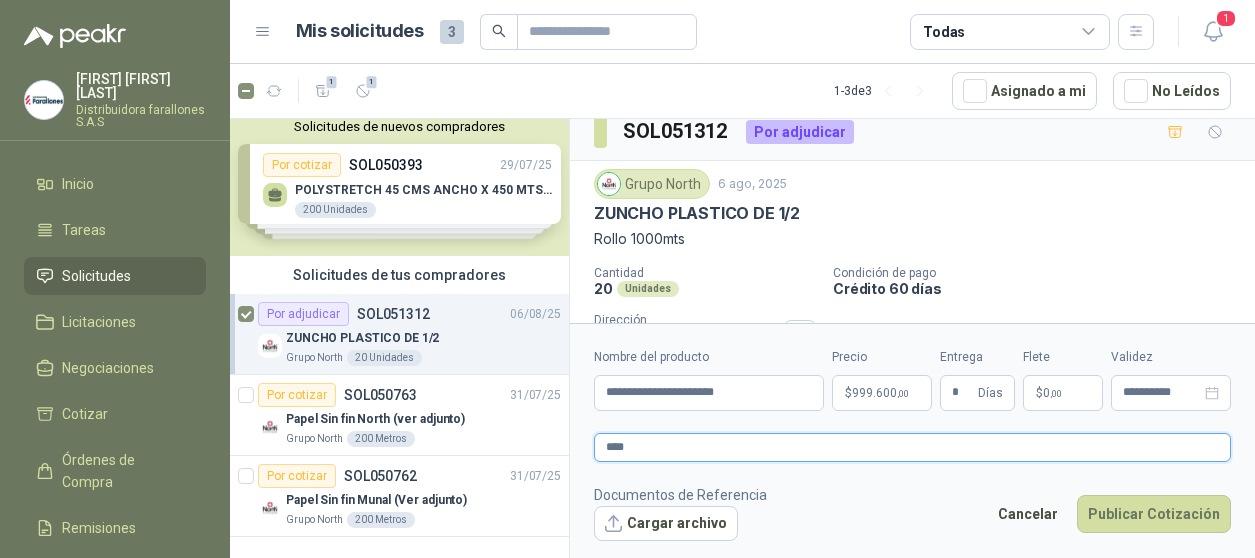 type 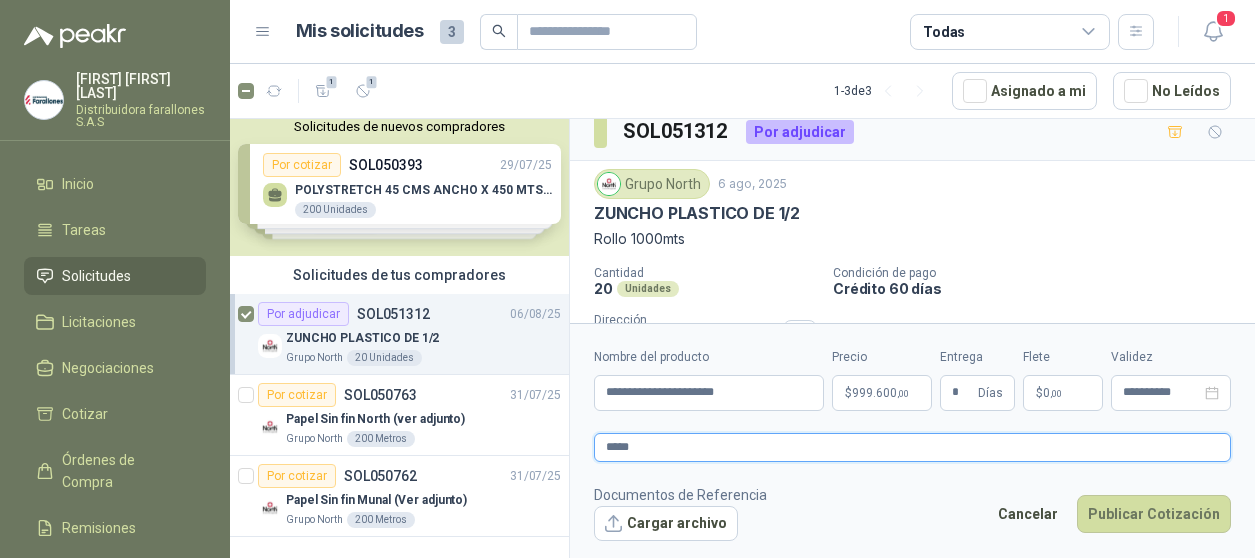 type 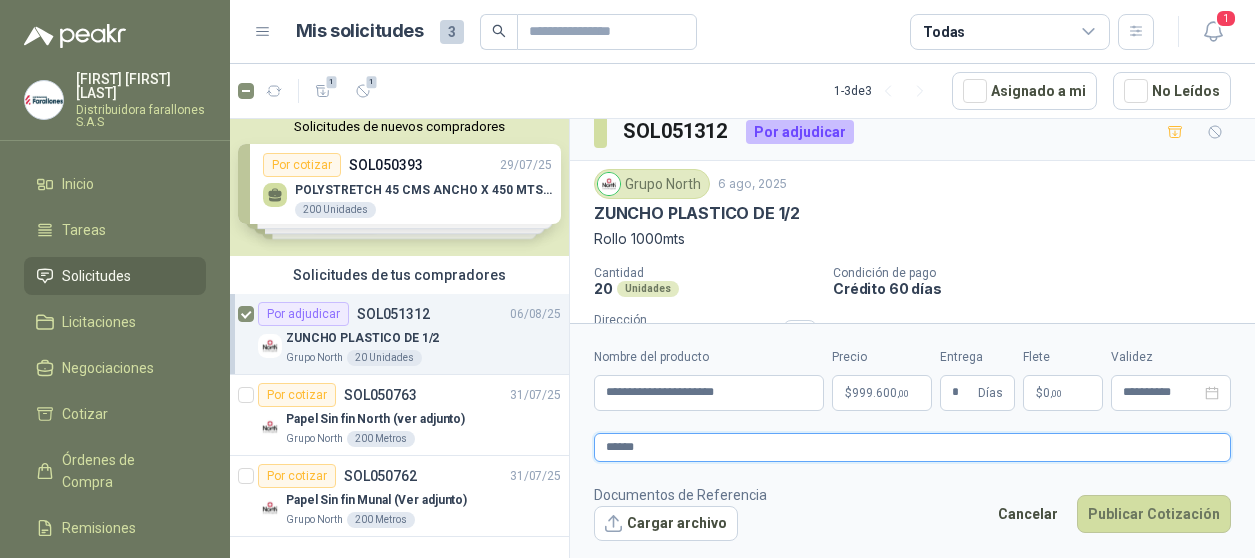 type 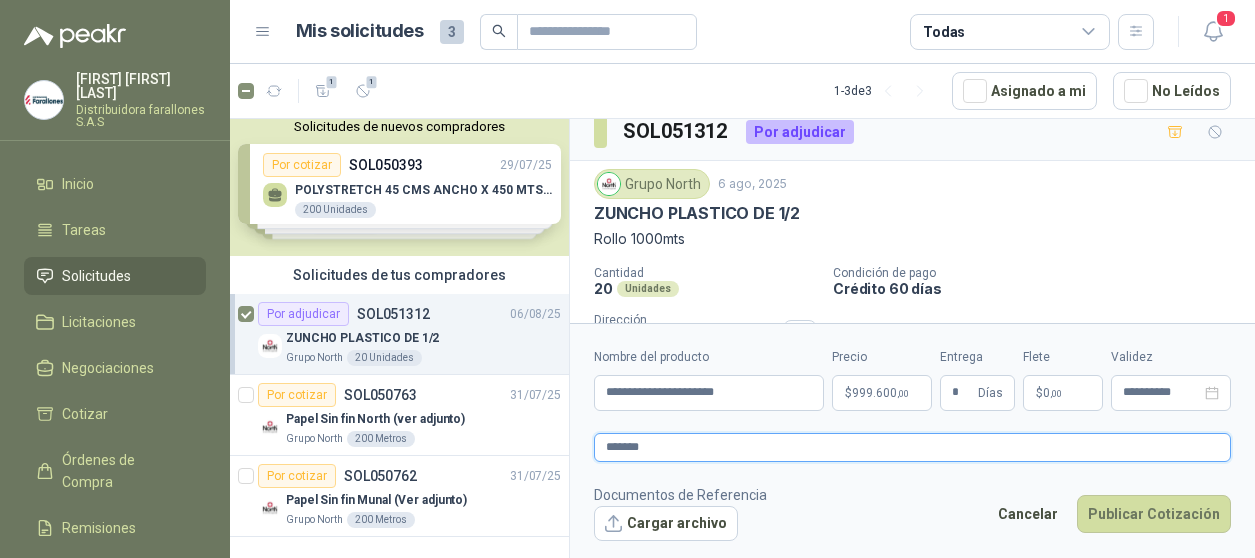 type 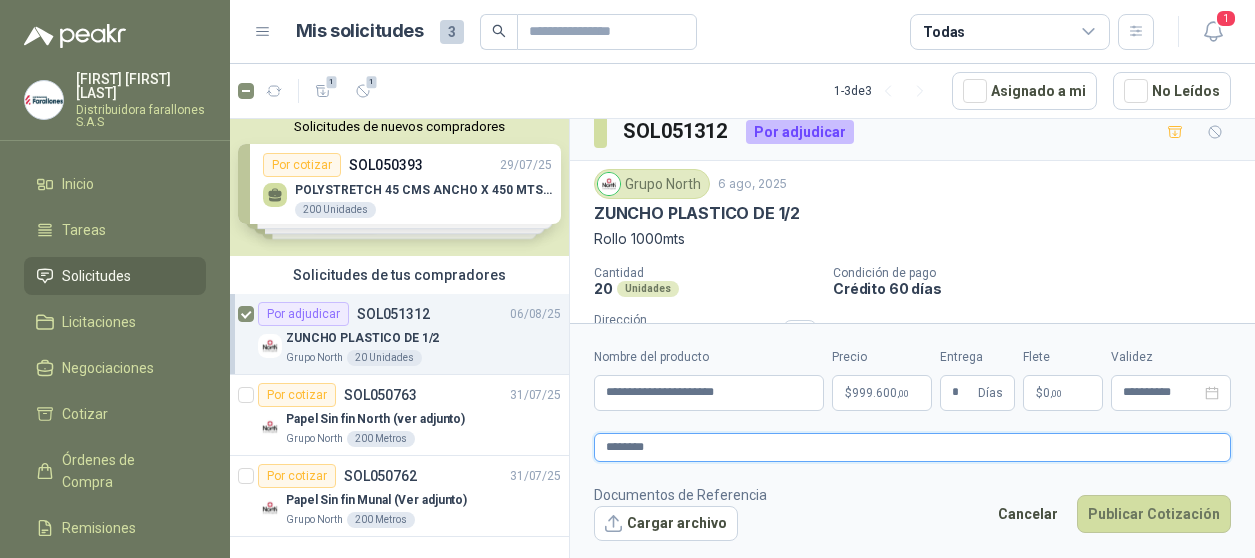 type 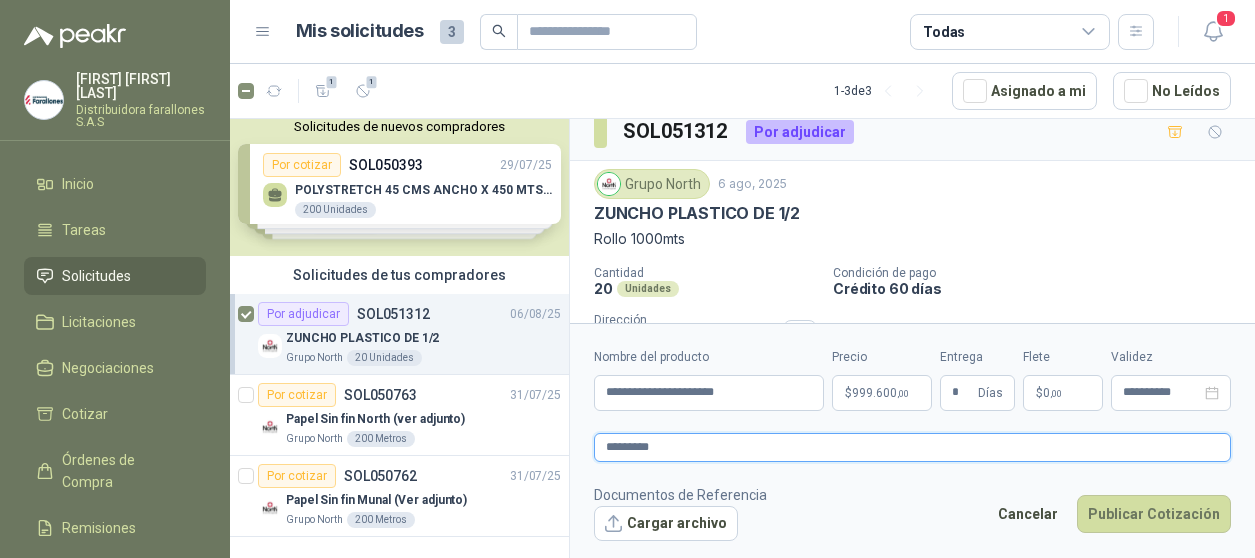 type 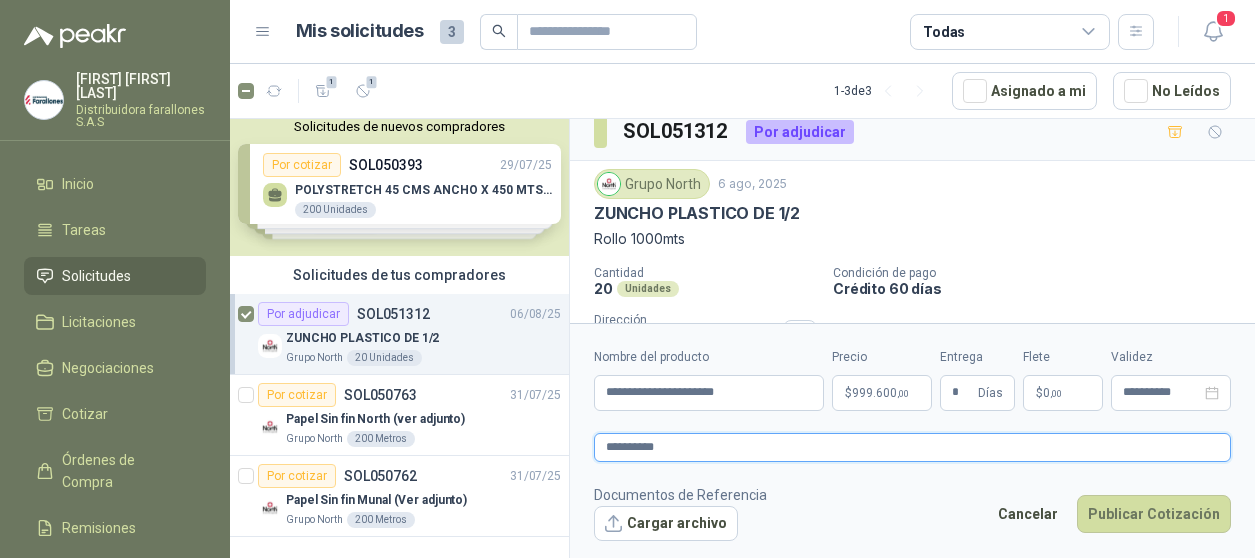 type 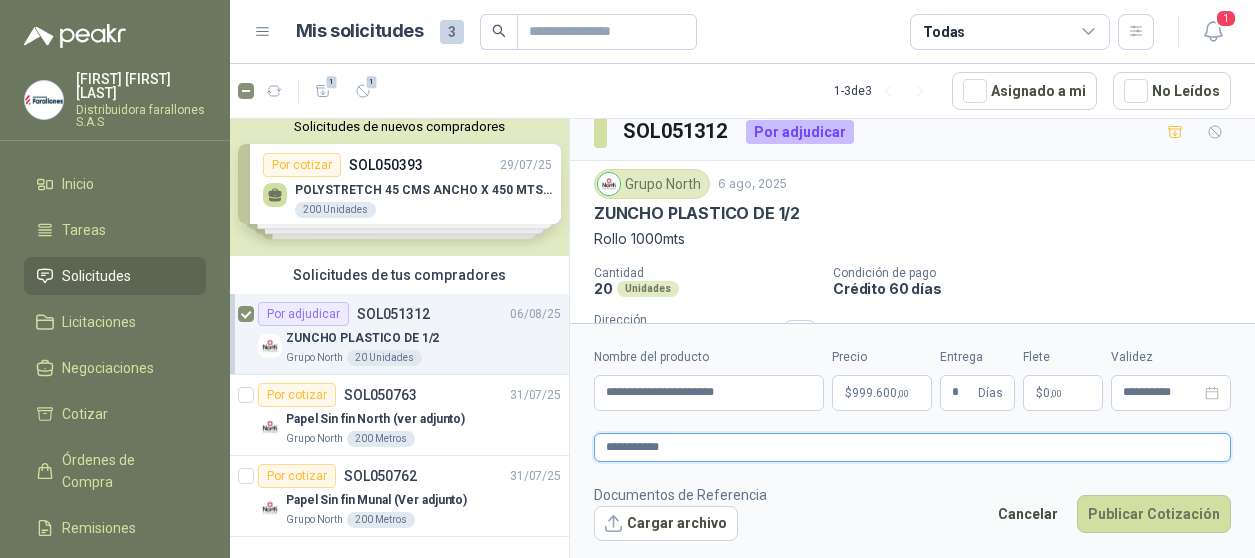 type 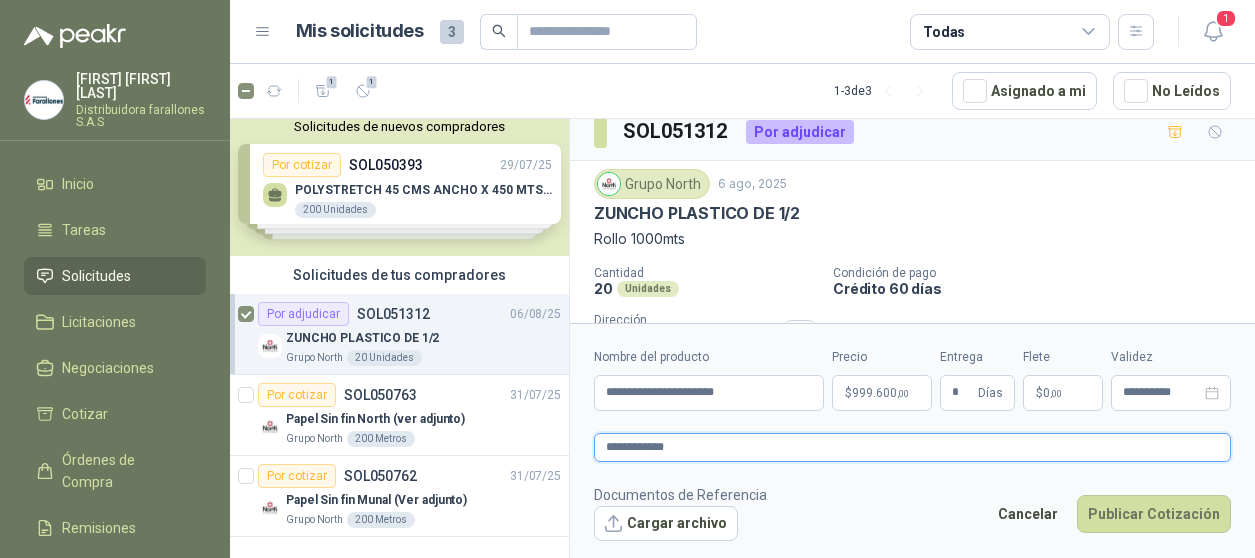 type 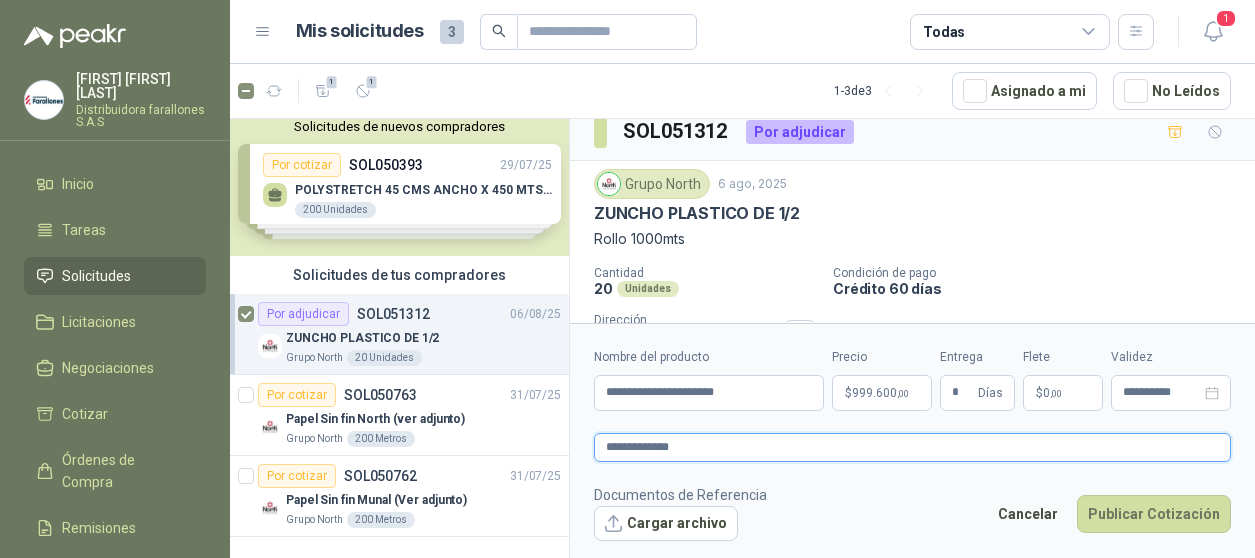 type 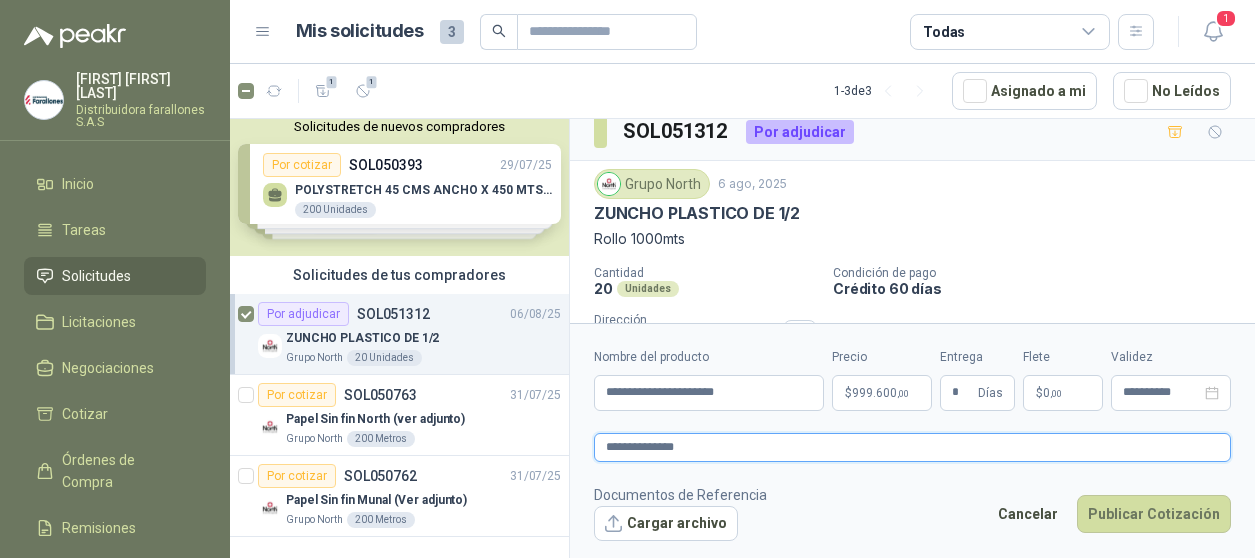 type 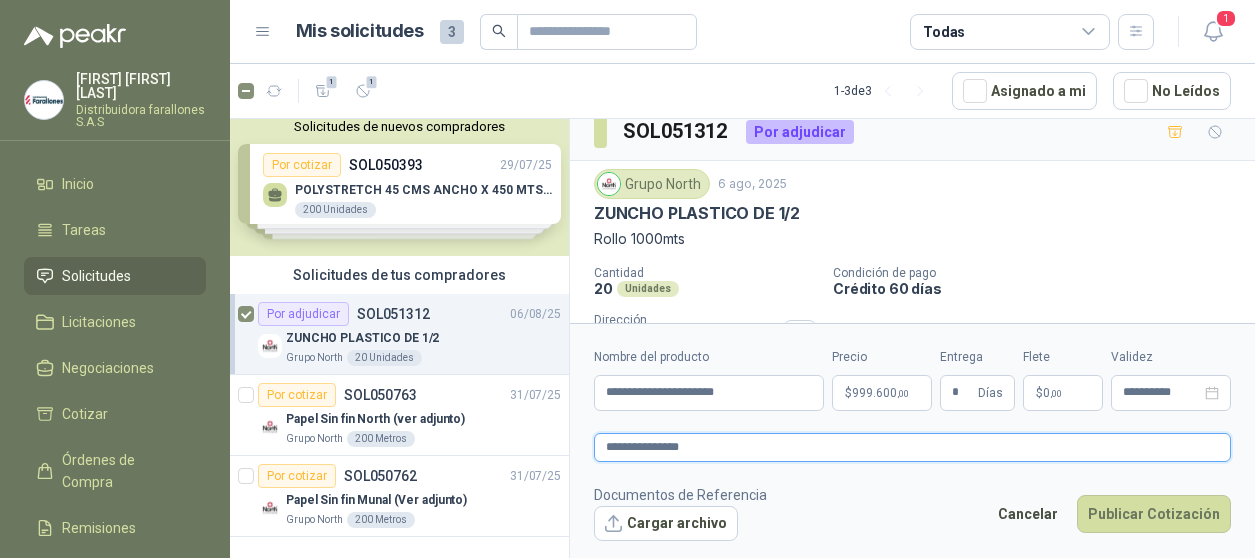 type 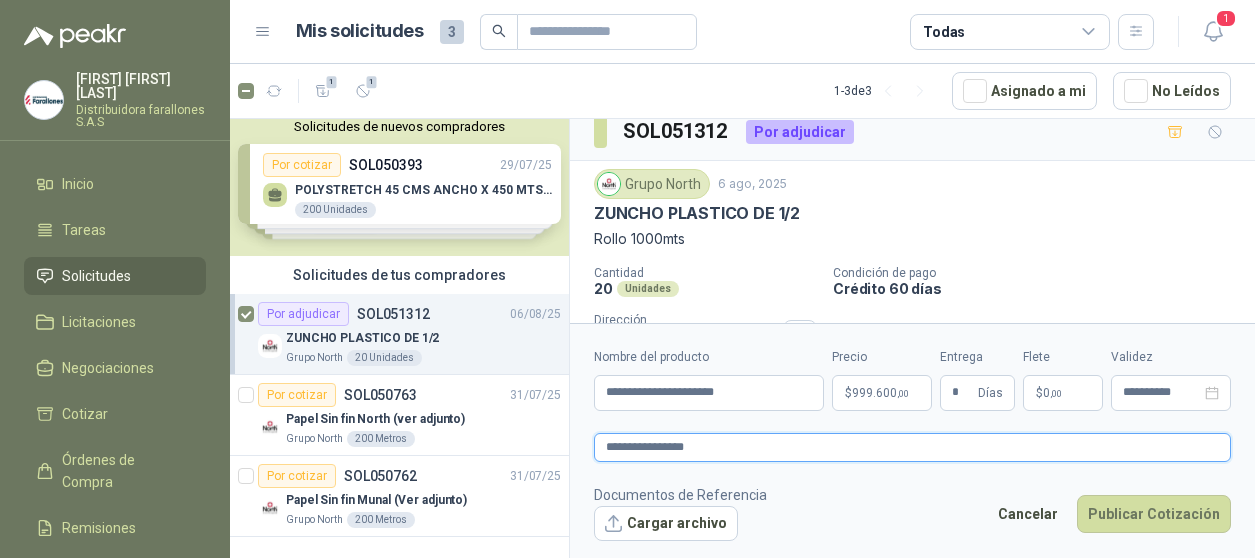 type 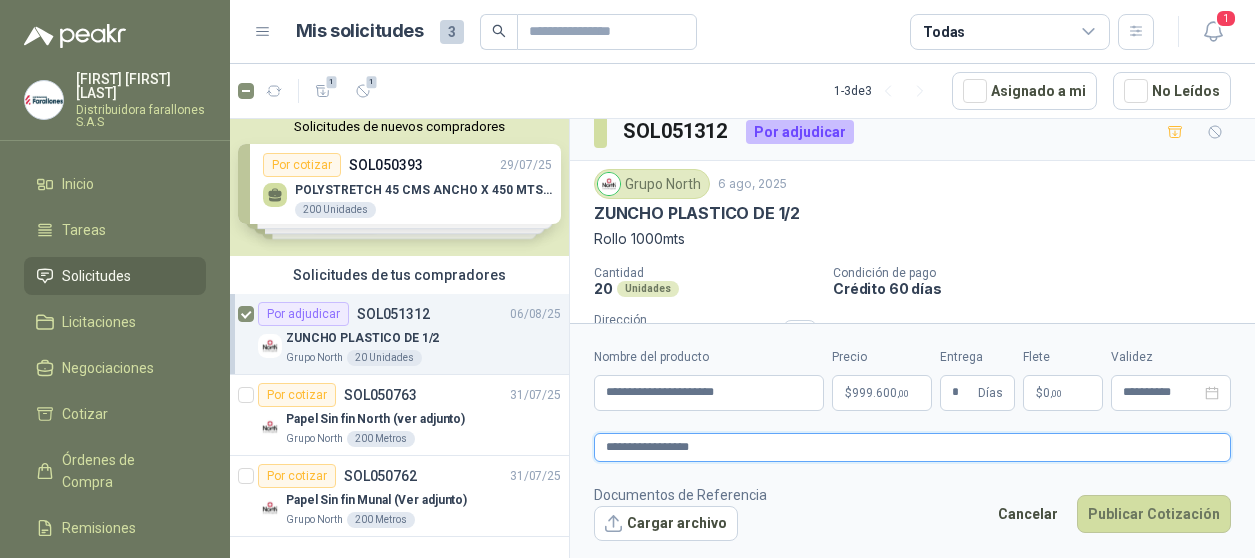 type 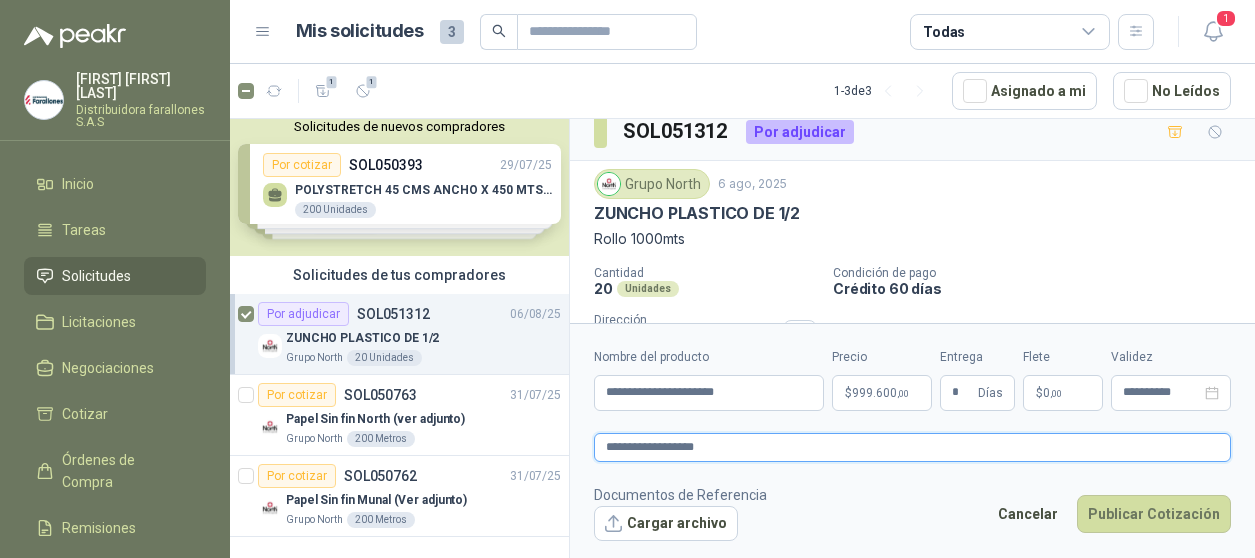 type 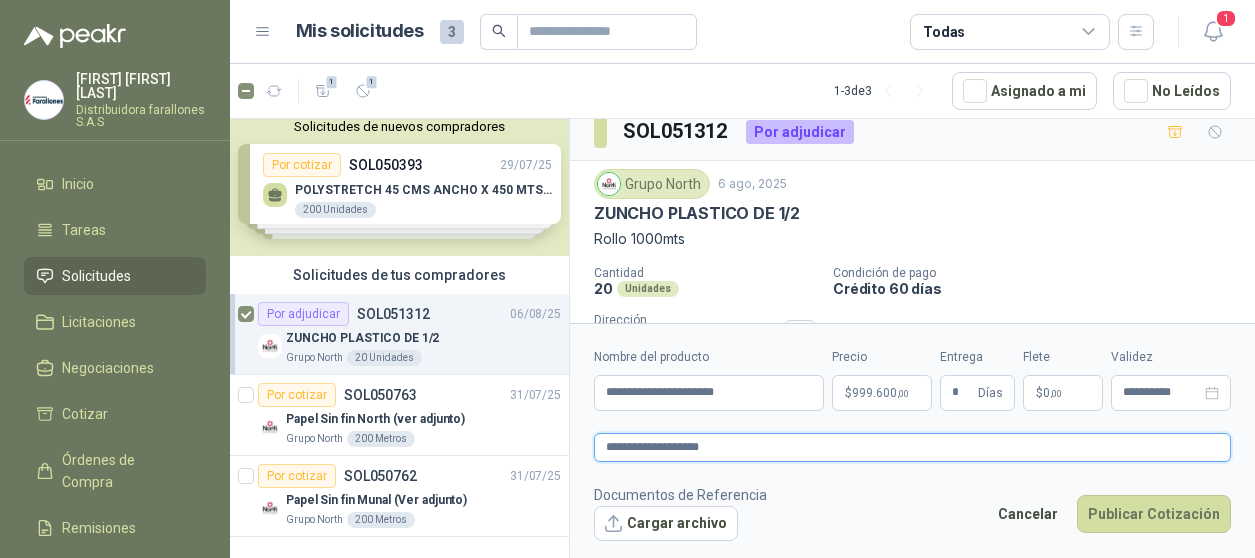 type 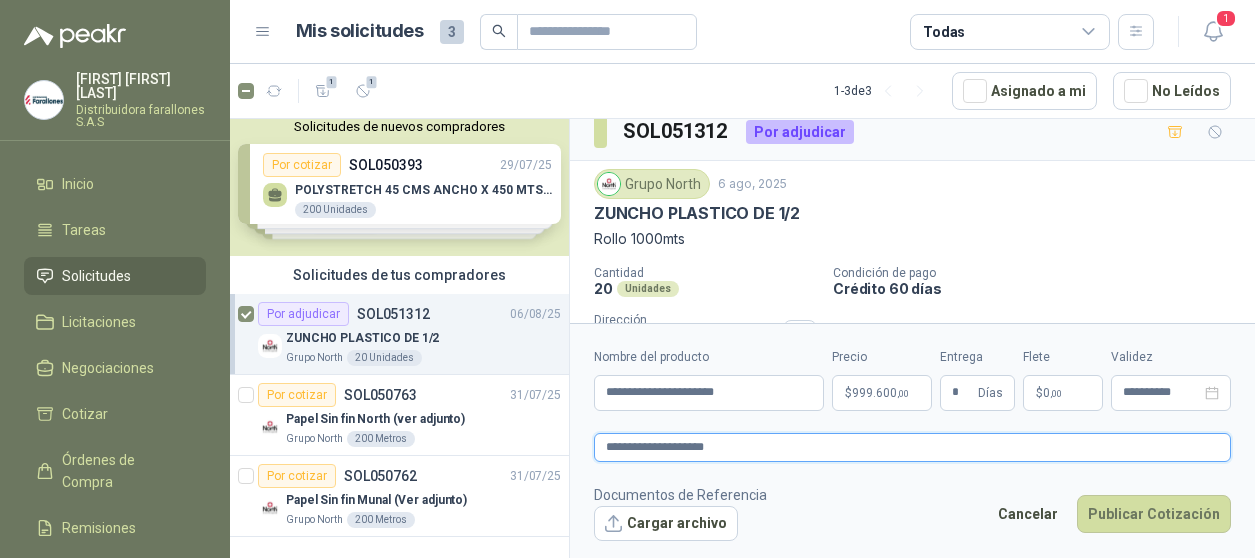 type 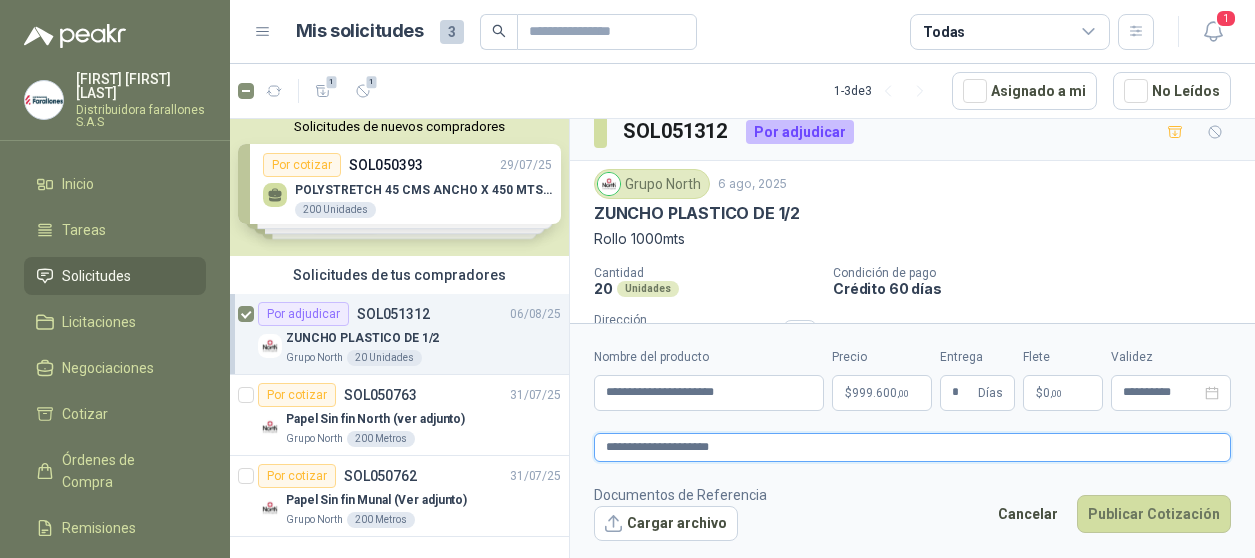 type 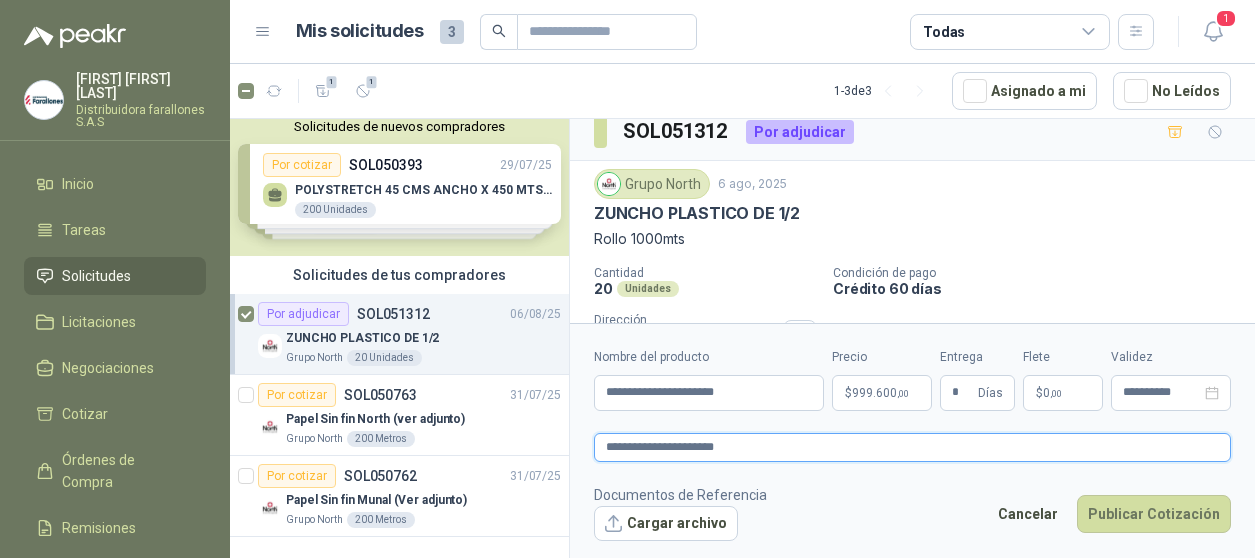 type on "**********" 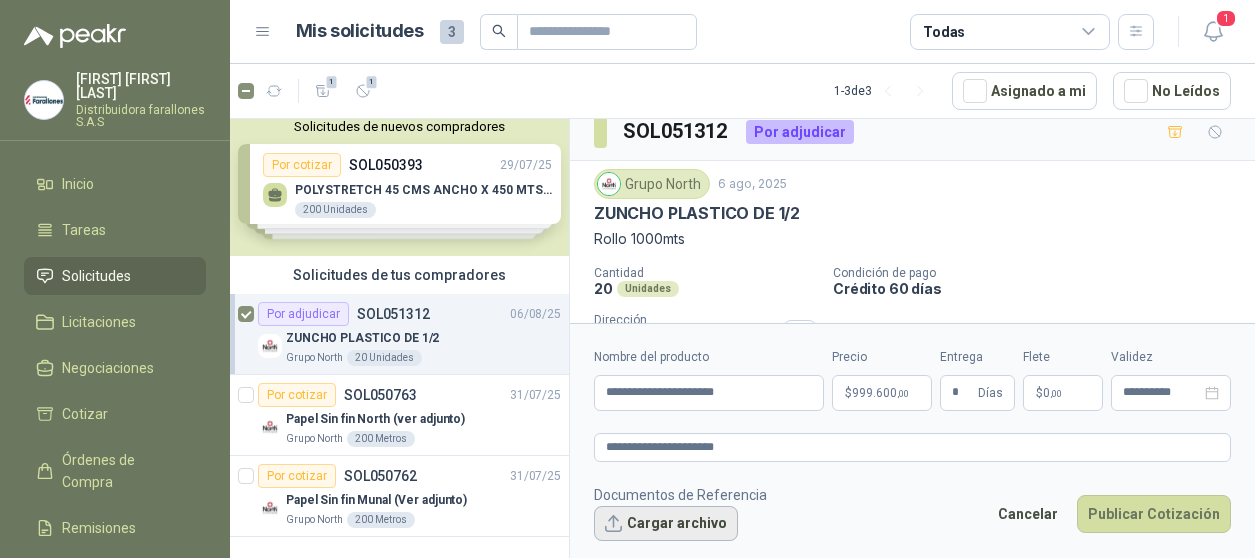click on "Cargar archivo" at bounding box center (666, 524) 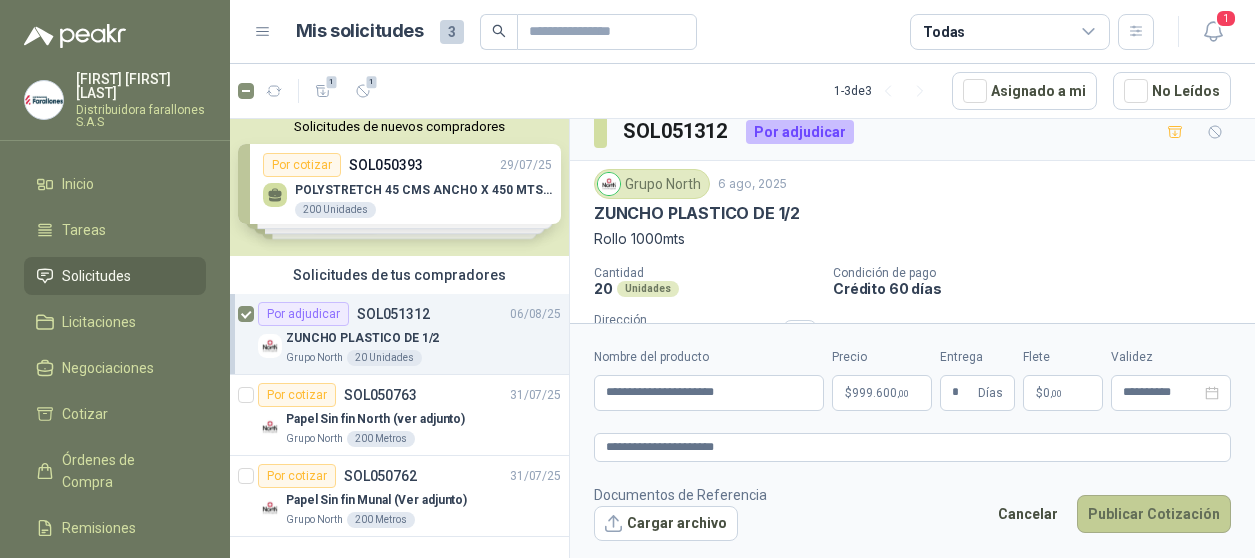 click on "Publicar Cotización" at bounding box center [1154, 514] 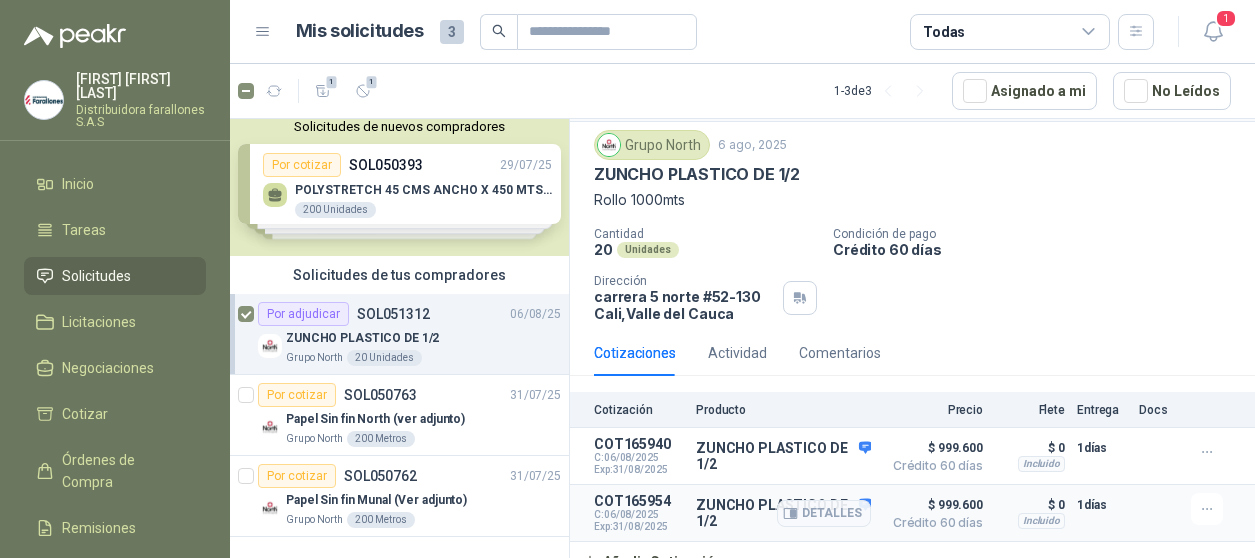 scroll, scrollTop: 73, scrollLeft: 0, axis: vertical 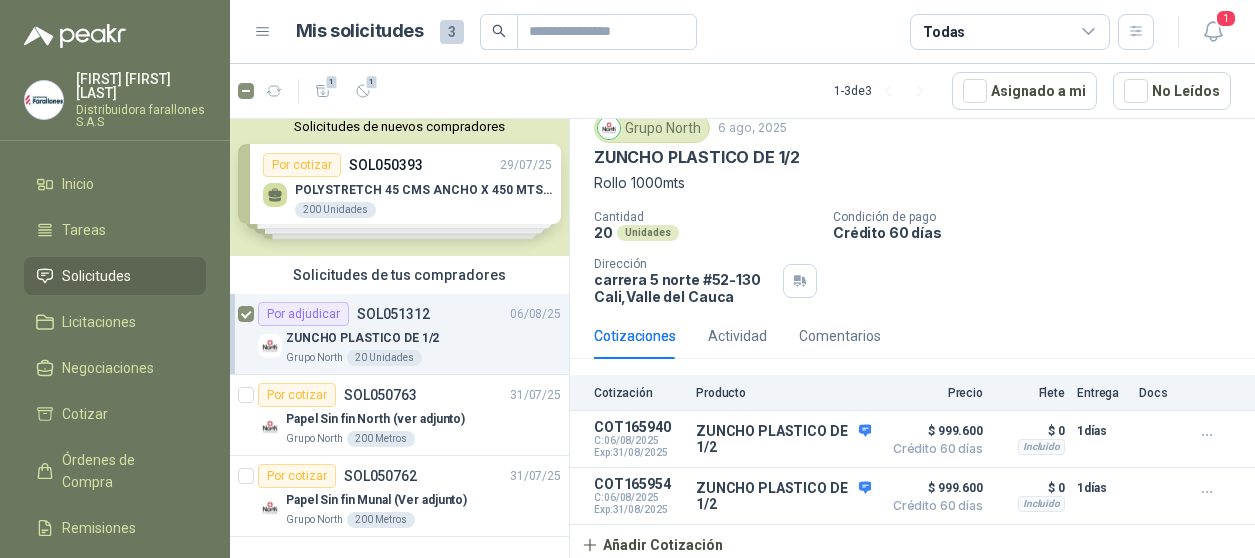 click on "Cotizaciones" at bounding box center (635, 336) 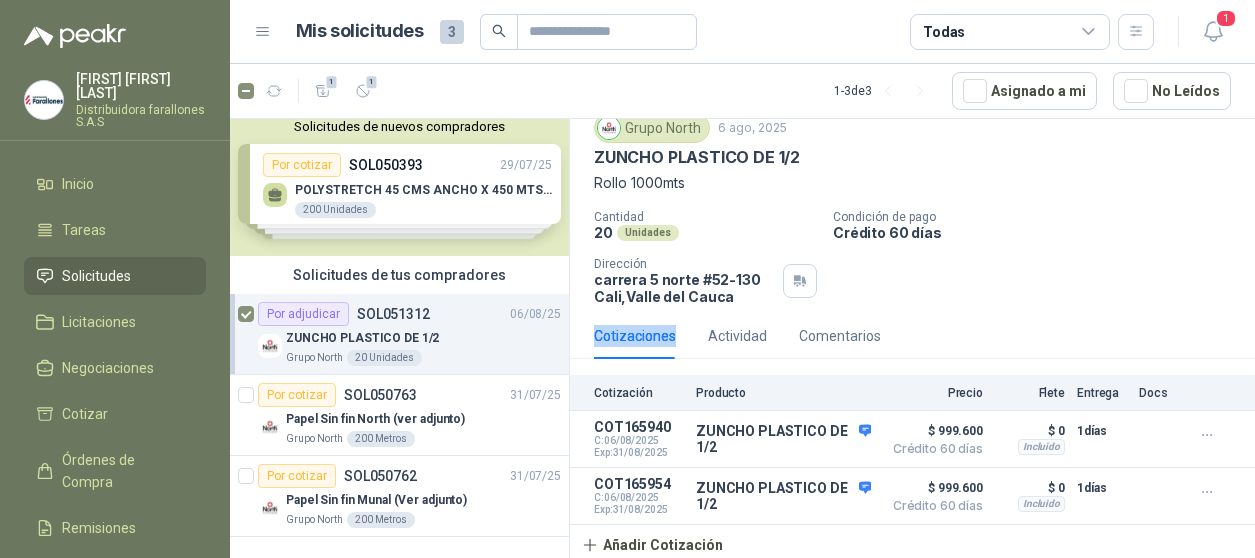 click on "Cotizaciones" at bounding box center [635, 336] 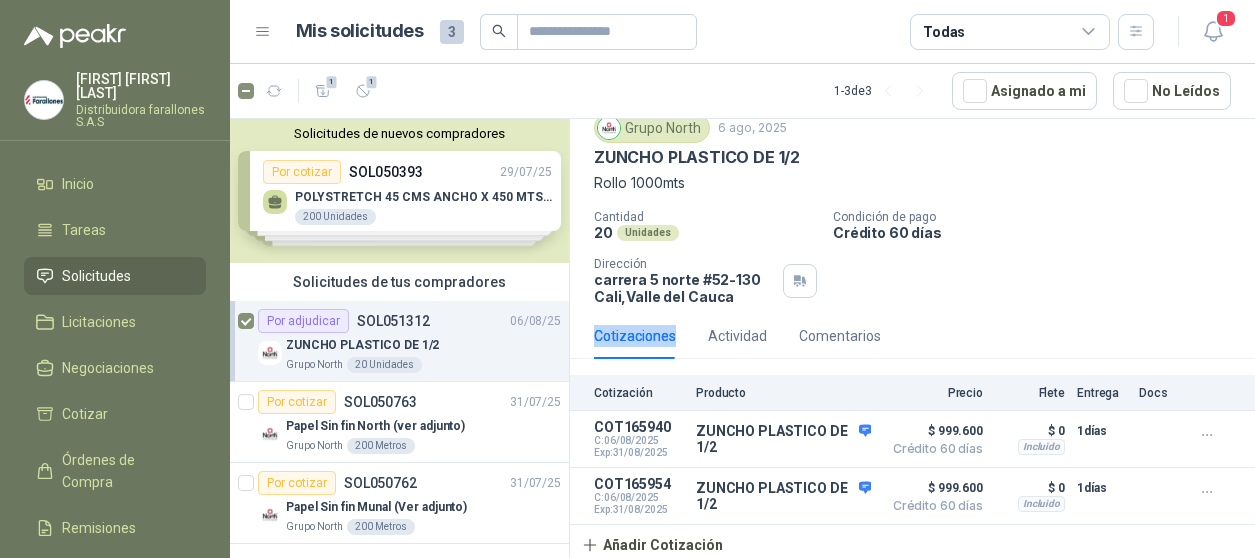 scroll, scrollTop: 0, scrollLeft: 0, axis: both 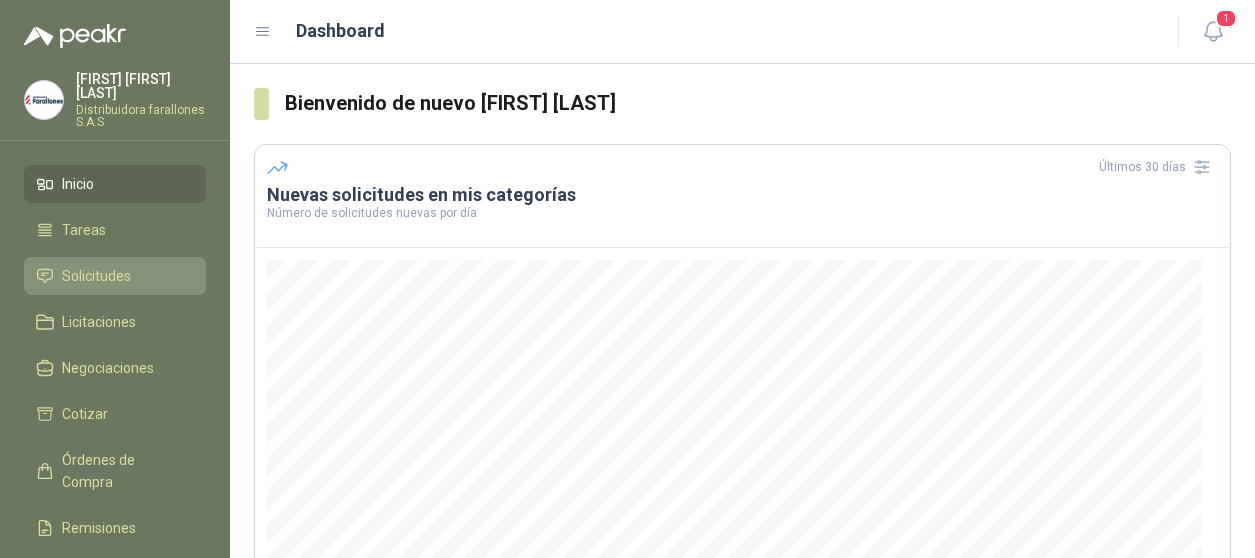 click on "Solicitudes" at bounding box center [96, 276] 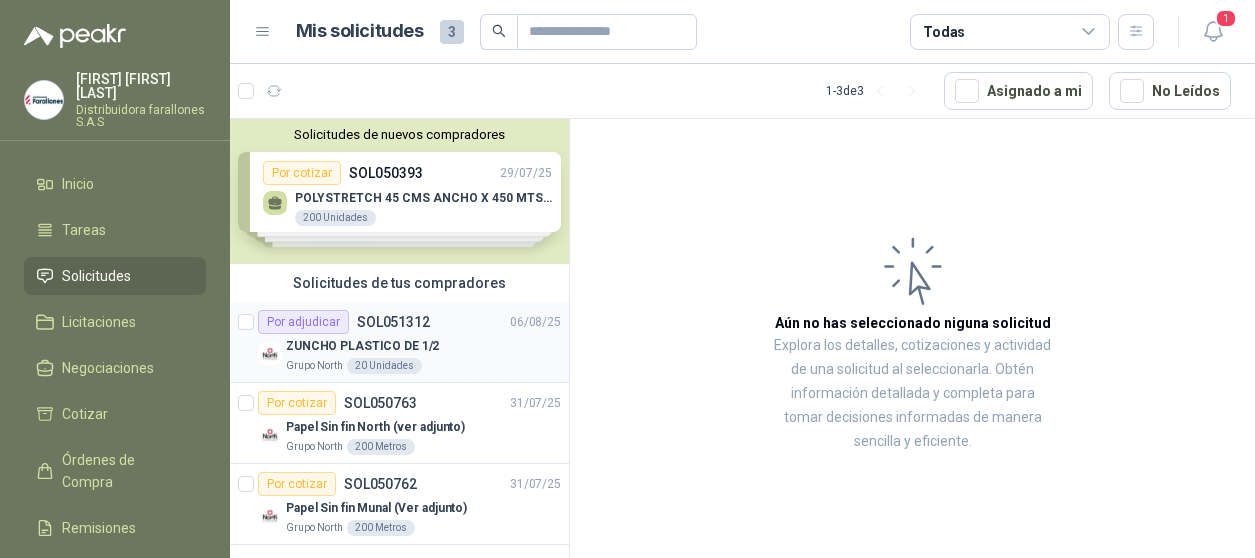click on "ZUNCHO PLASTICO DE 1/2" at bounding box center [362, 346] 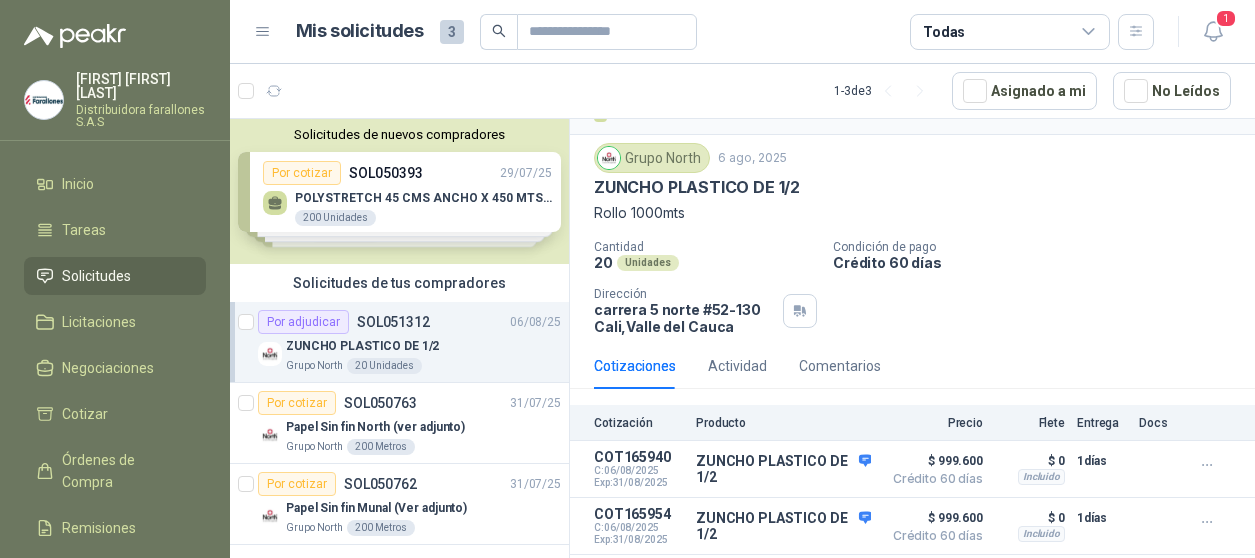 scroll, scrollTop: 73, scrollLeft: 0, axis: vertical 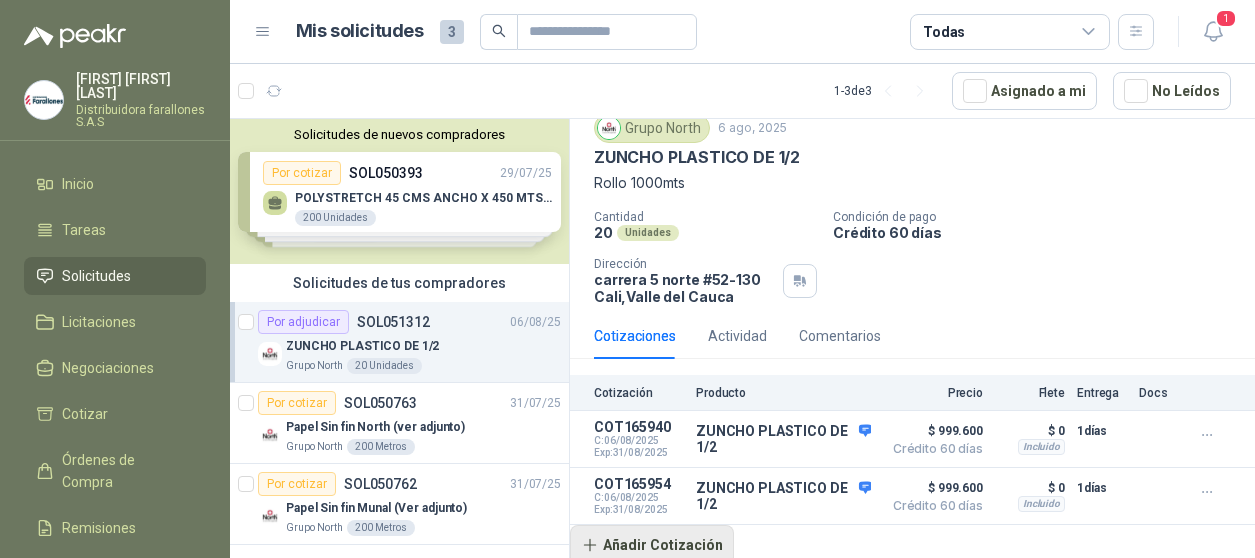 click on "Añadir Cotización" at bounding box center [652, 545] 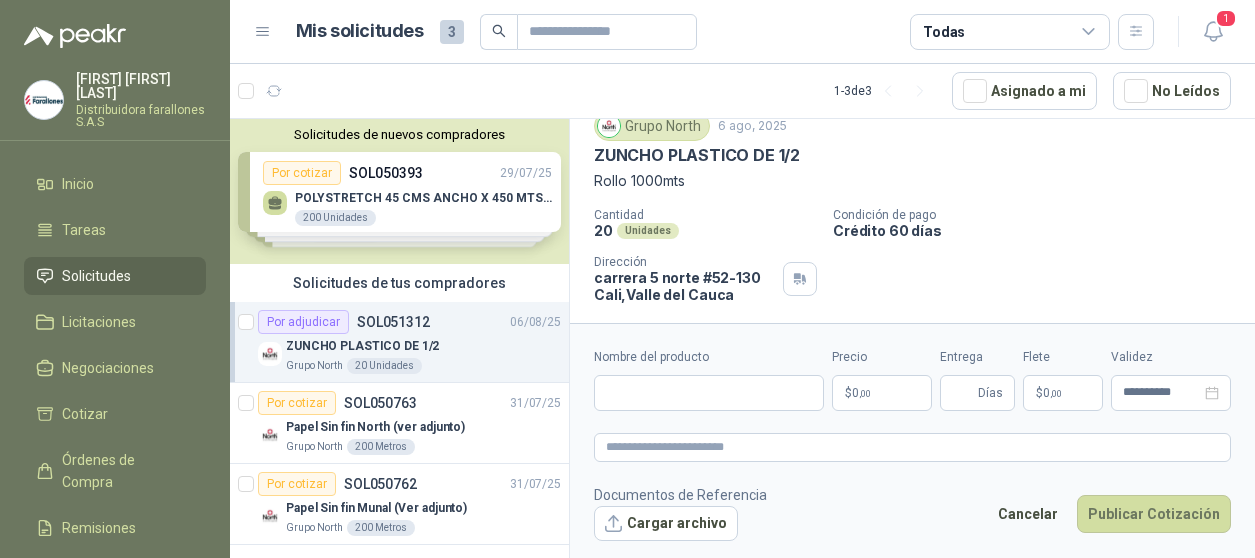 type 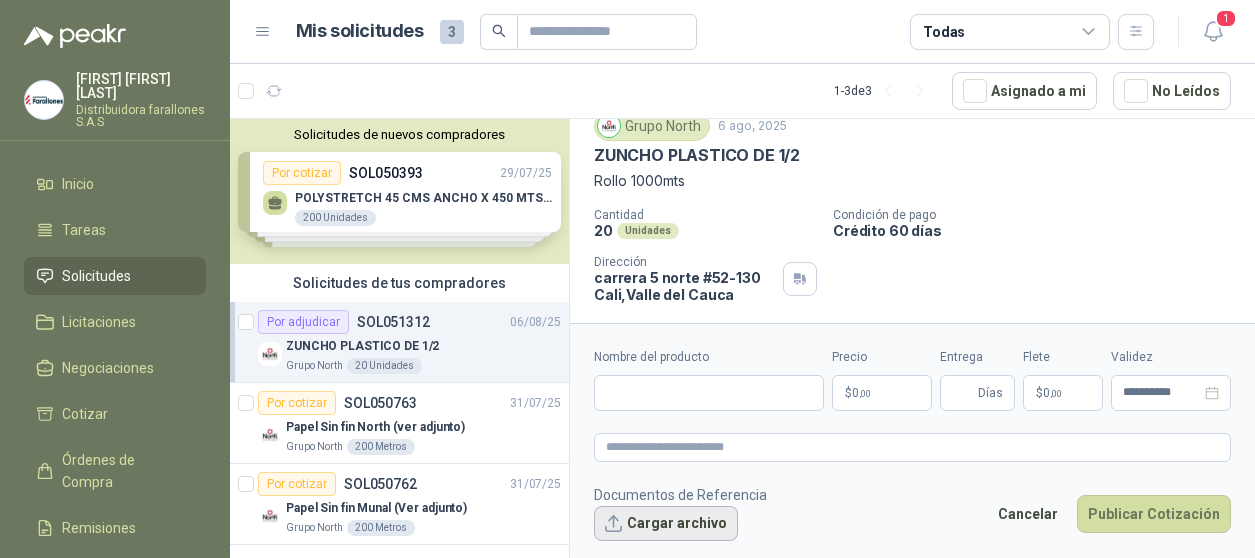 click on "Cargar archivo" at bounding box center [666, 524] 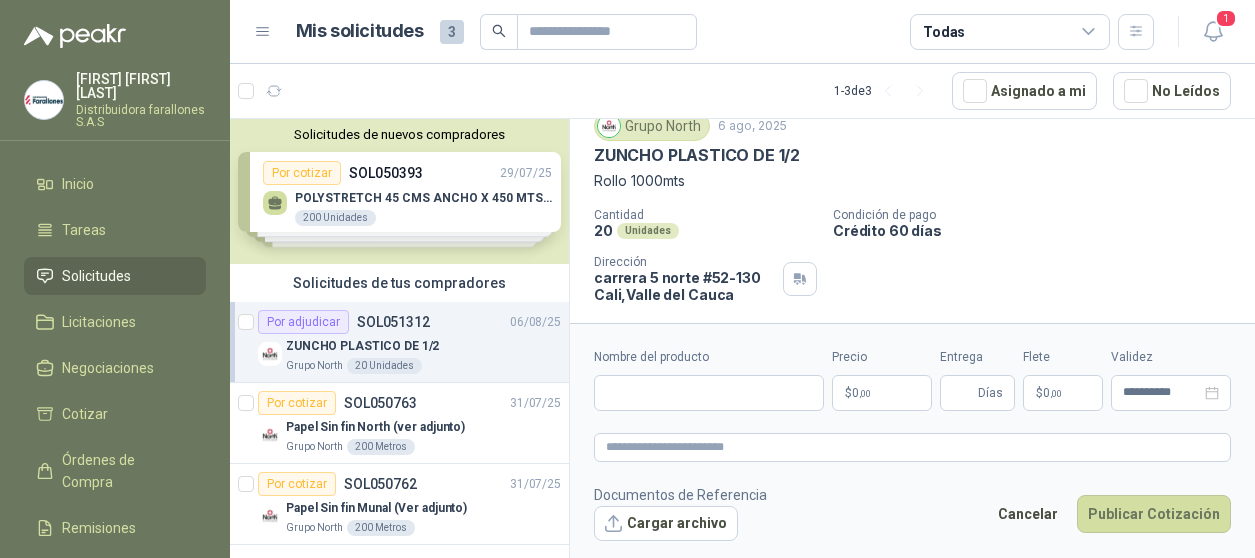click on "ZUNCHO PLASTICO DE 1/2" at bounding box center (362, 346) 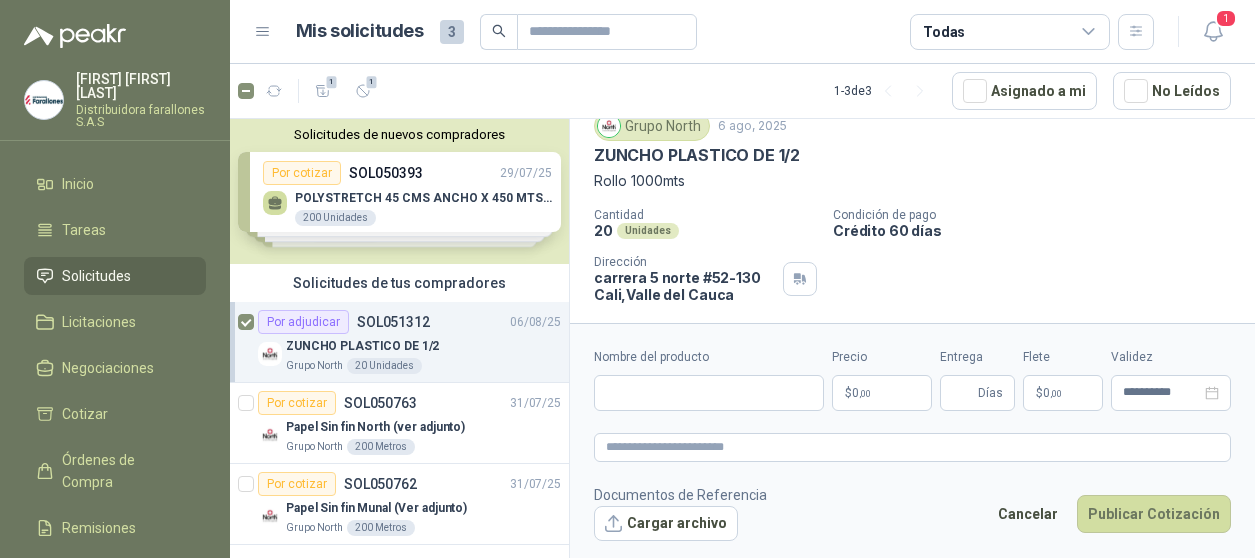 click on "Por adjudicar" at bounding box center [303, 322] 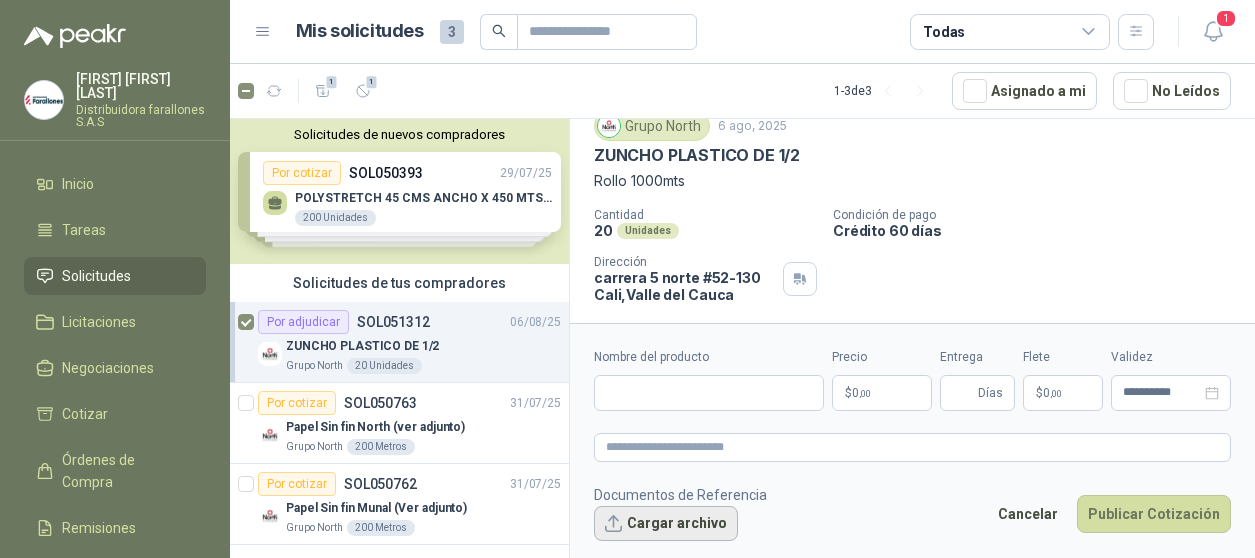 click on "Cargar archivo" at bounding box center [666, 524] 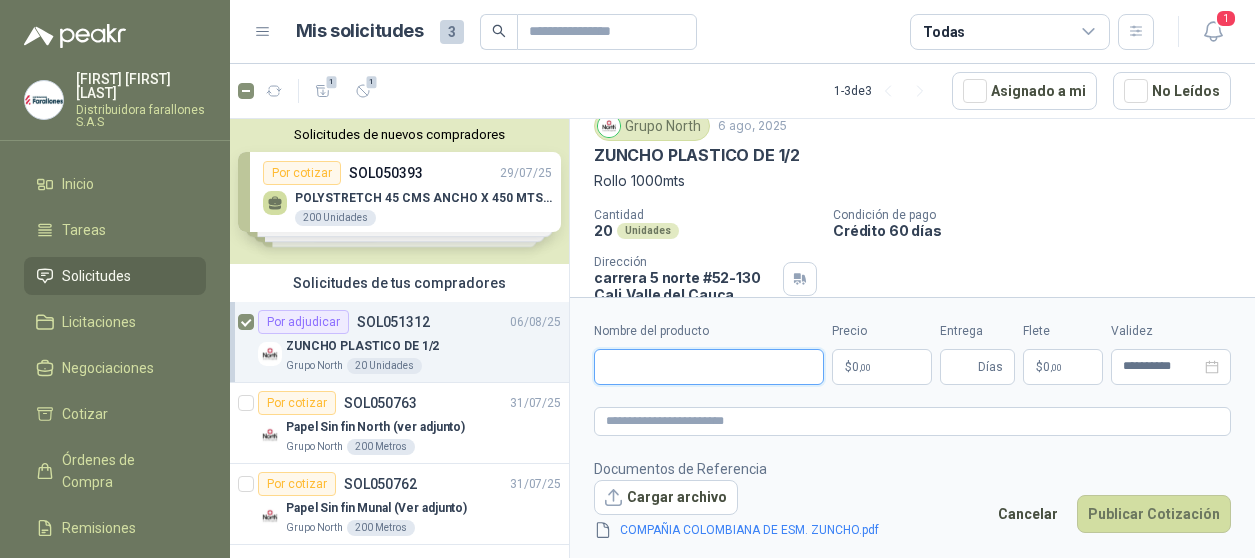 click on "Nombre del producto" at bounding box center (709, 367) 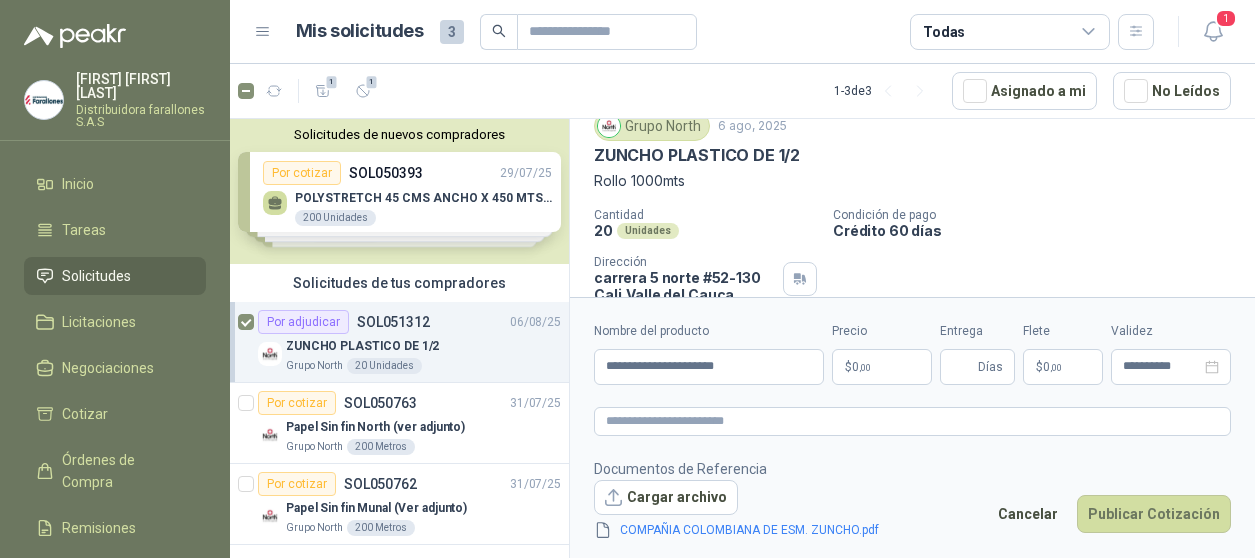 click on "$  0 ,00" at bounding box center [882, 367] 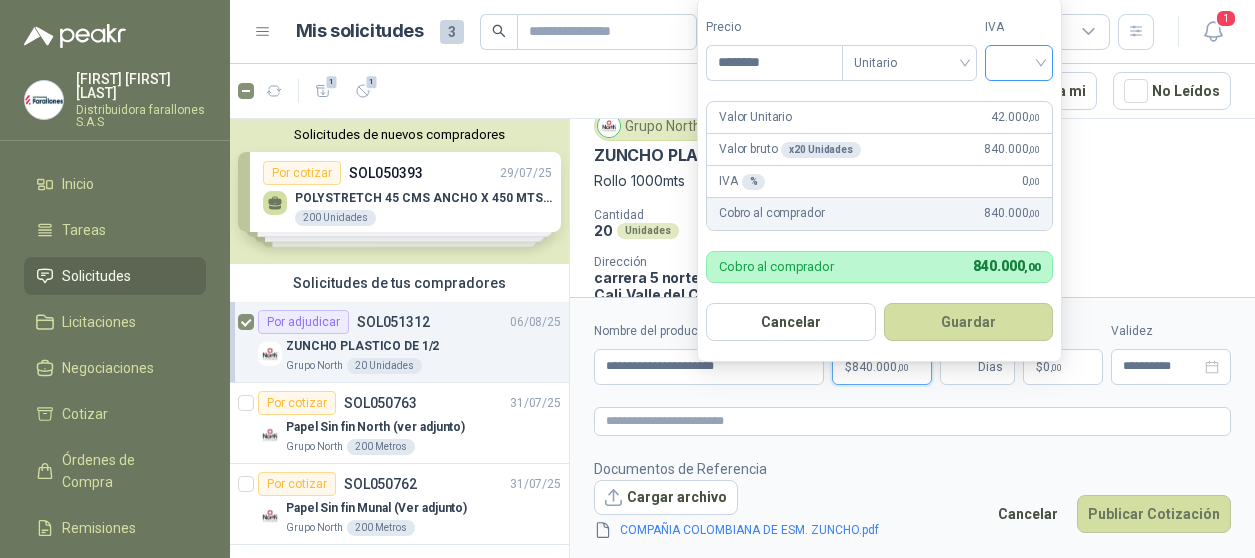 type on "********" 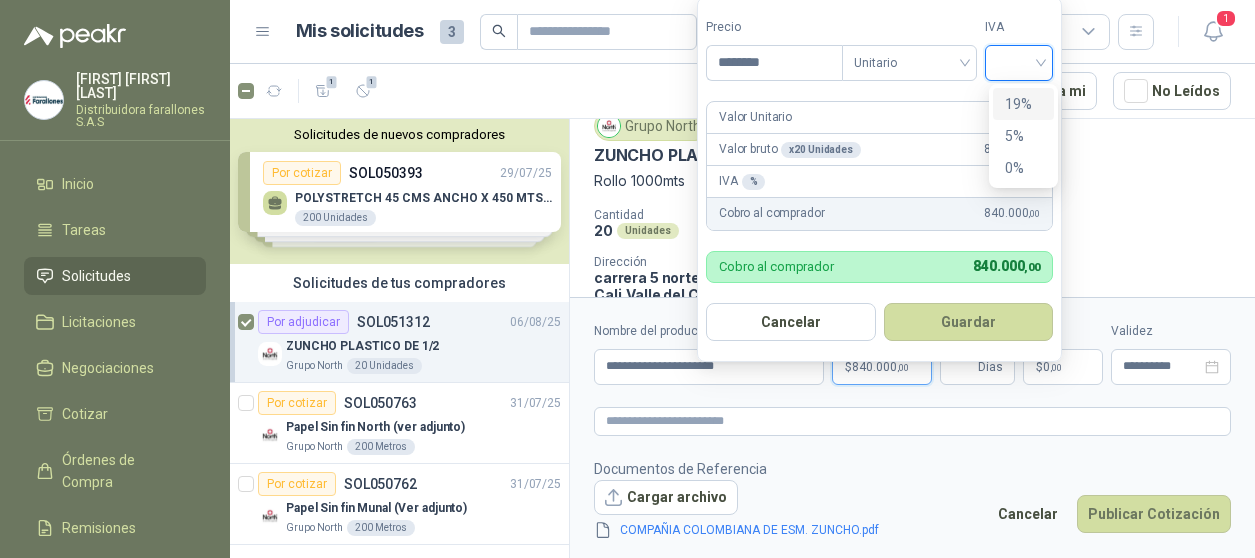 click on "19%" at bounding box center [1023, 104] 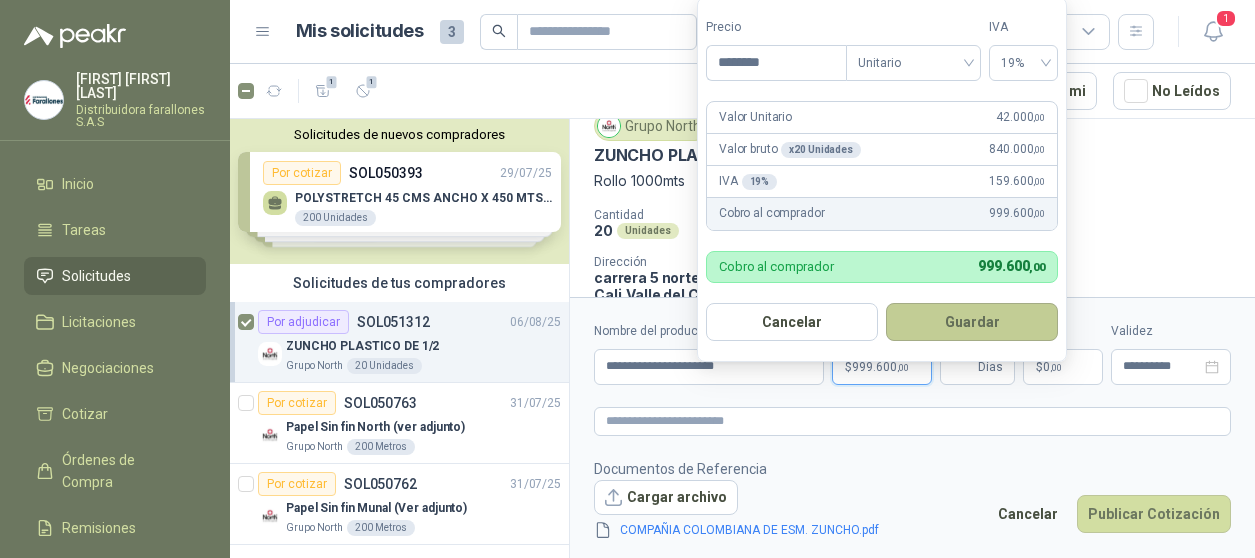 click on "Guardar" at bounding box center [972, 322] 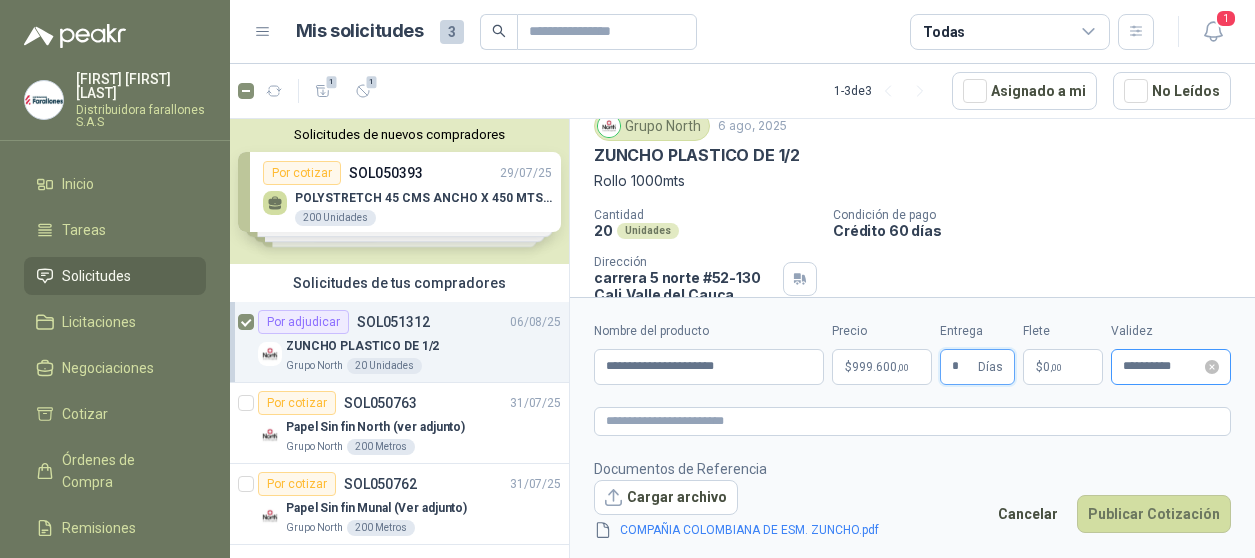 type on "*" 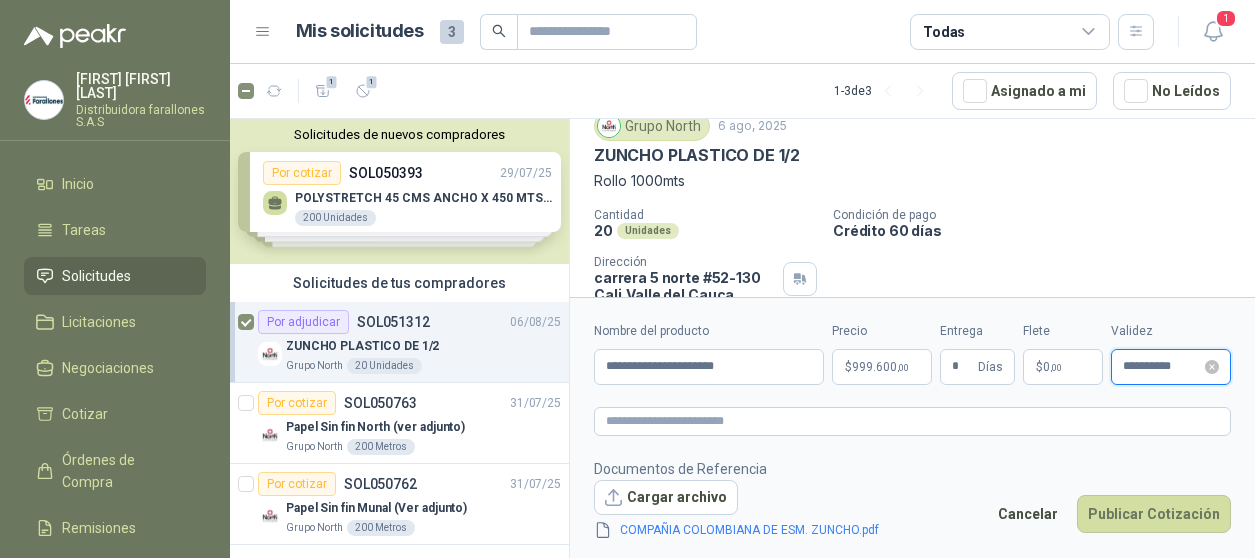 click on "**********" at bounding box center (1162, 366) 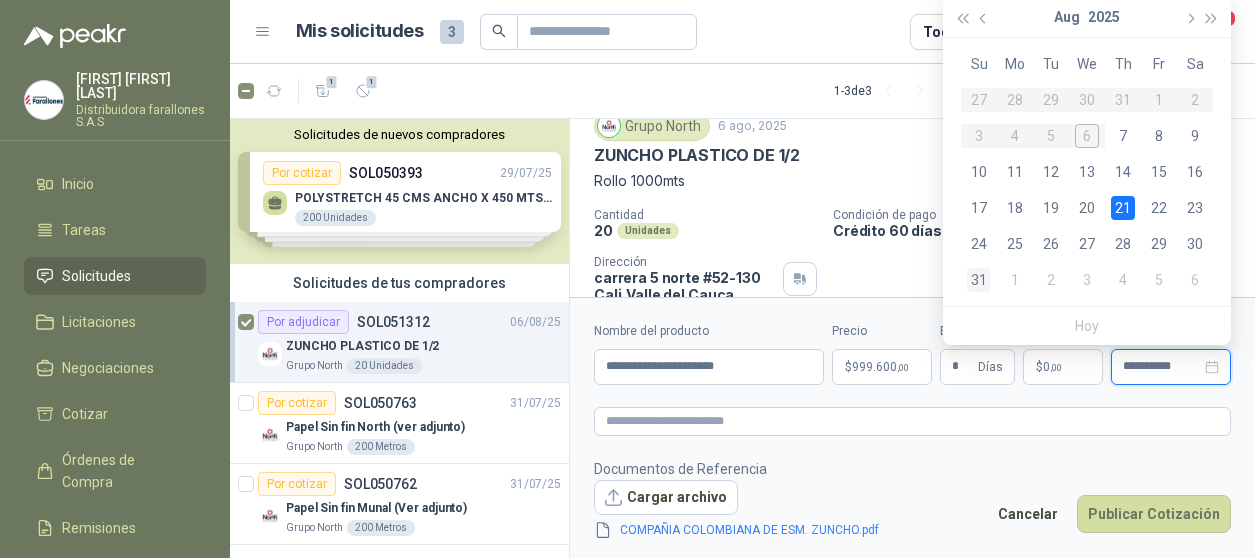 type on "**********" 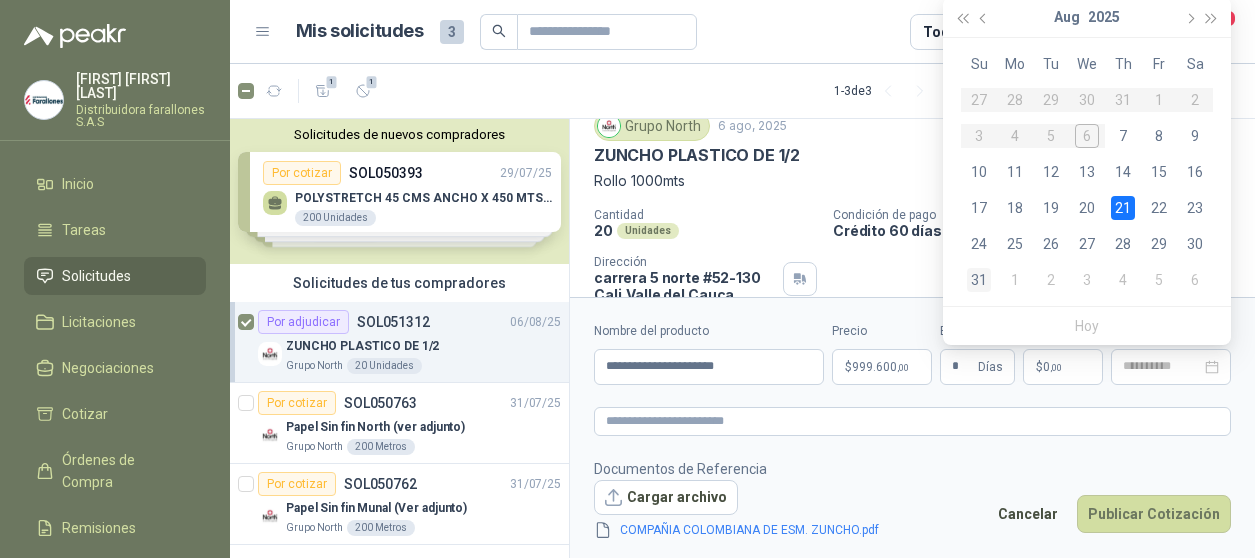 click on "31" at bounding box center [979, 280] 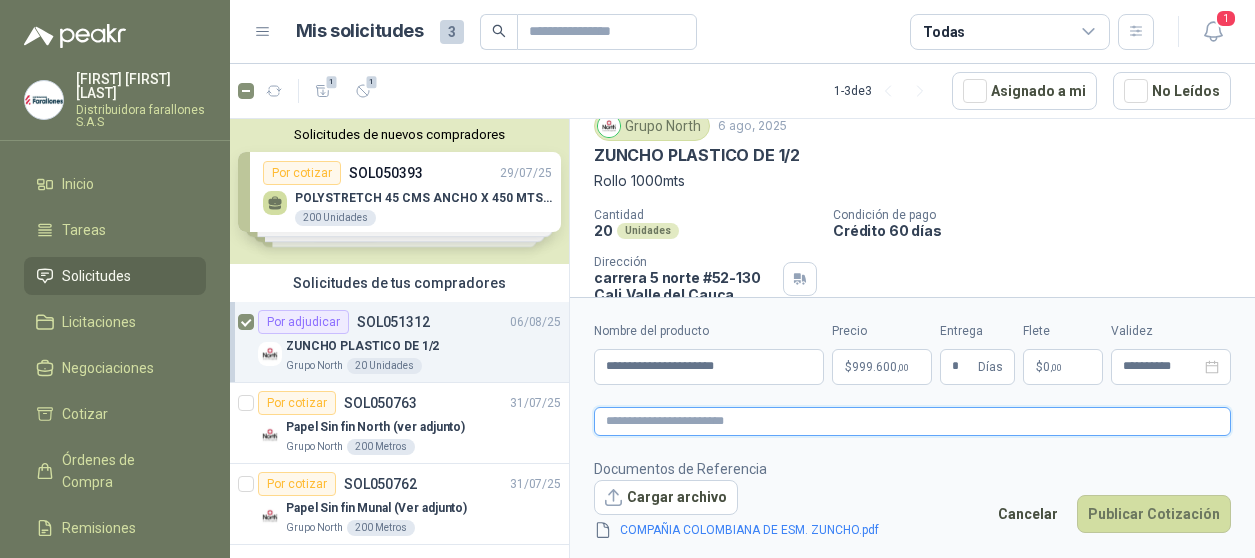 click at bounding box center [912, 421] 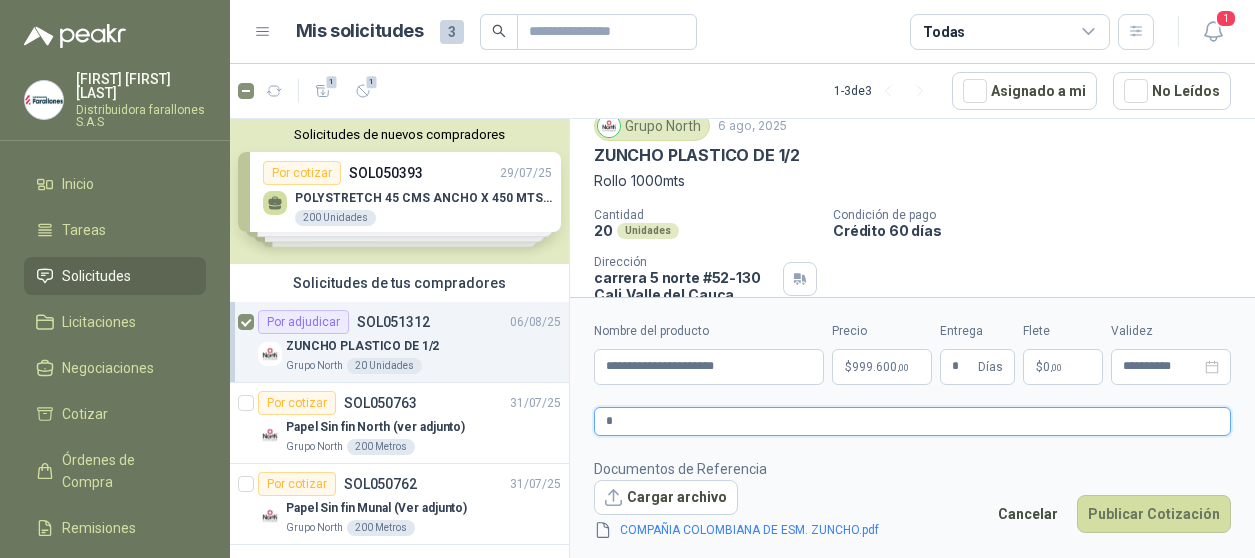 type 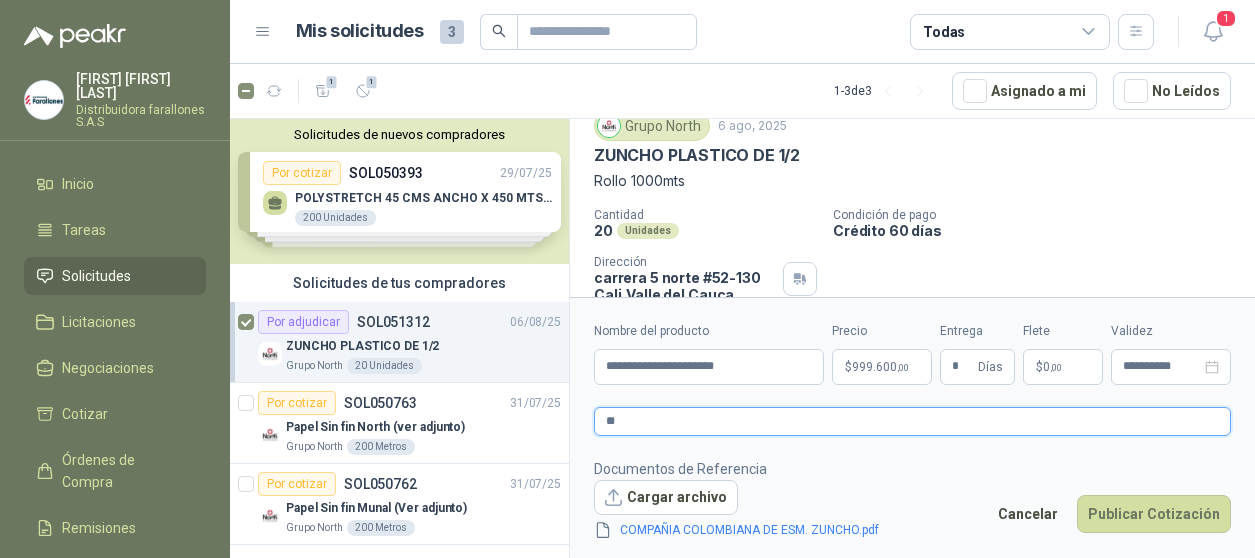 type 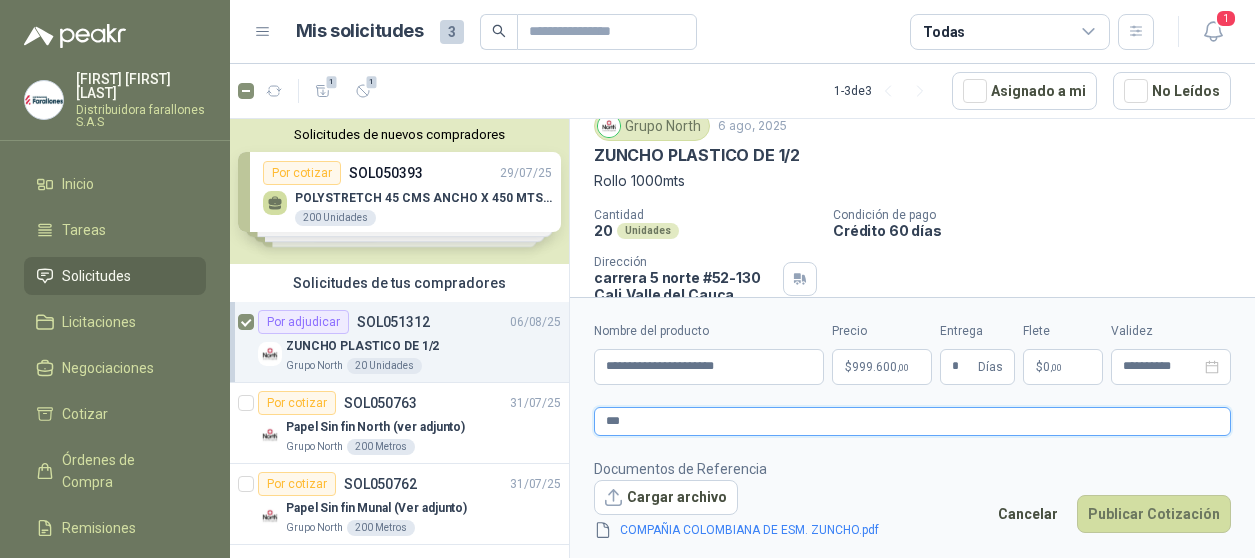 type 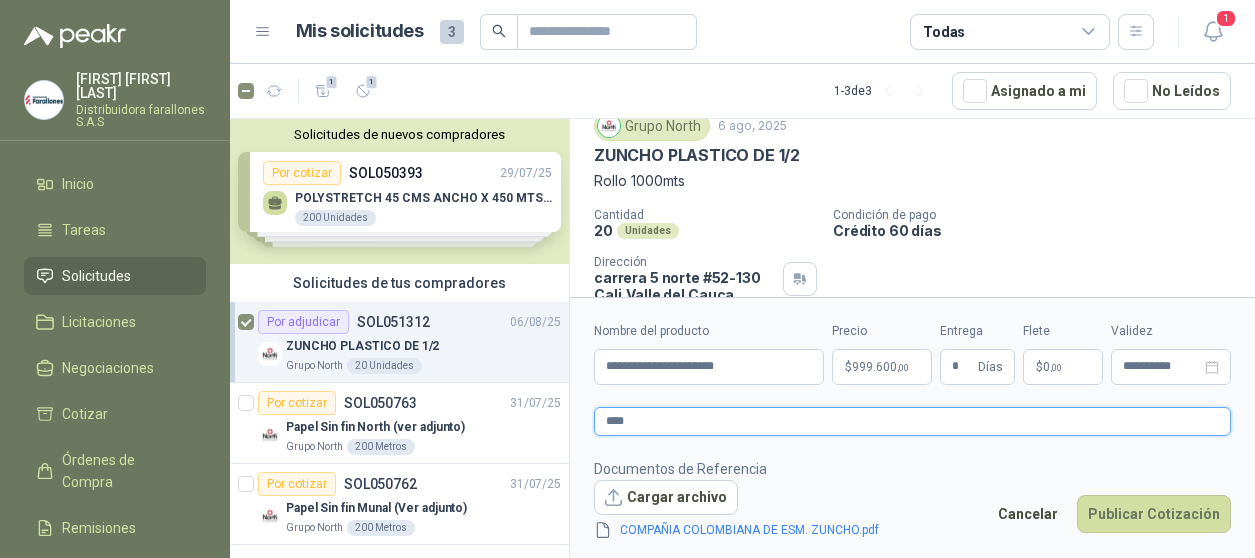 type 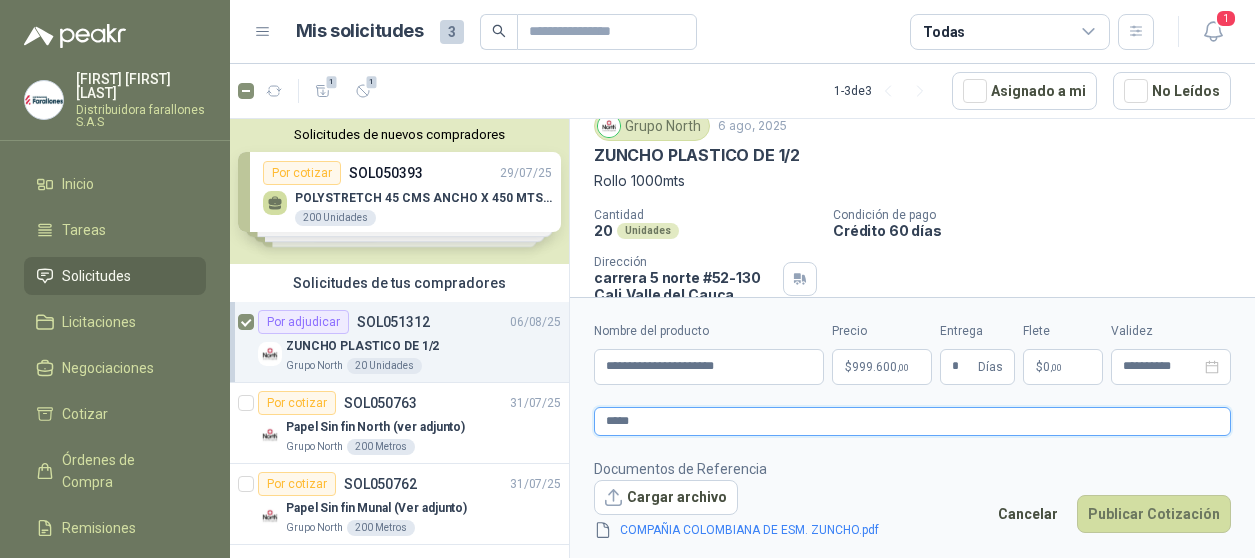 type 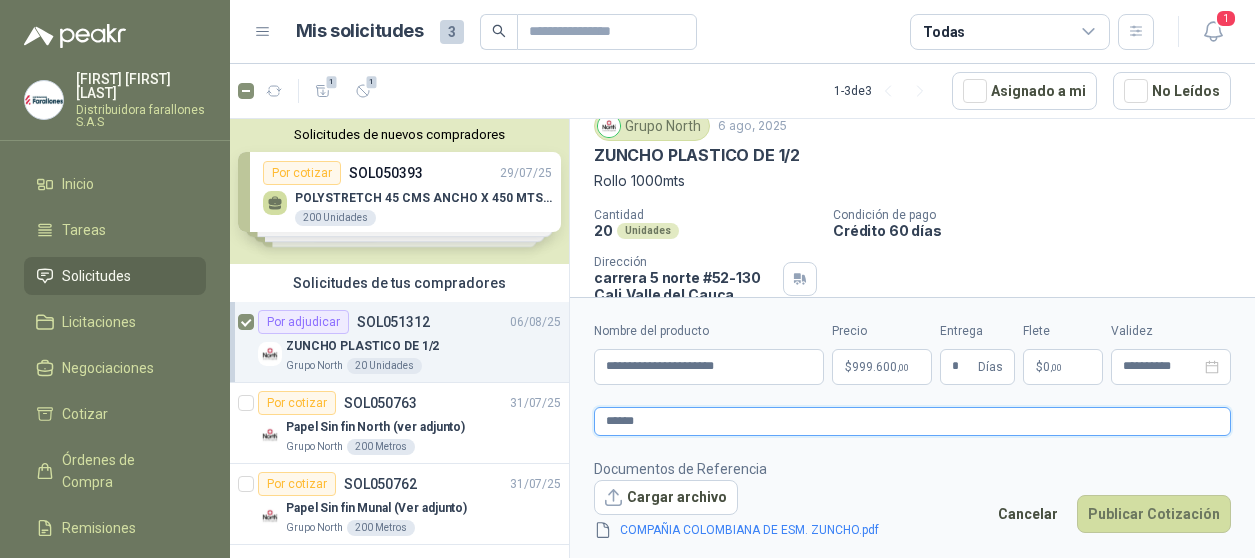 type 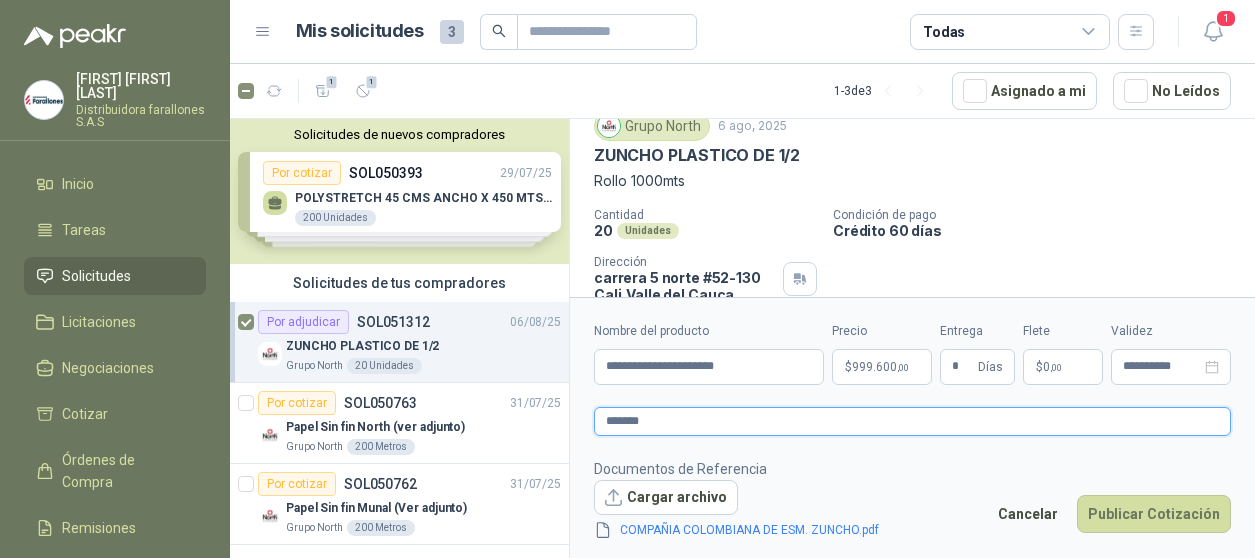 type 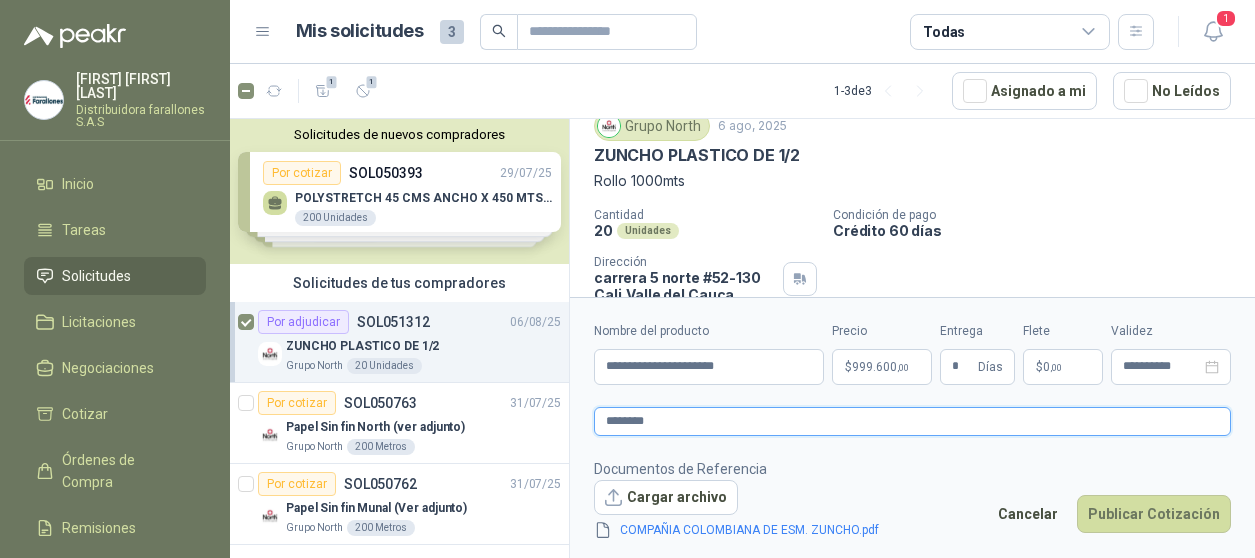 type 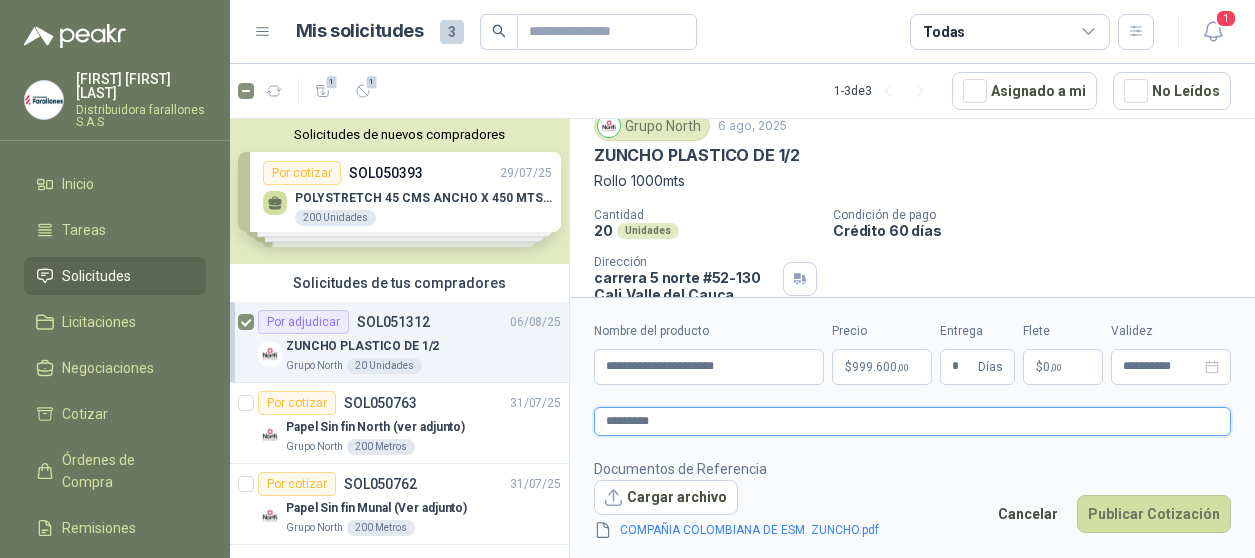type 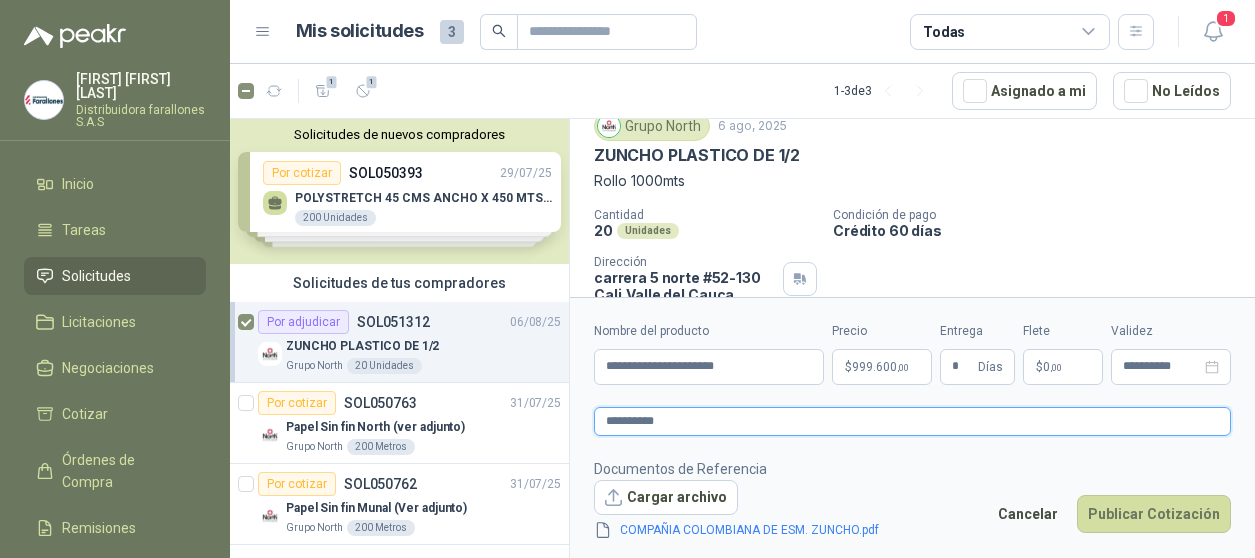 type 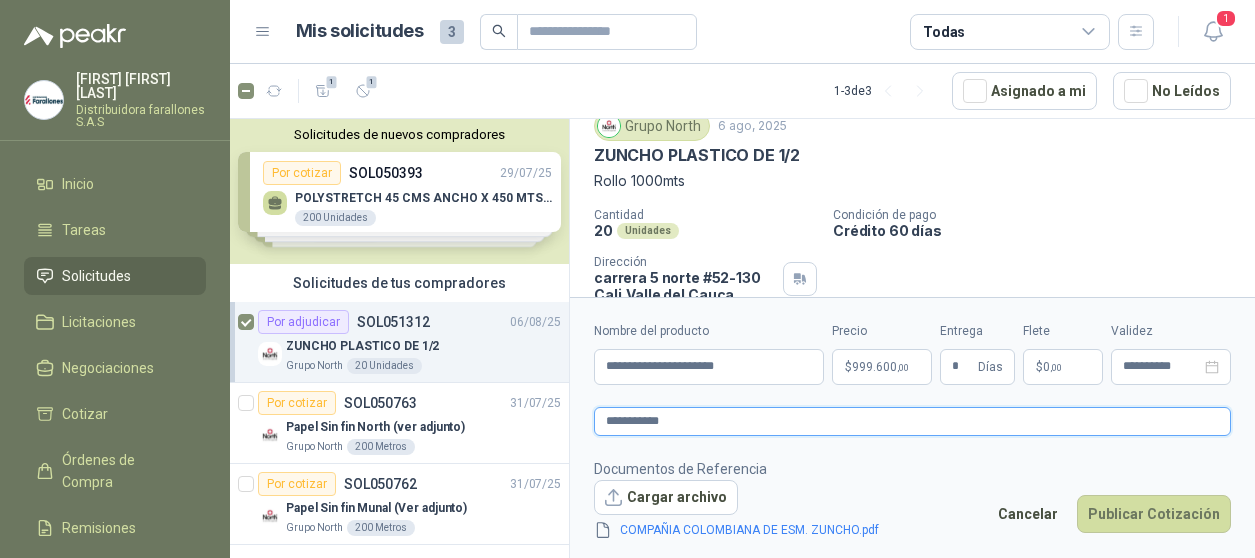 type 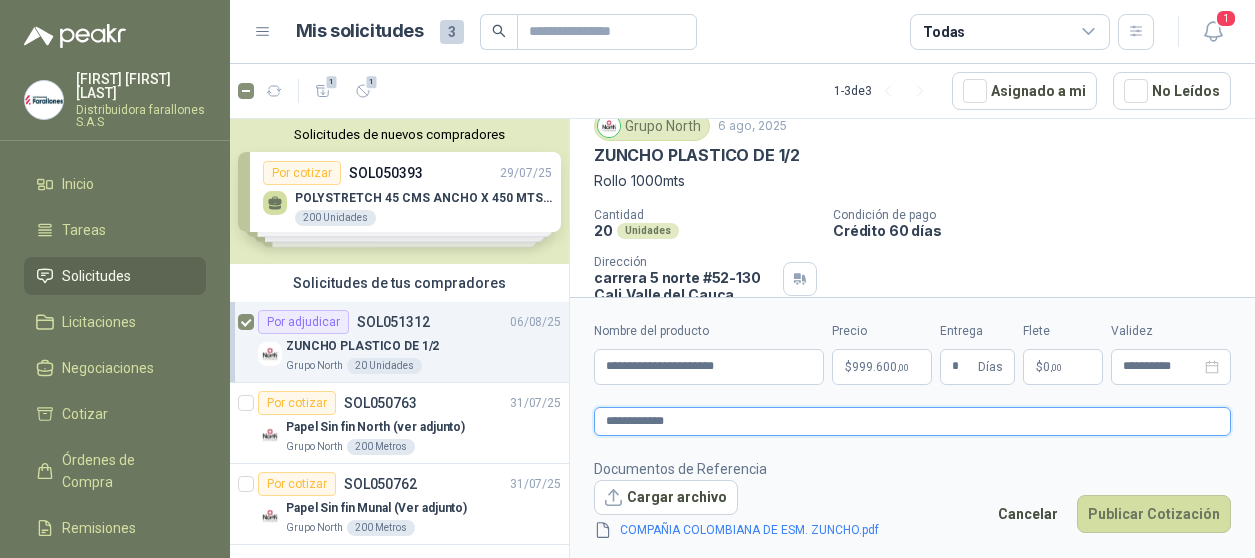 type on "**********" 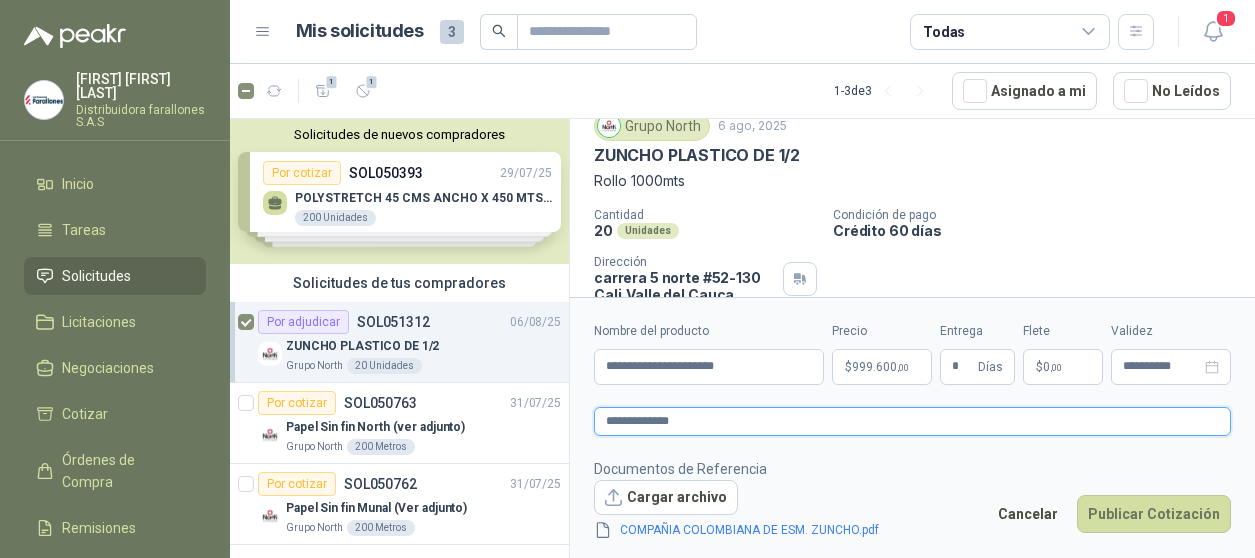 type 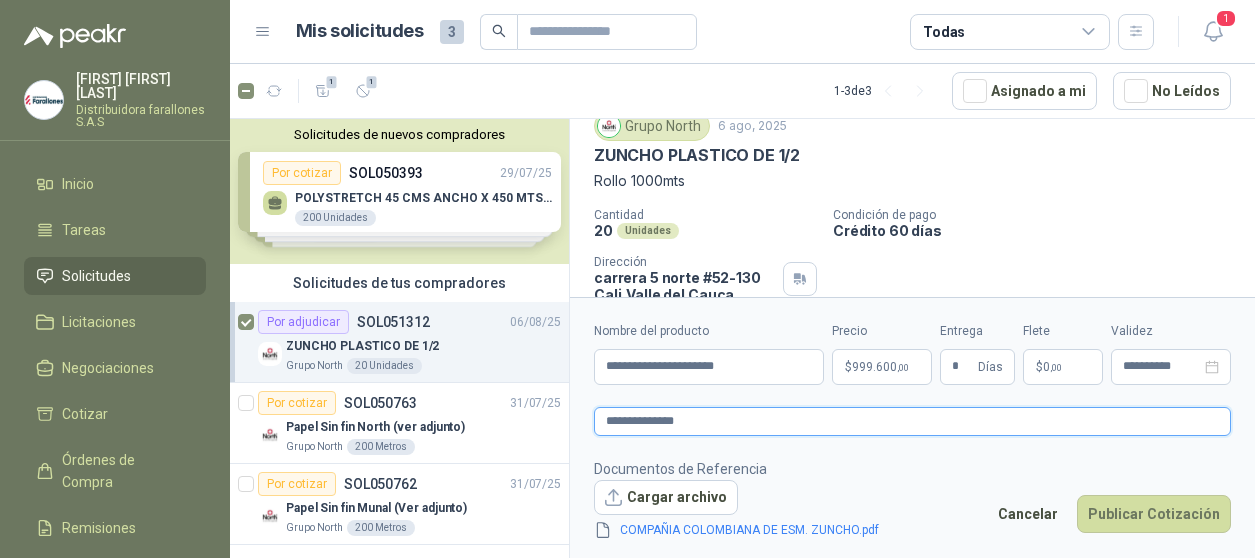 type 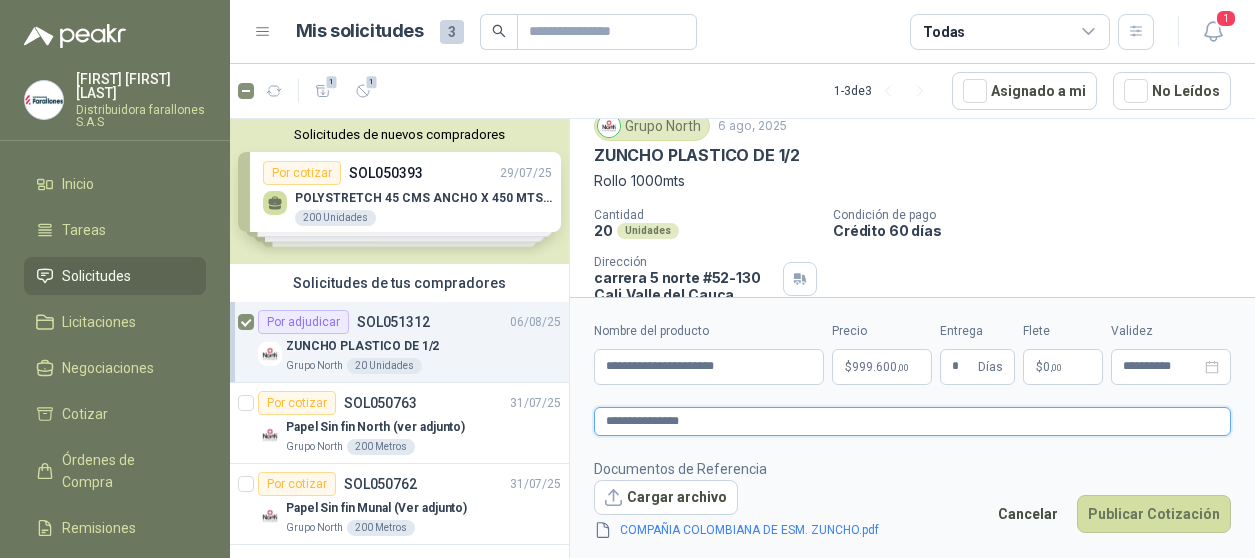 type 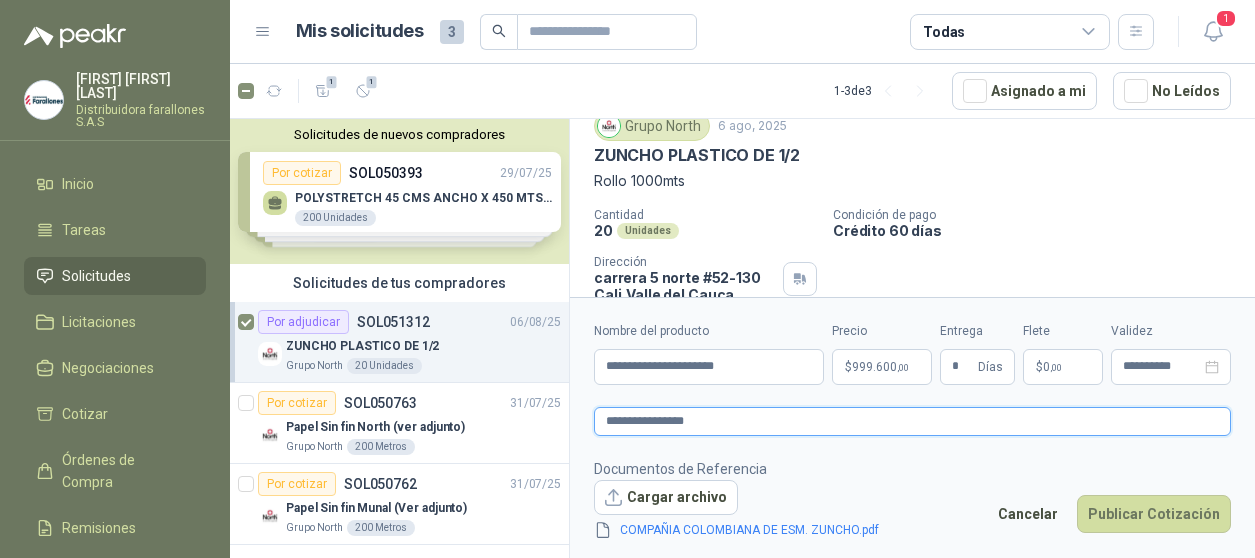 type 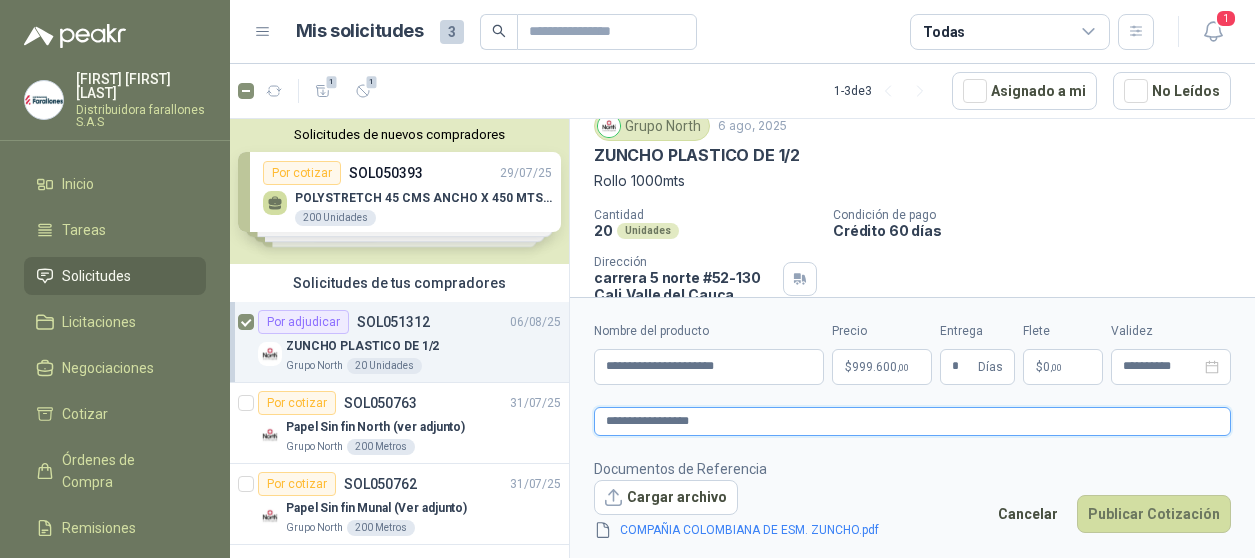 type 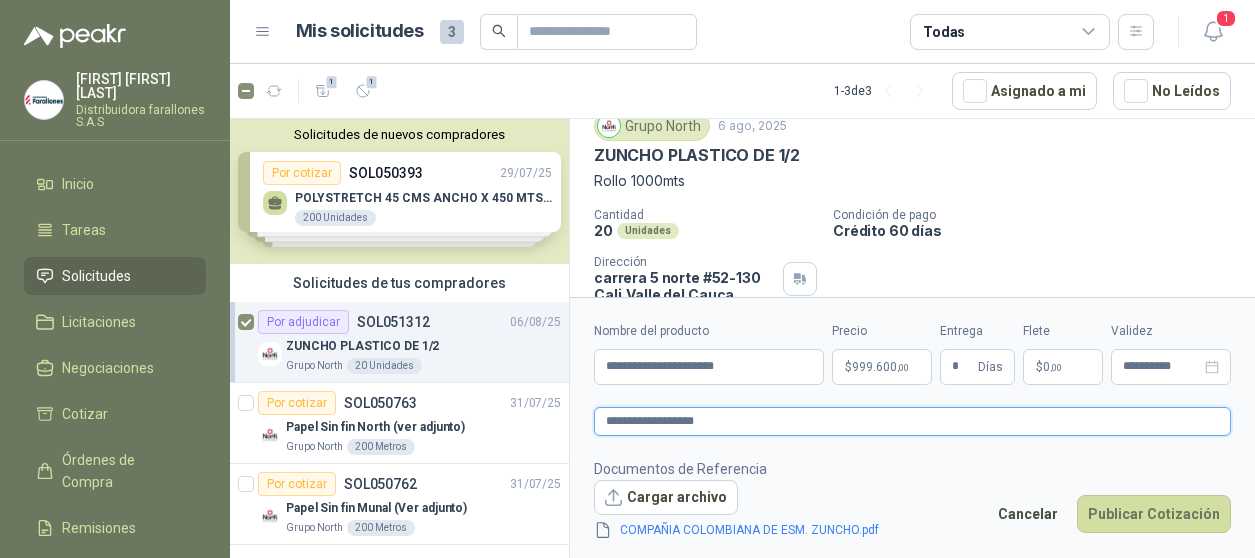 type 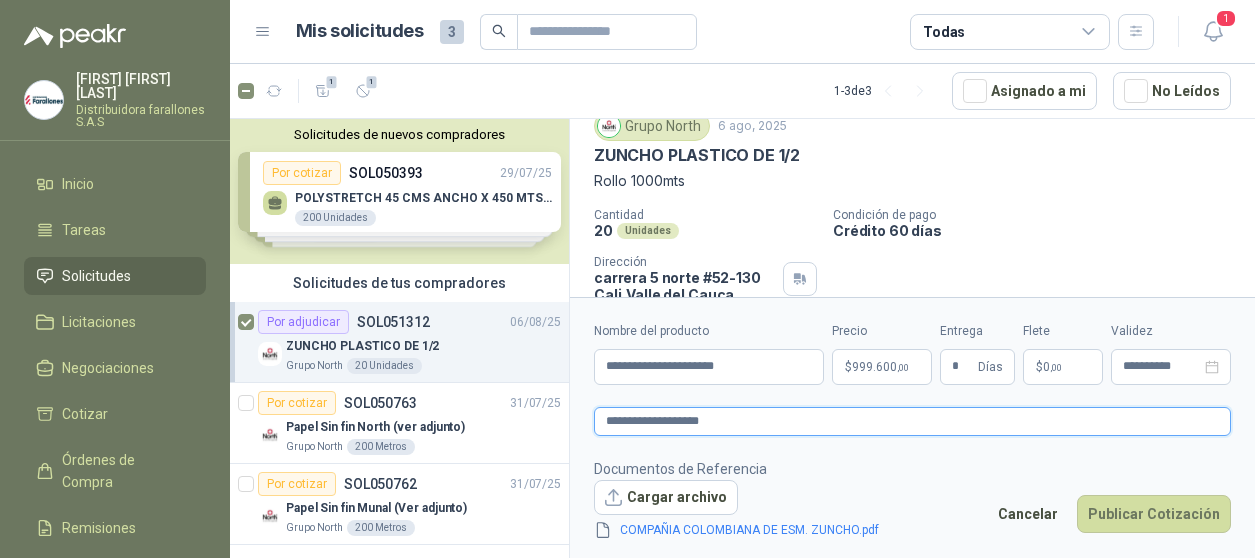 type 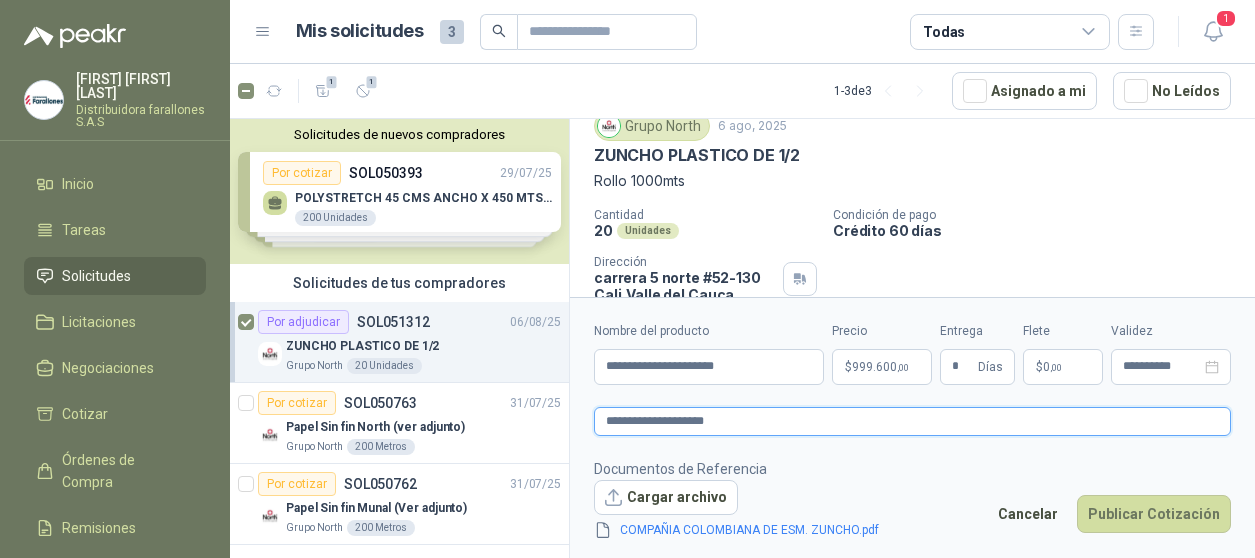 type 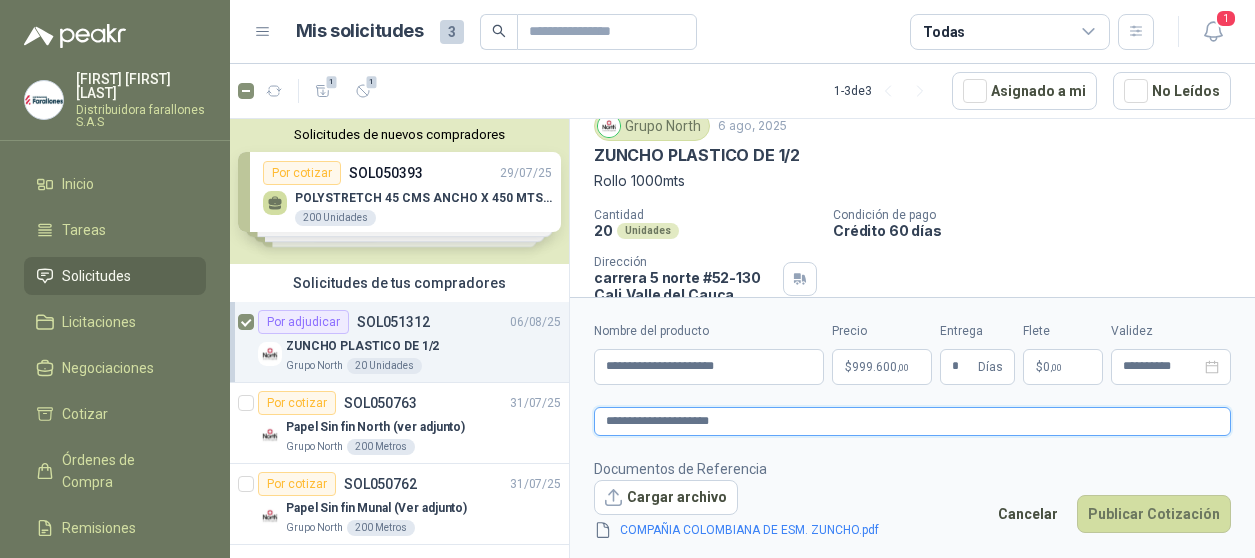 type 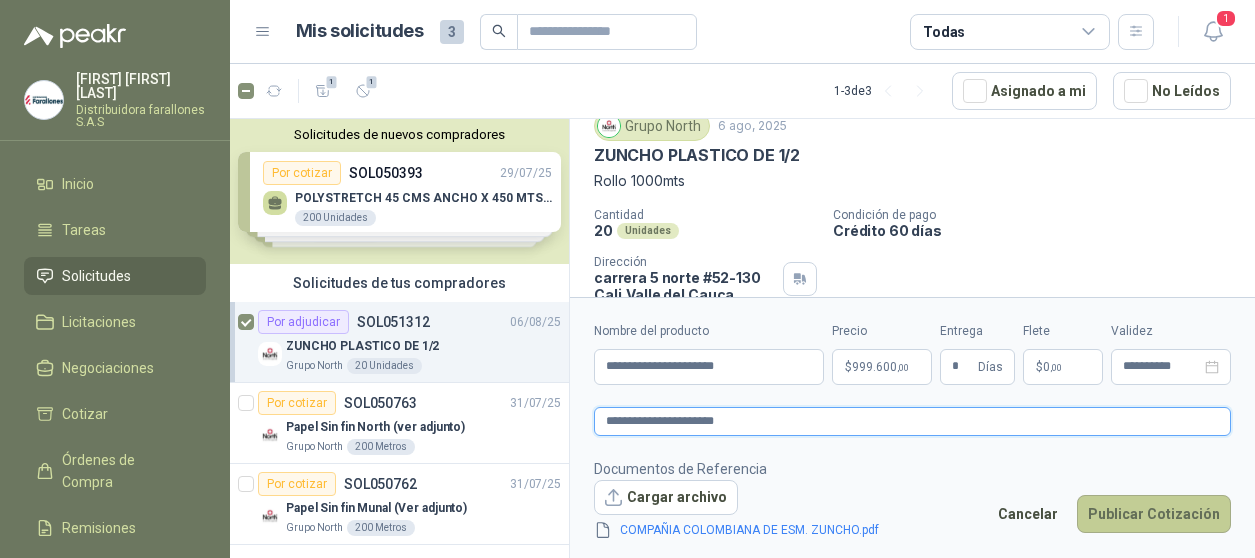 type on "**********" 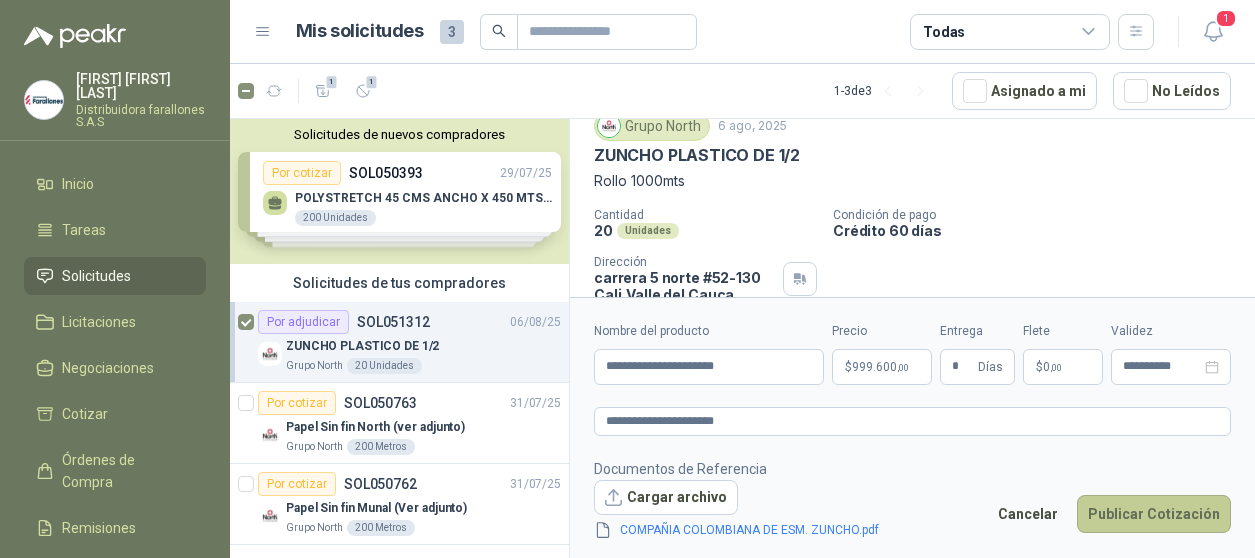 click on "Publicar Cotización" at bounding box center (1154, 514) 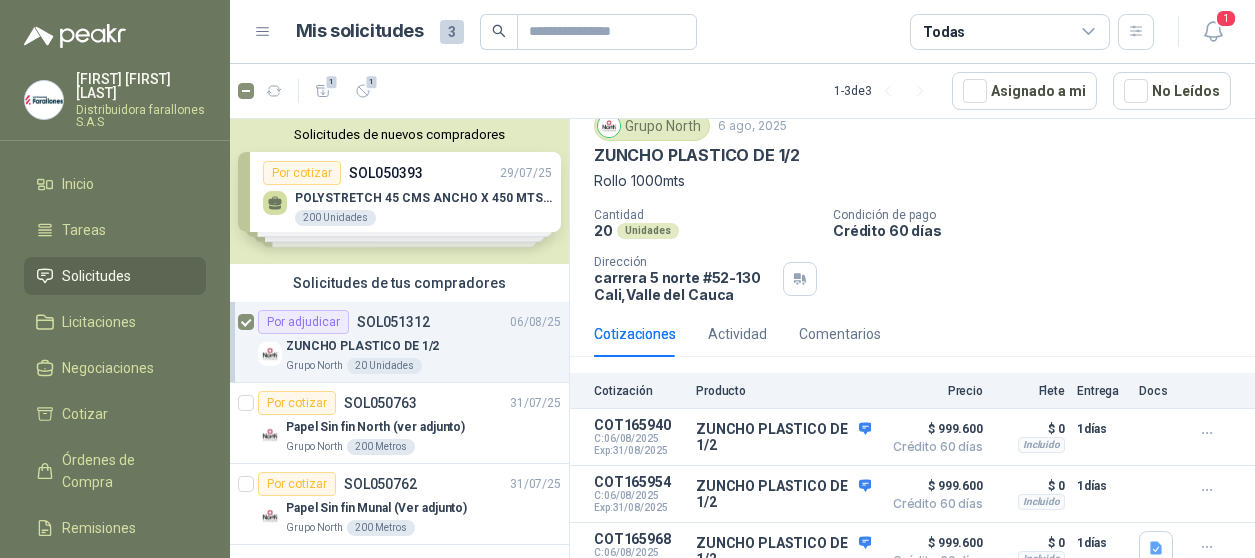 scroll, scrollTop: 131, scrollLeft: 0, axis: vertical 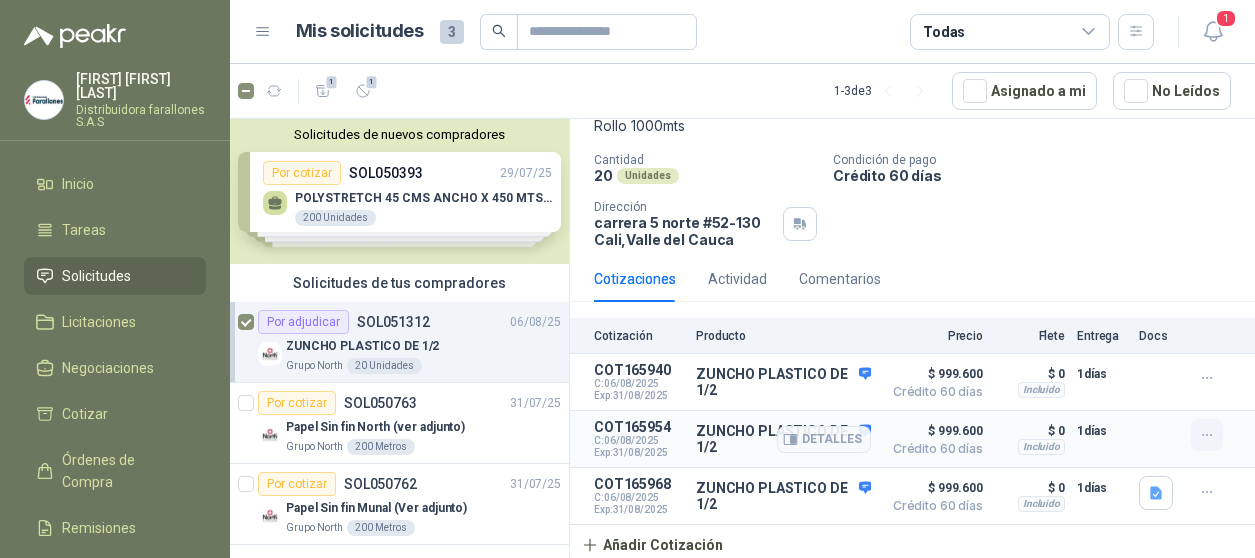 click 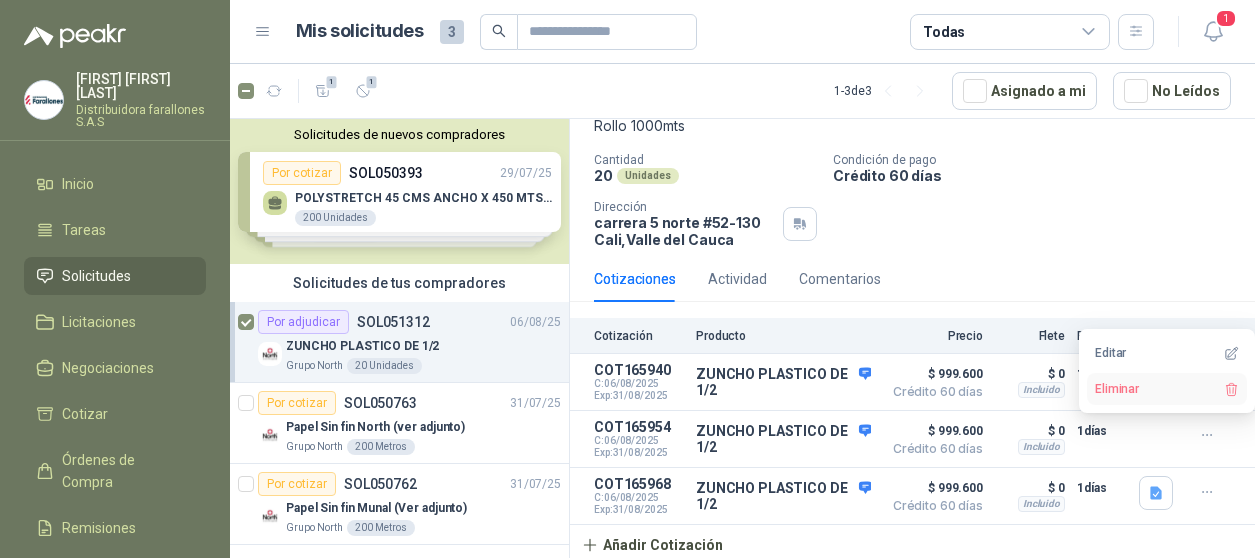 click 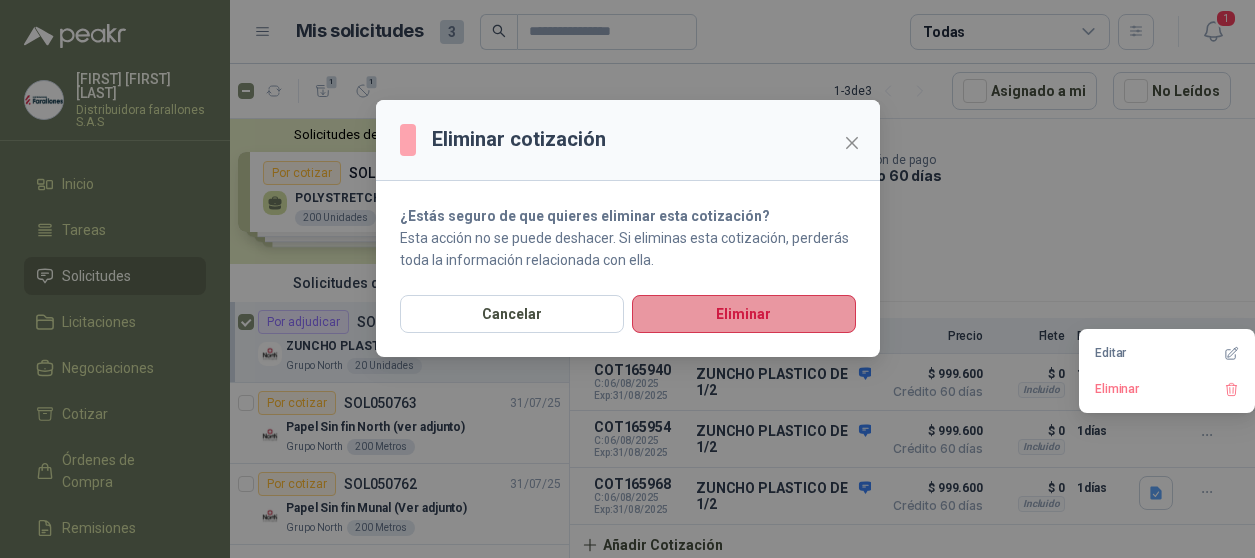 click on "Eliminar" at bounding box center [744, 314] 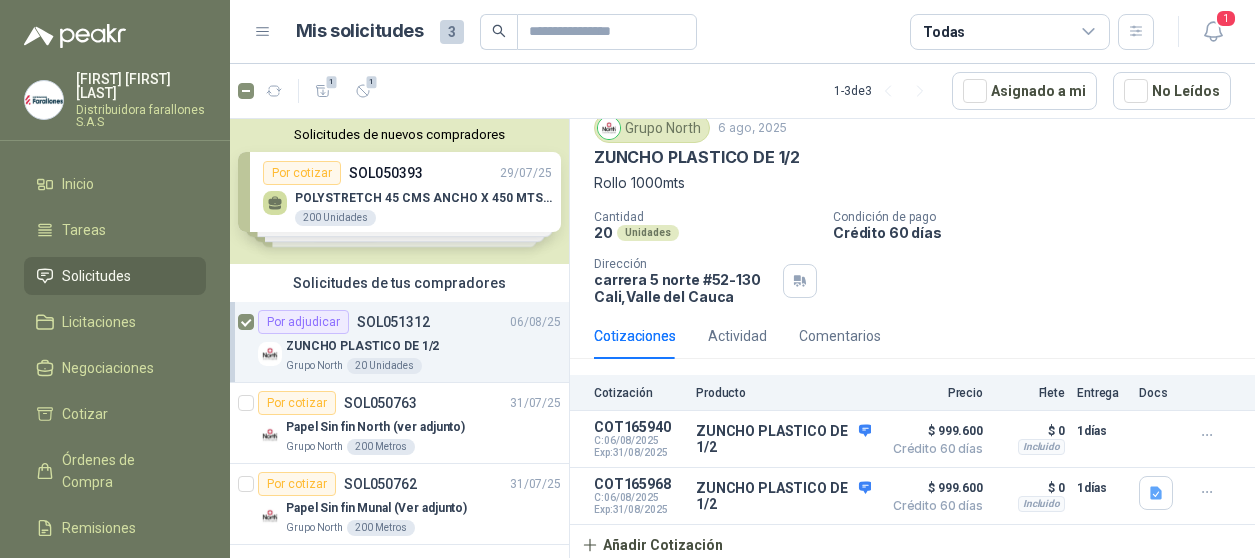 scroll, scrollTop: 73, scrollLeft: 0, axis: vertical 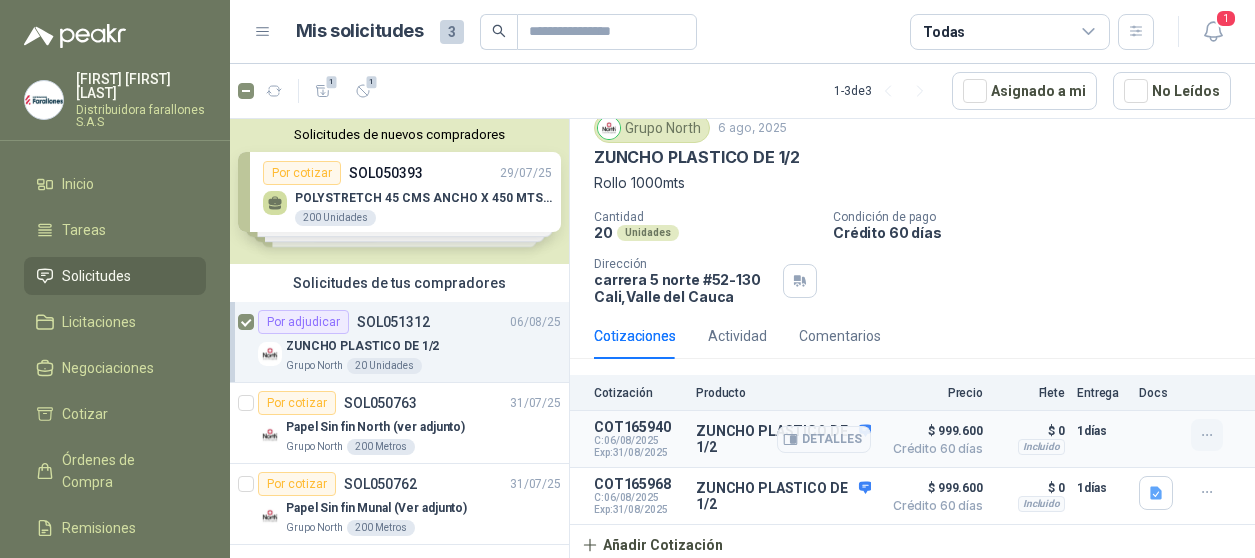 click 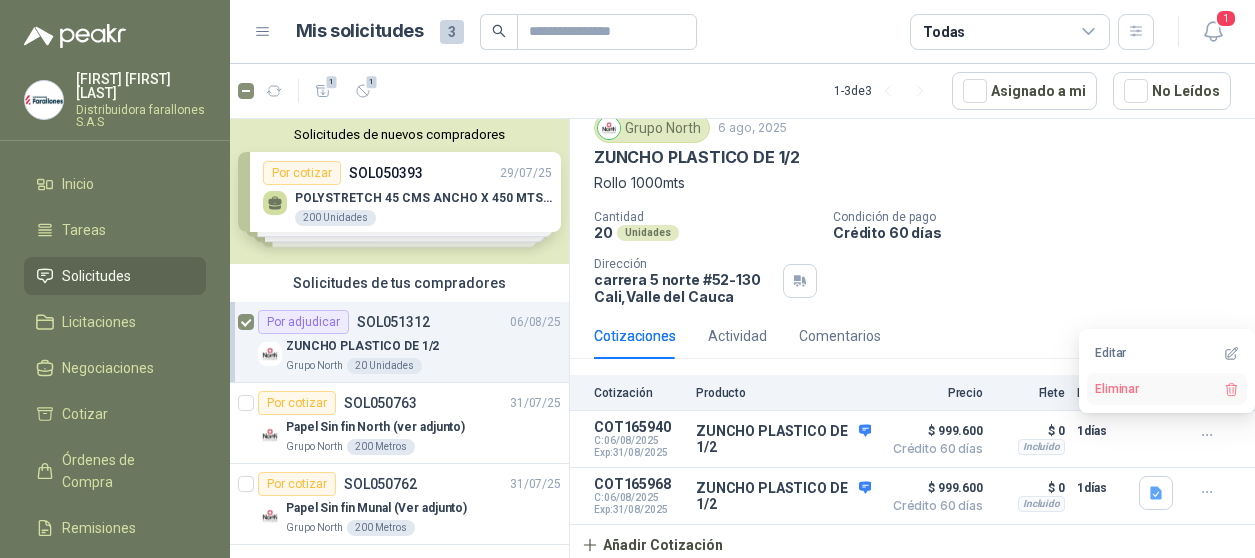 click 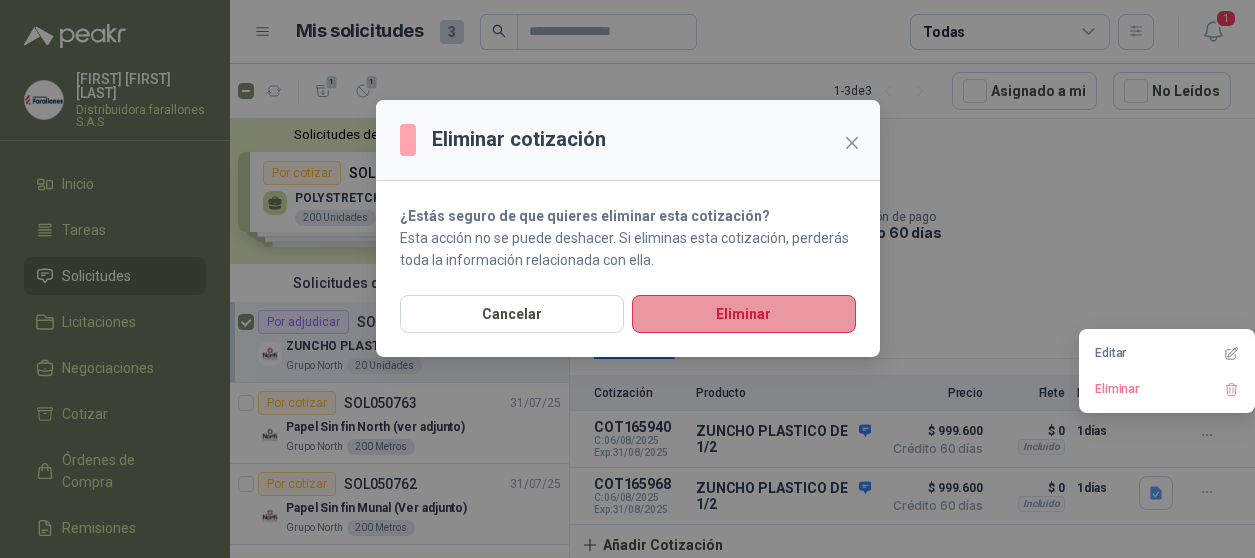 click on "Eliminar" at bounding box center [744, 314] 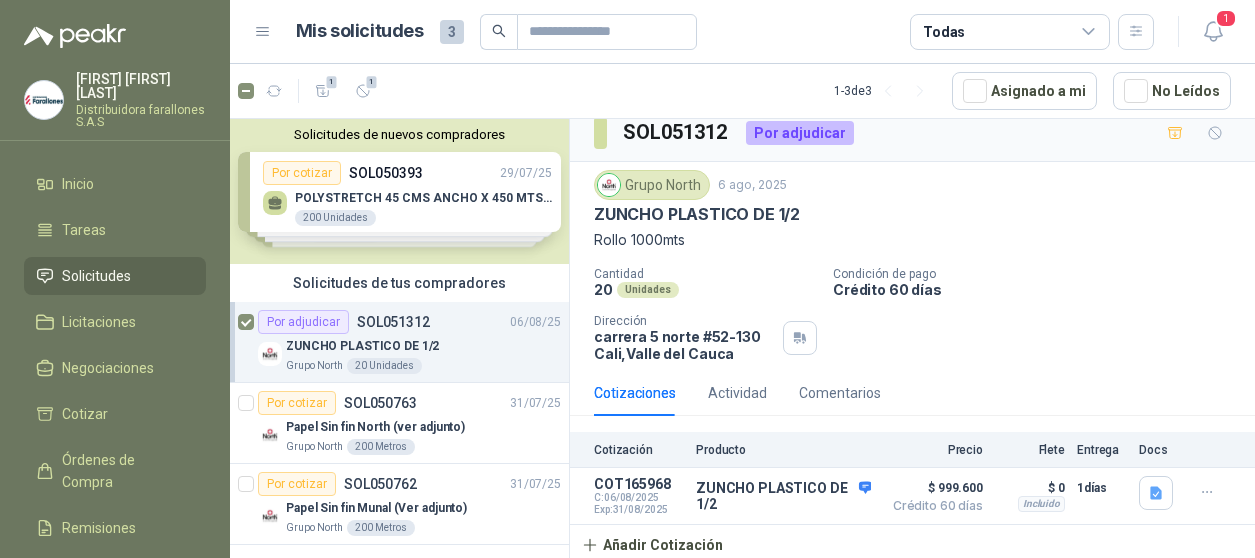scroll, scrollTop: 15, scrollLeft: 0, axis: vertical 